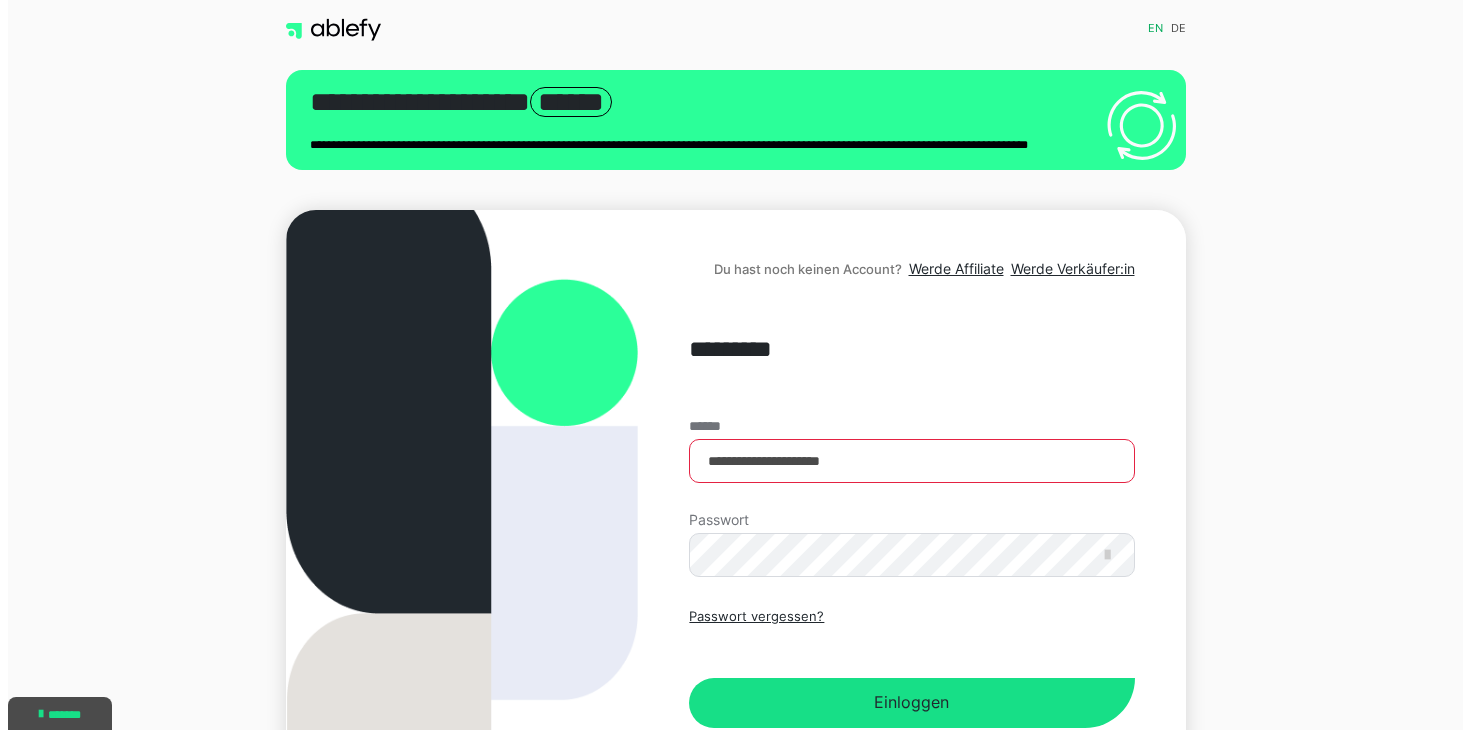 scroll, scrollTop: 0, scrollLeft: 0, axis: both 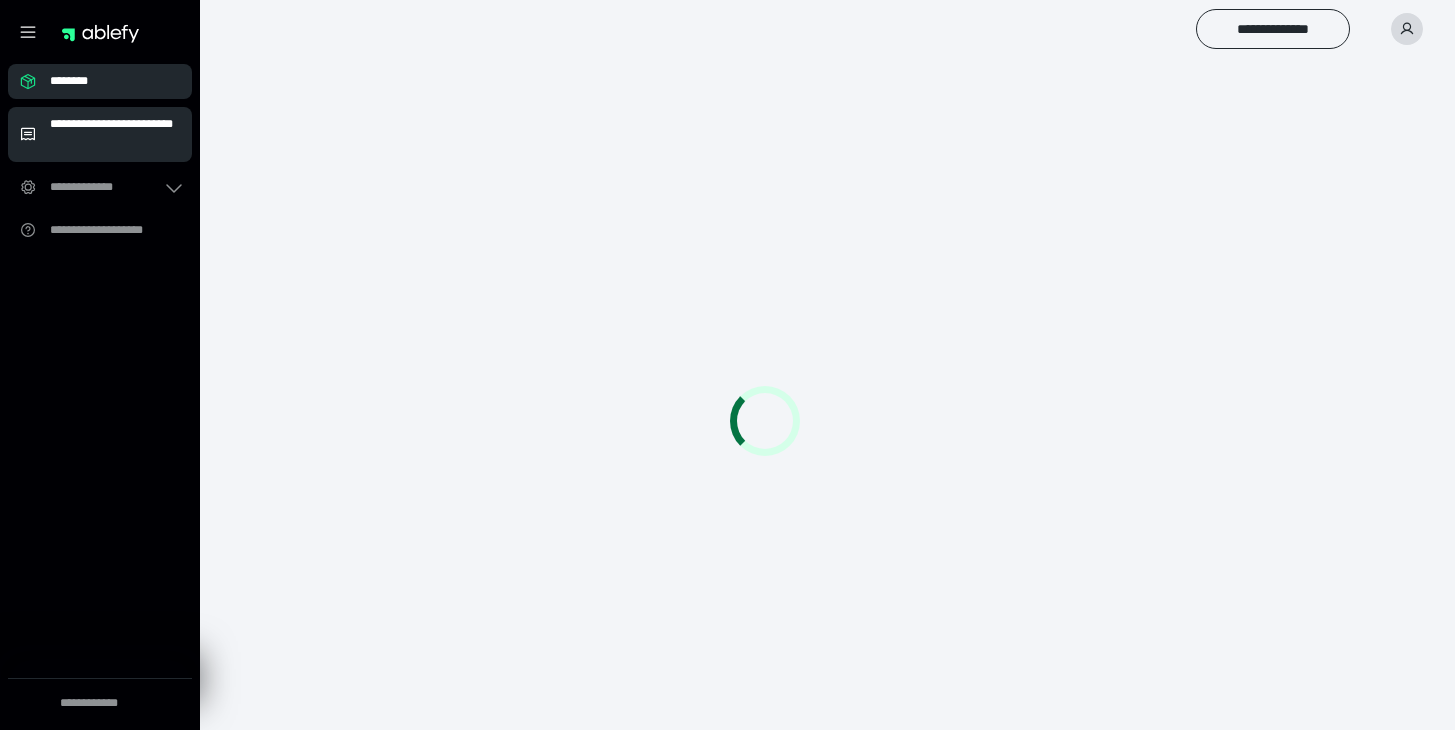 click on "**********" at bounding box center (115, 134) 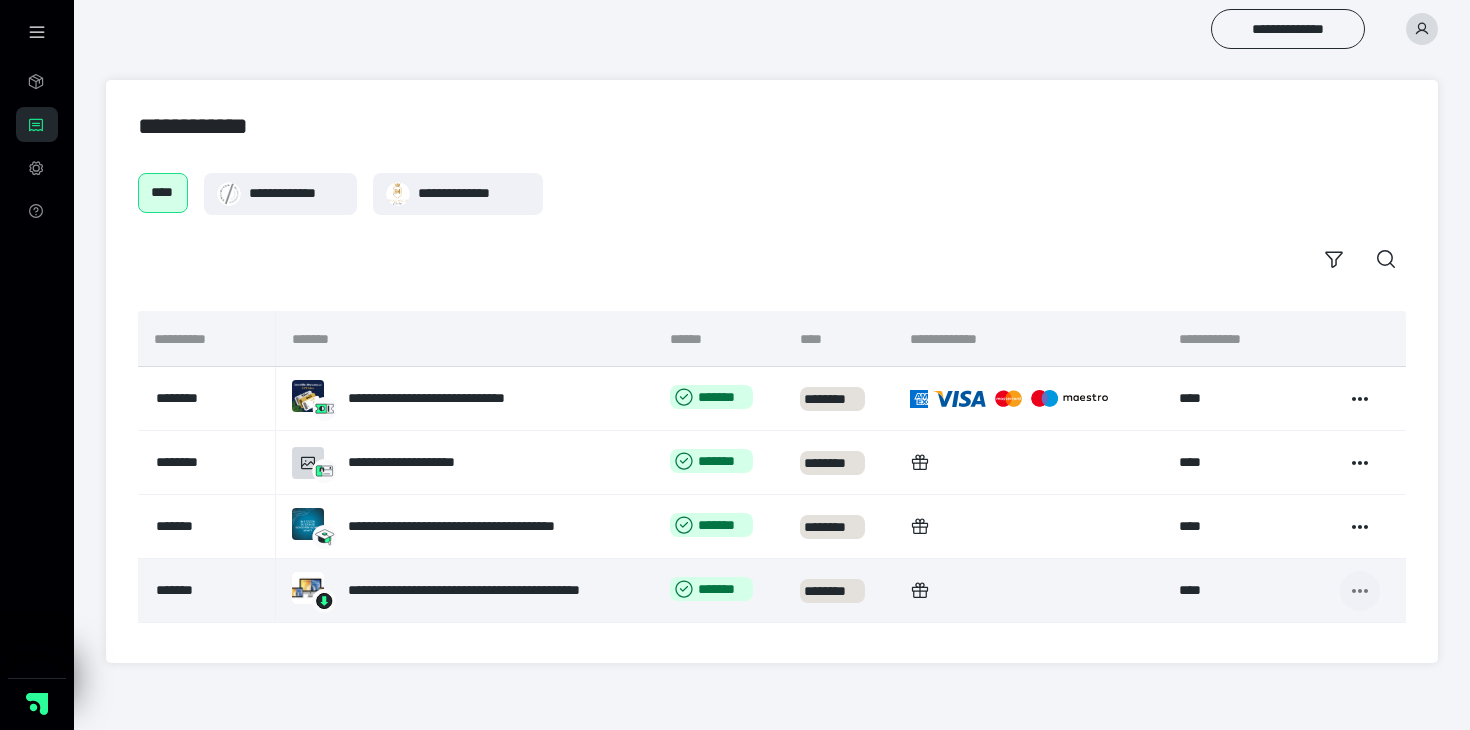 click 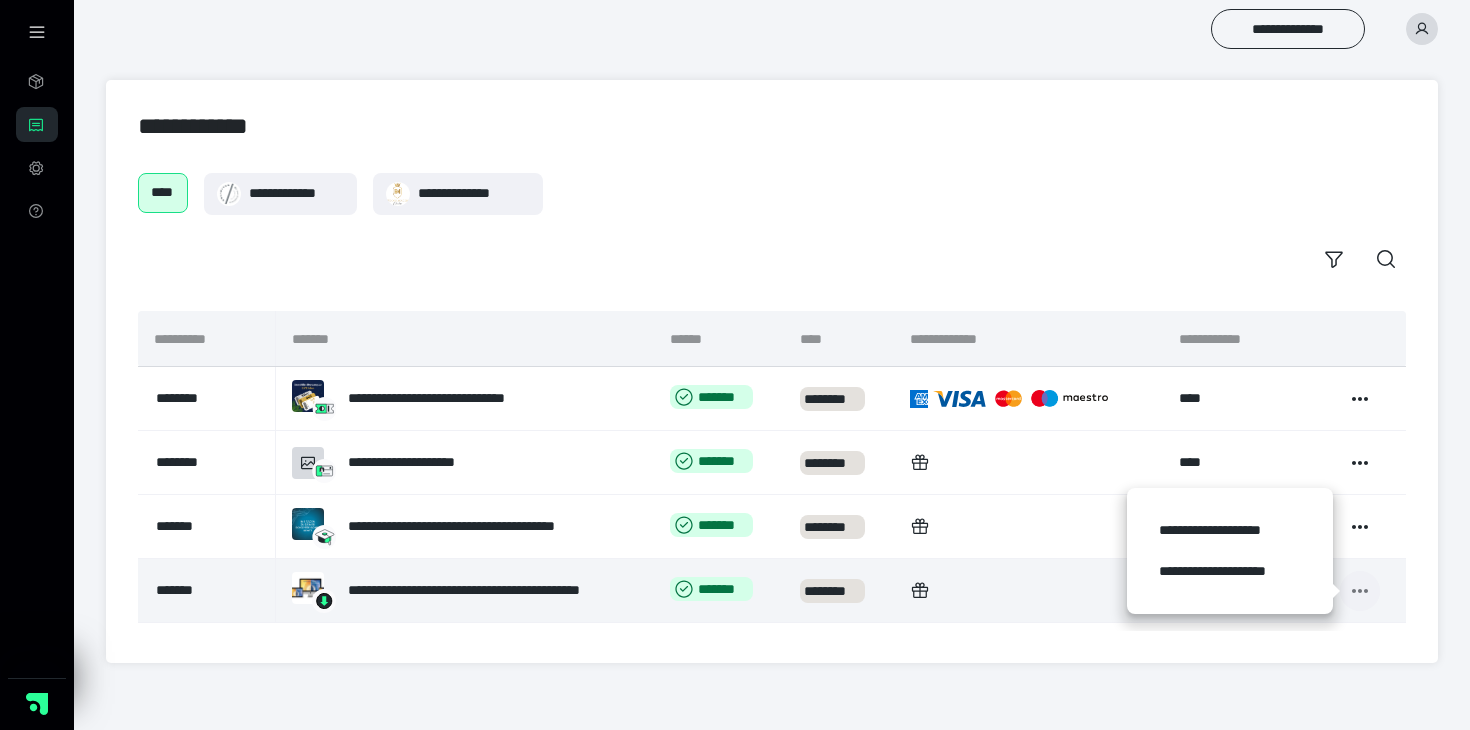 click 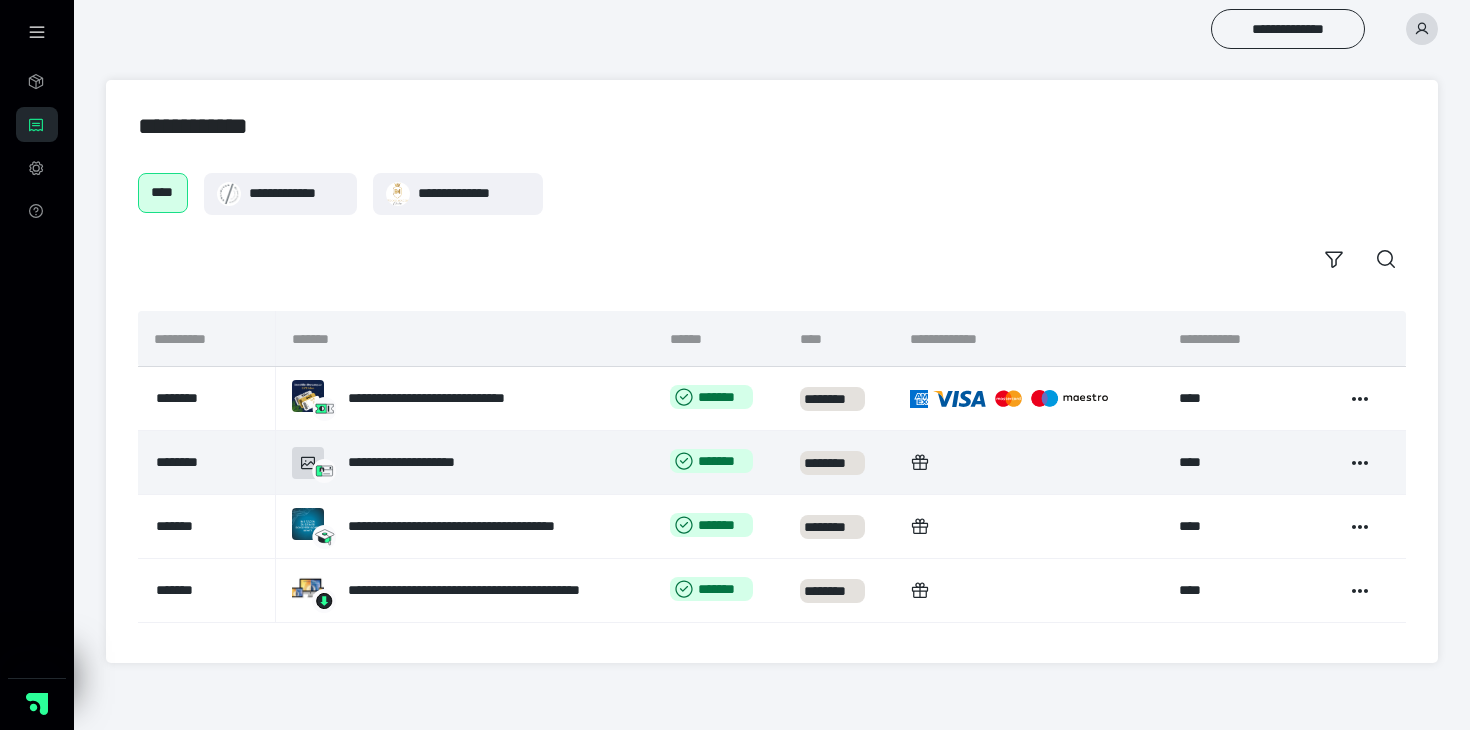 click on "**********" at bounding box center (442, 463) 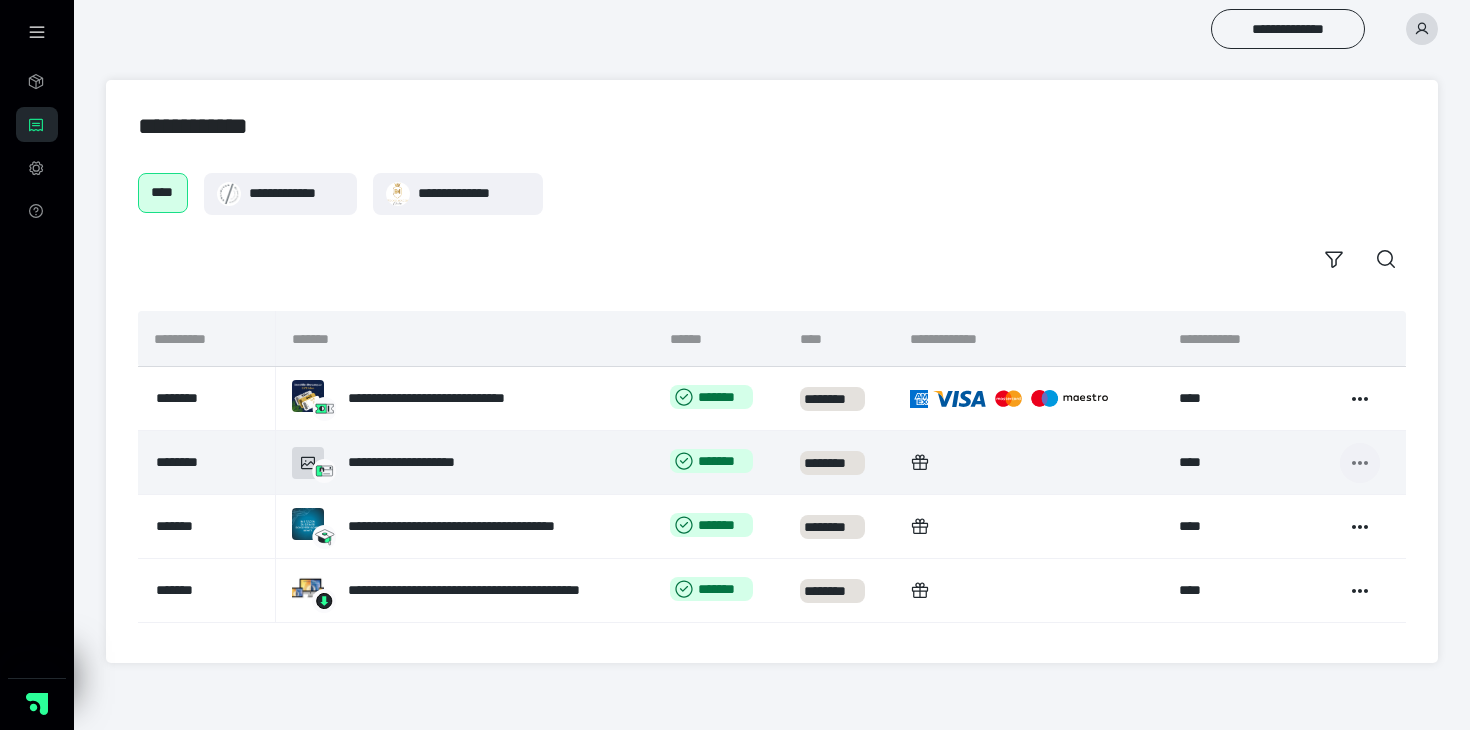 click 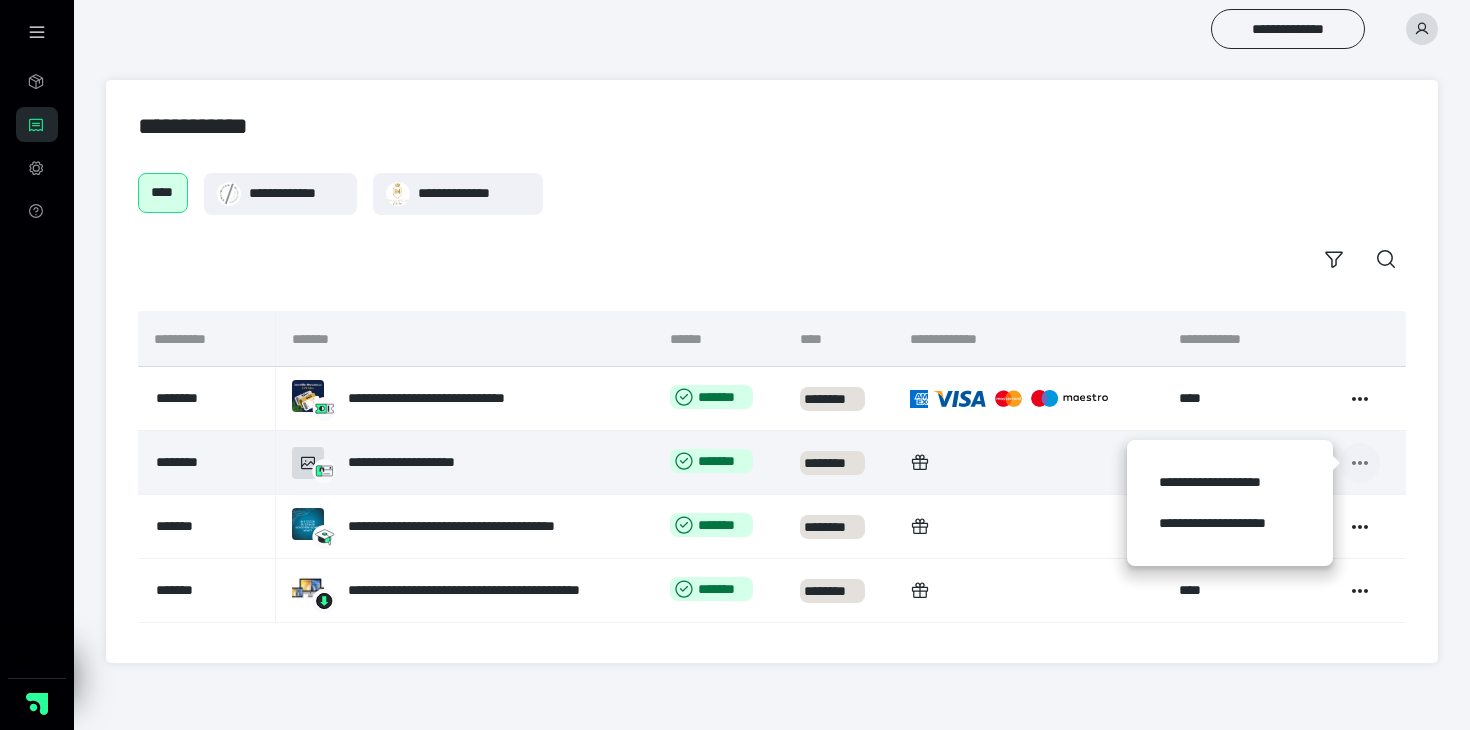 click 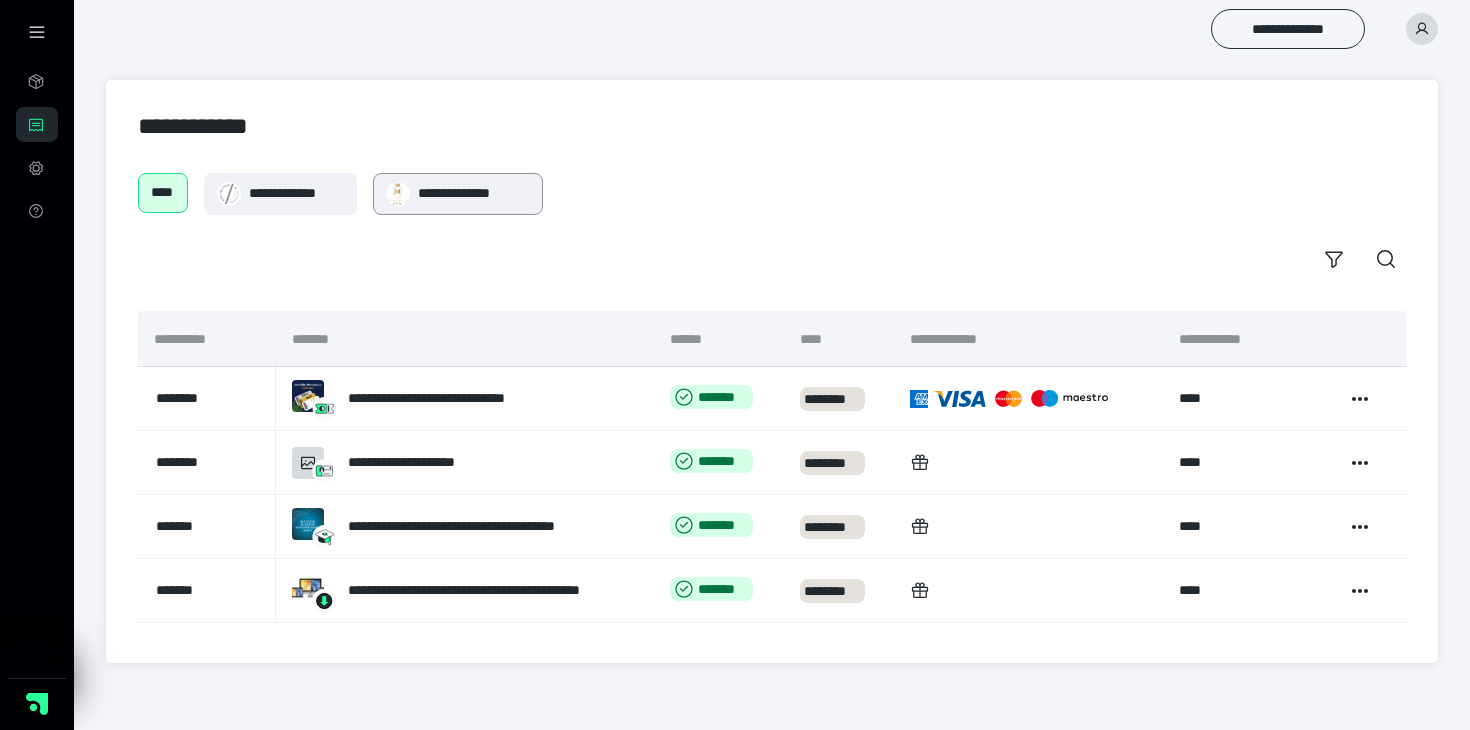 click on "**********" at bounding box center (474, 193) 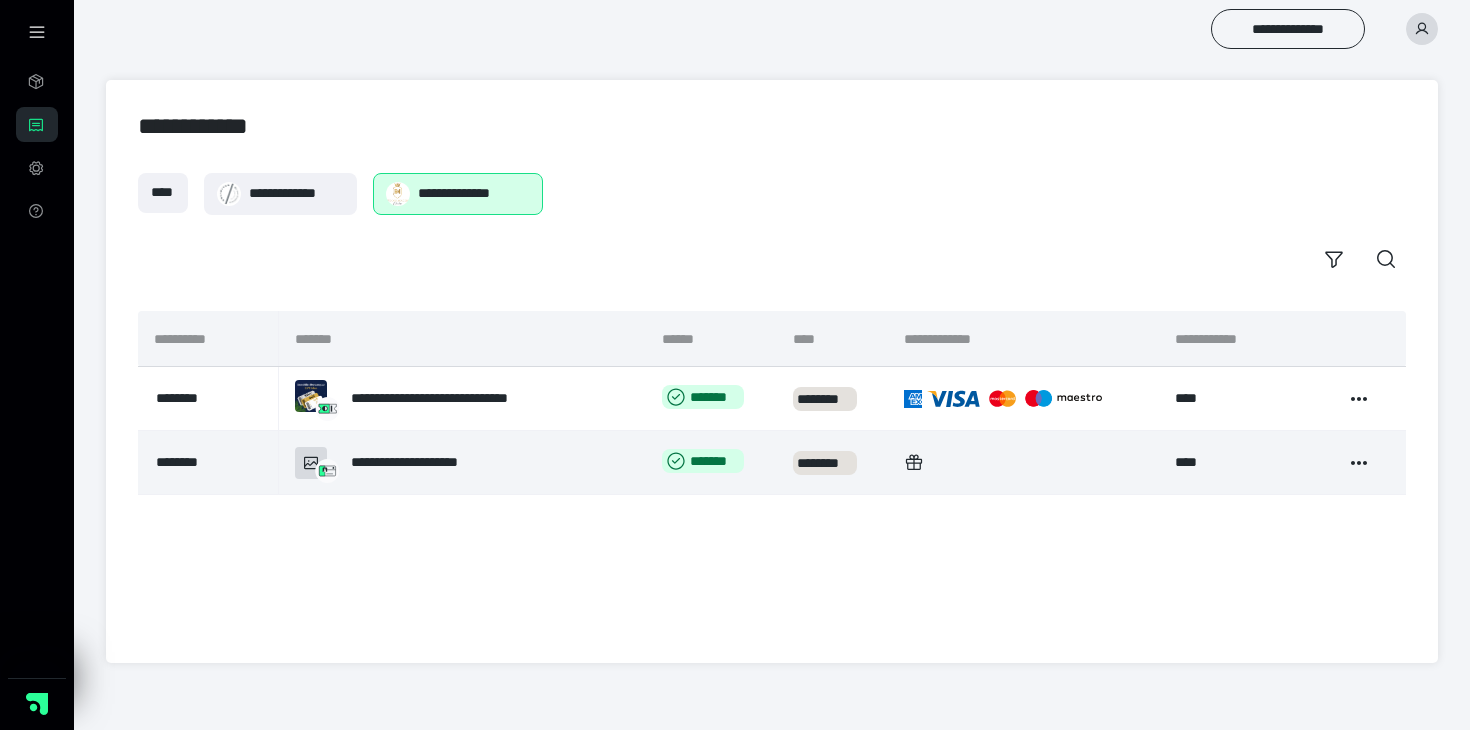 click on "**********" at bounding box center (425, 462) 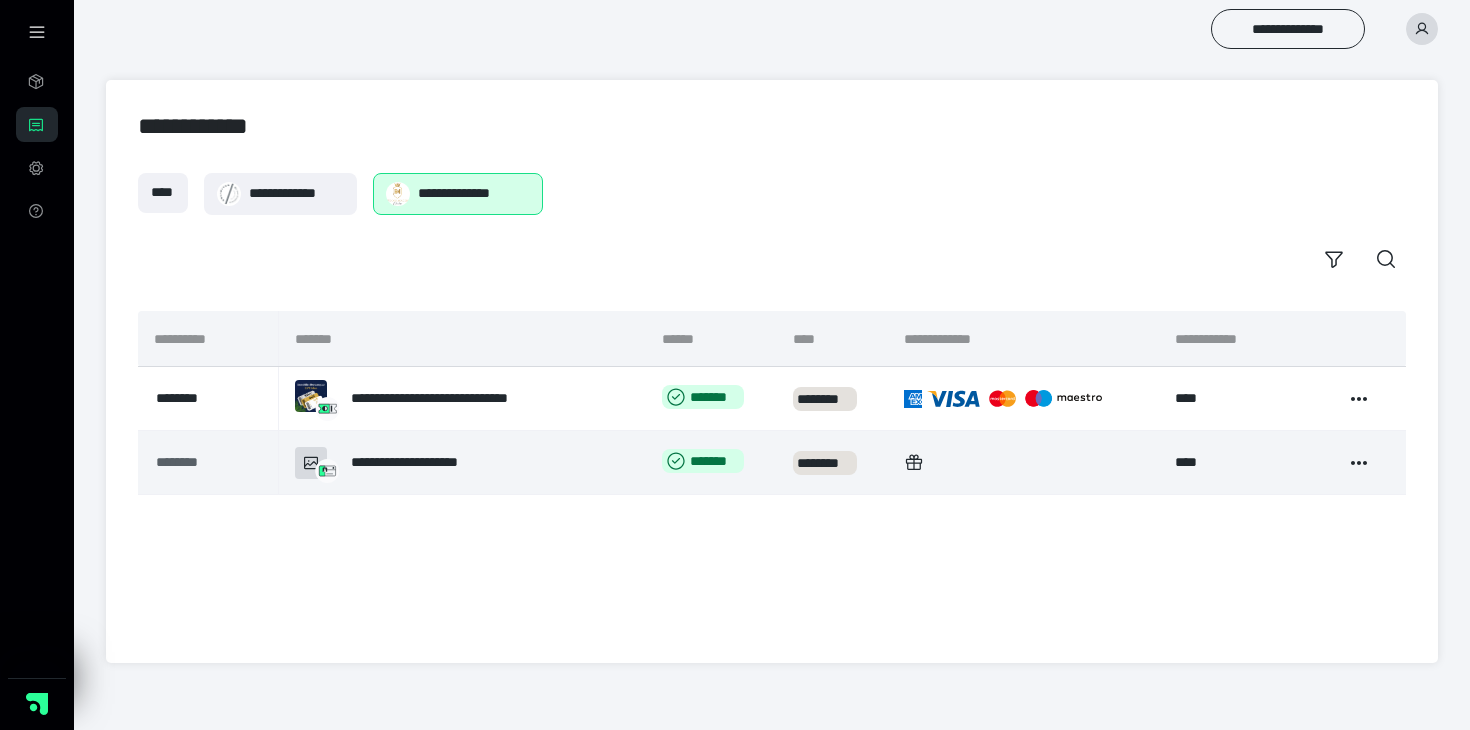 click on "********" at bounding box center (200, 462) 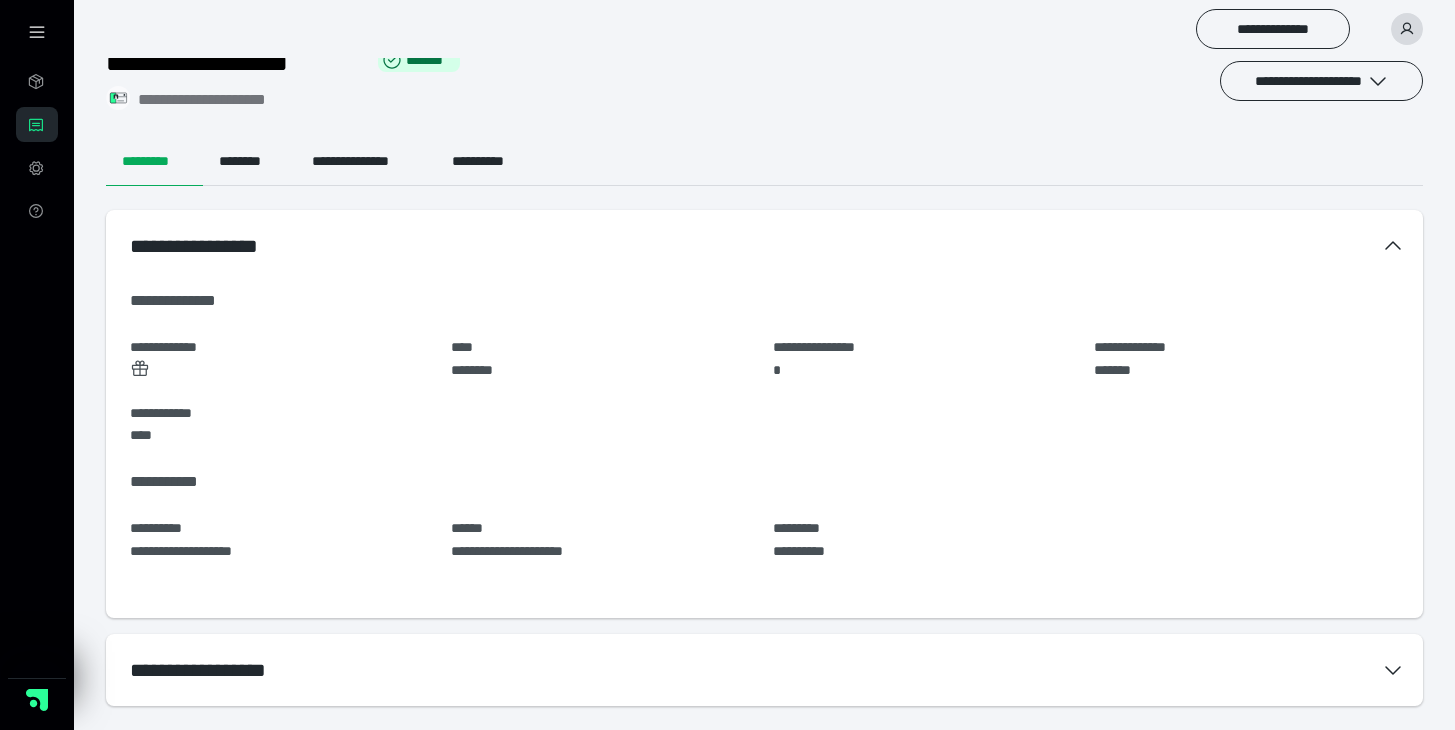 scroll, scrollTop: 0, scrollLeft: 0, axis: both 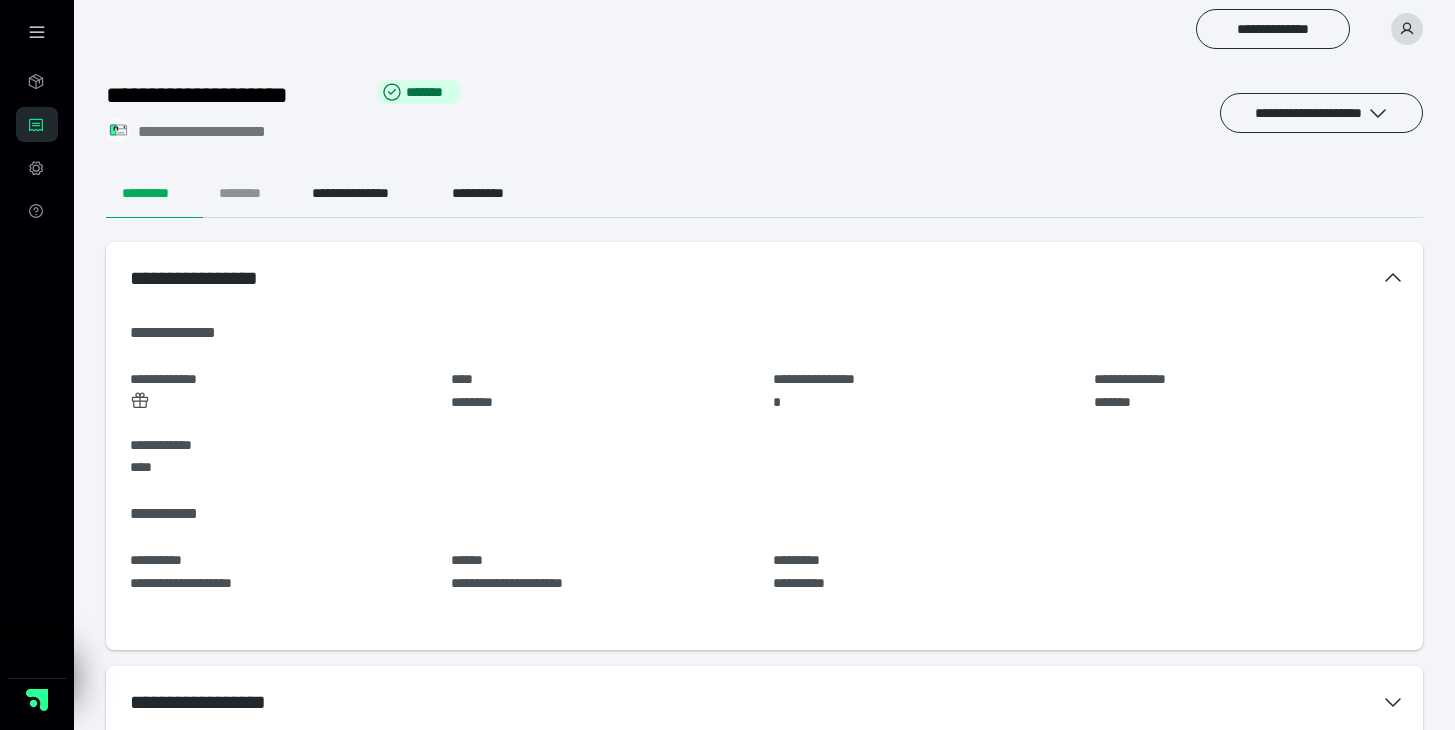 click on "********" at bounding box center [249, 194] 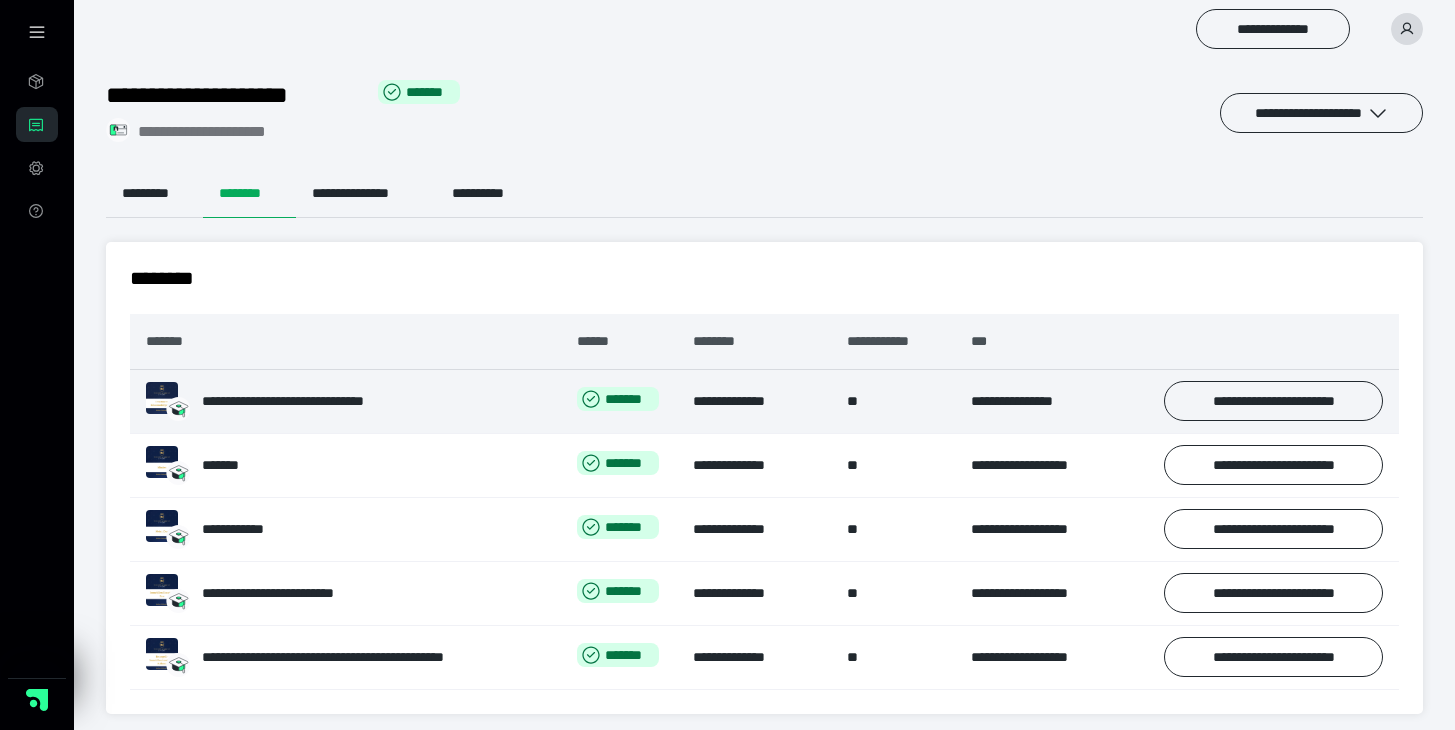 scroll, scrollTop: 20, scrollLeft: 0, axis: vertical 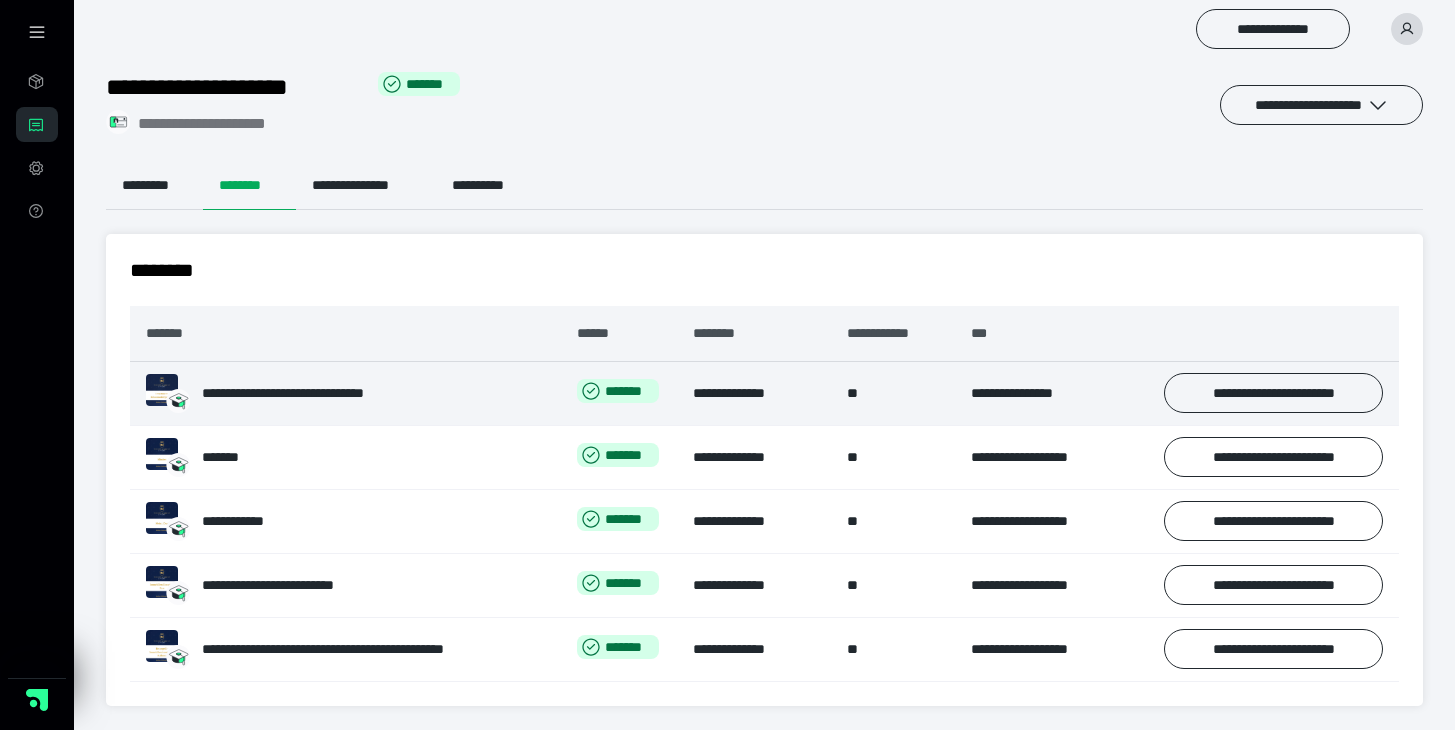 click on "**********" at bounding box center [311, 393] 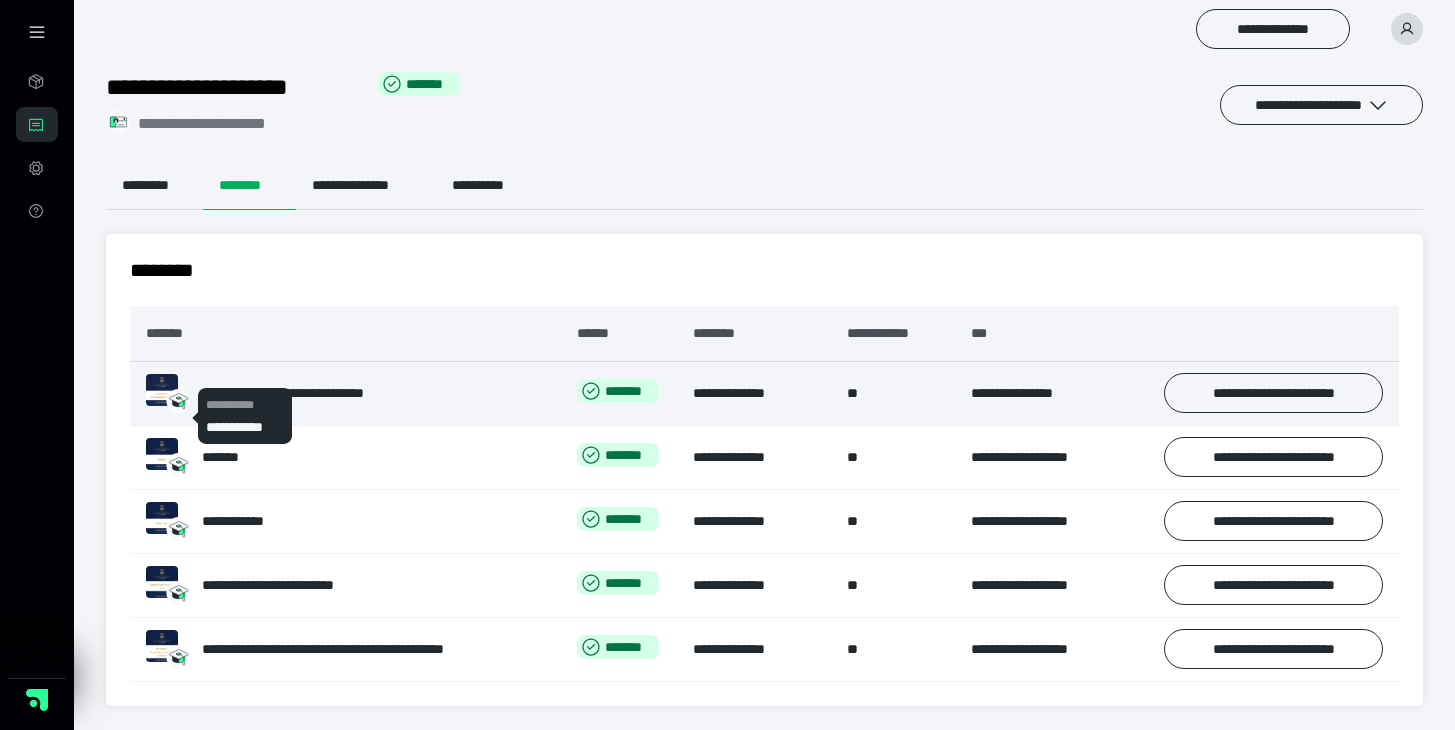 click at bounding box center [162, 390] 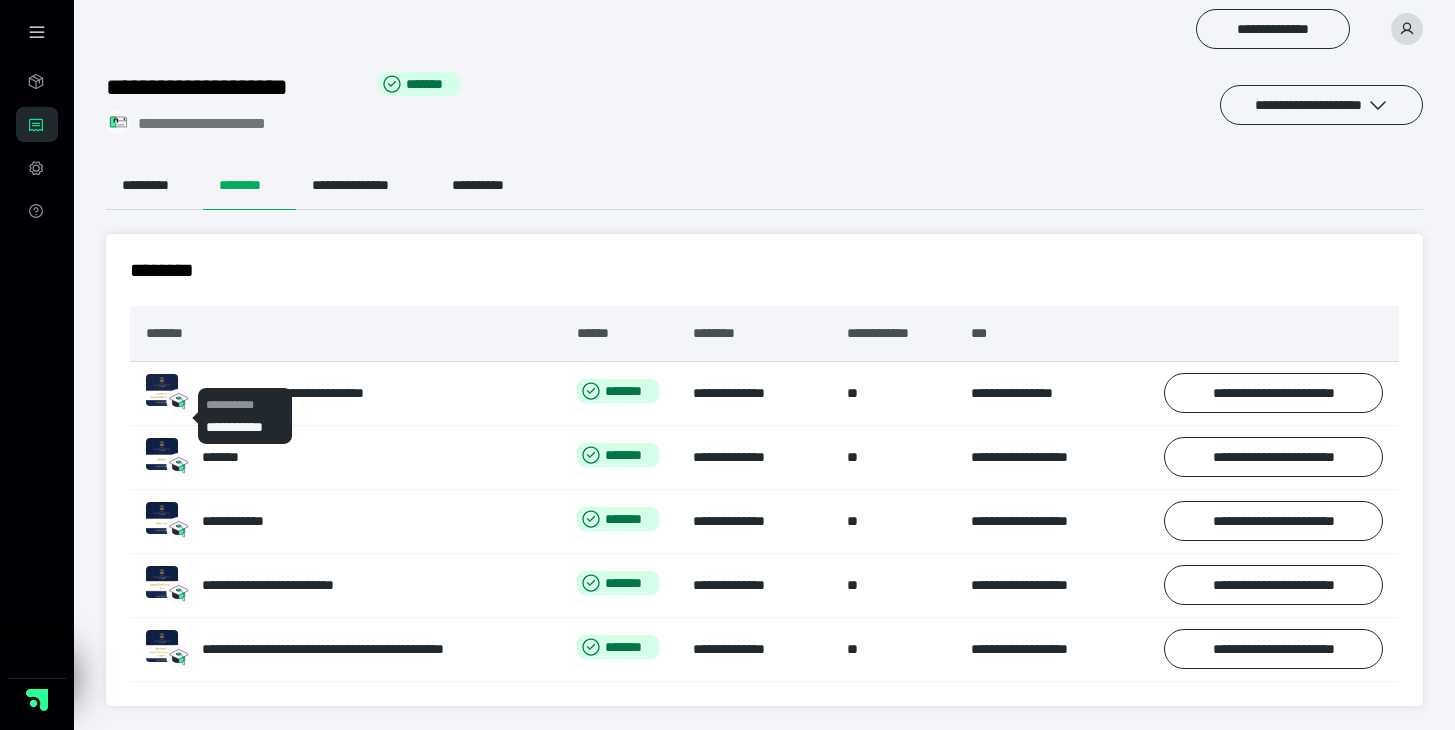 click on "**********" at bounding box center (245, 427) 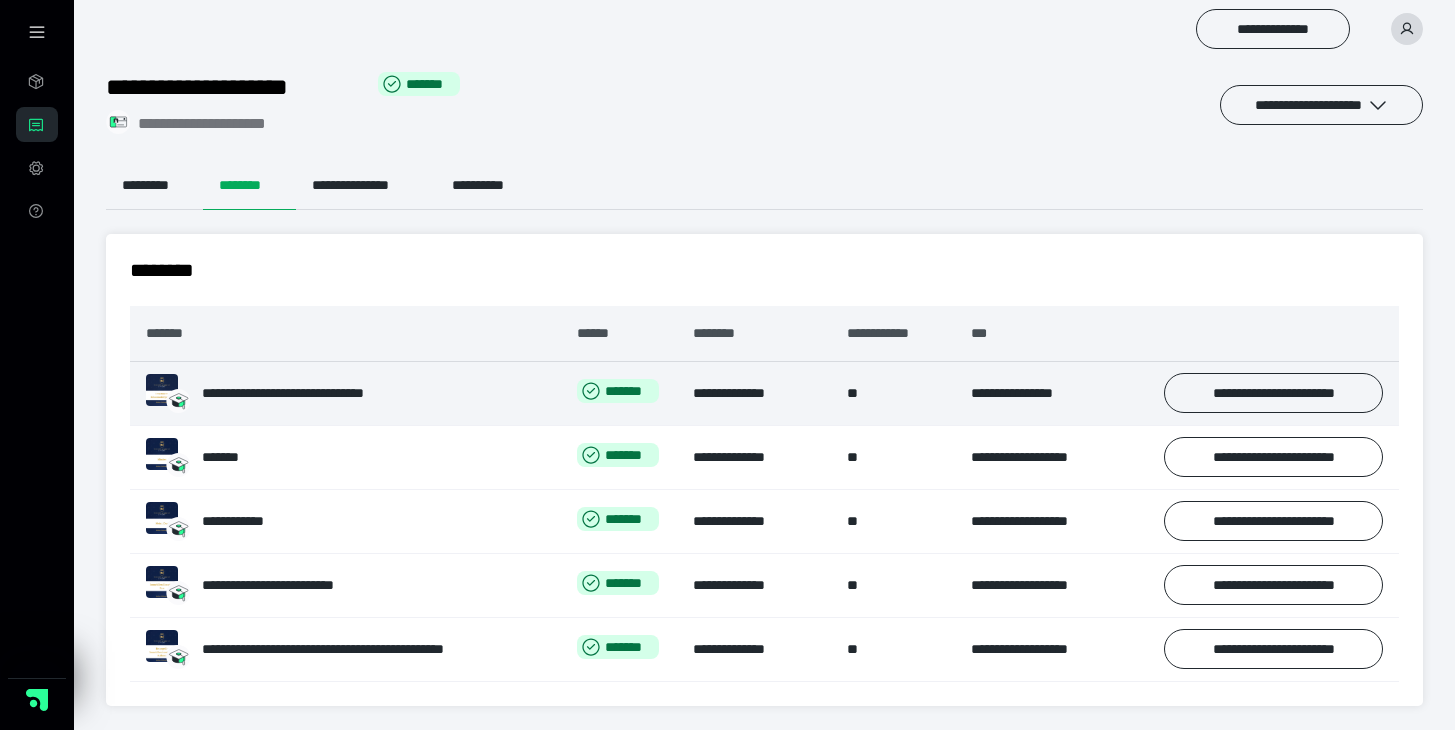 click at bounding box center (162, 390) 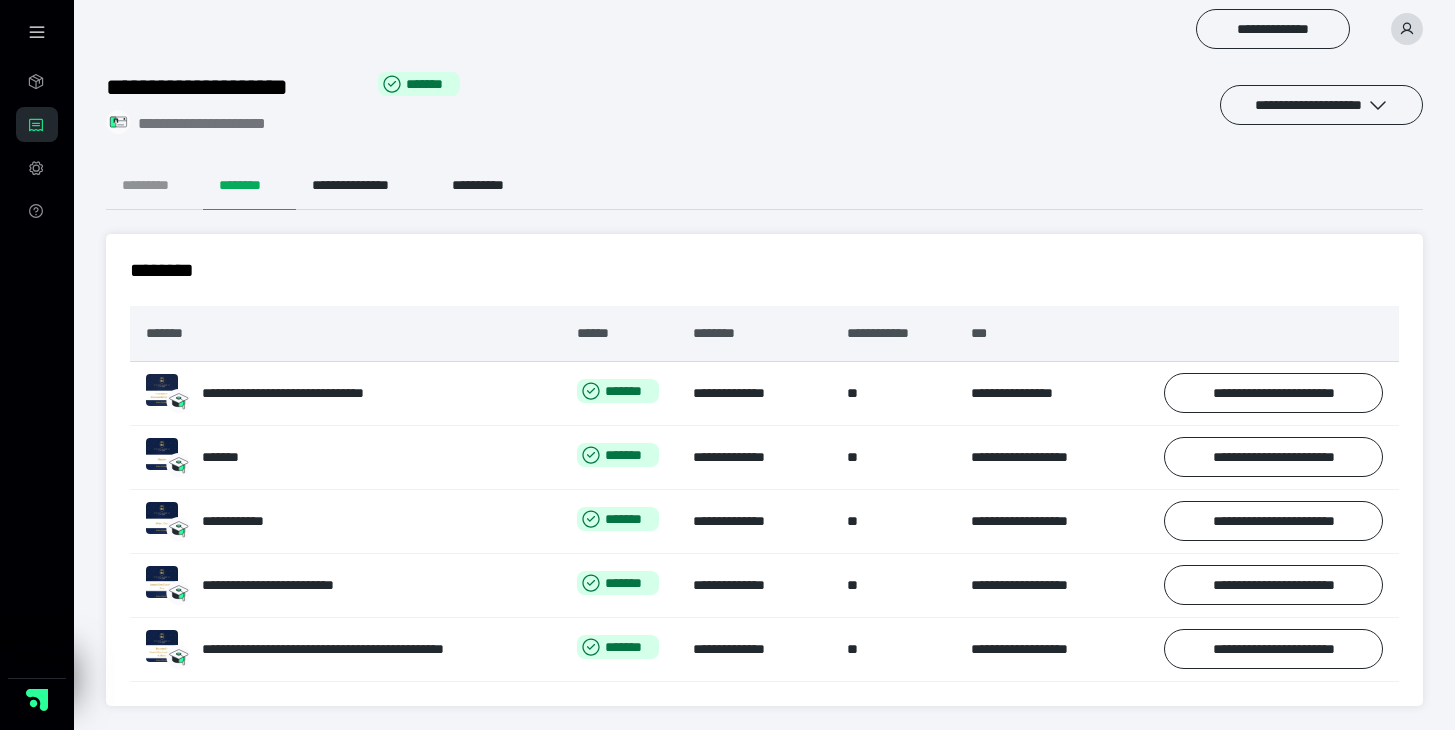 click on "*********" at bounding box center [154, 186] 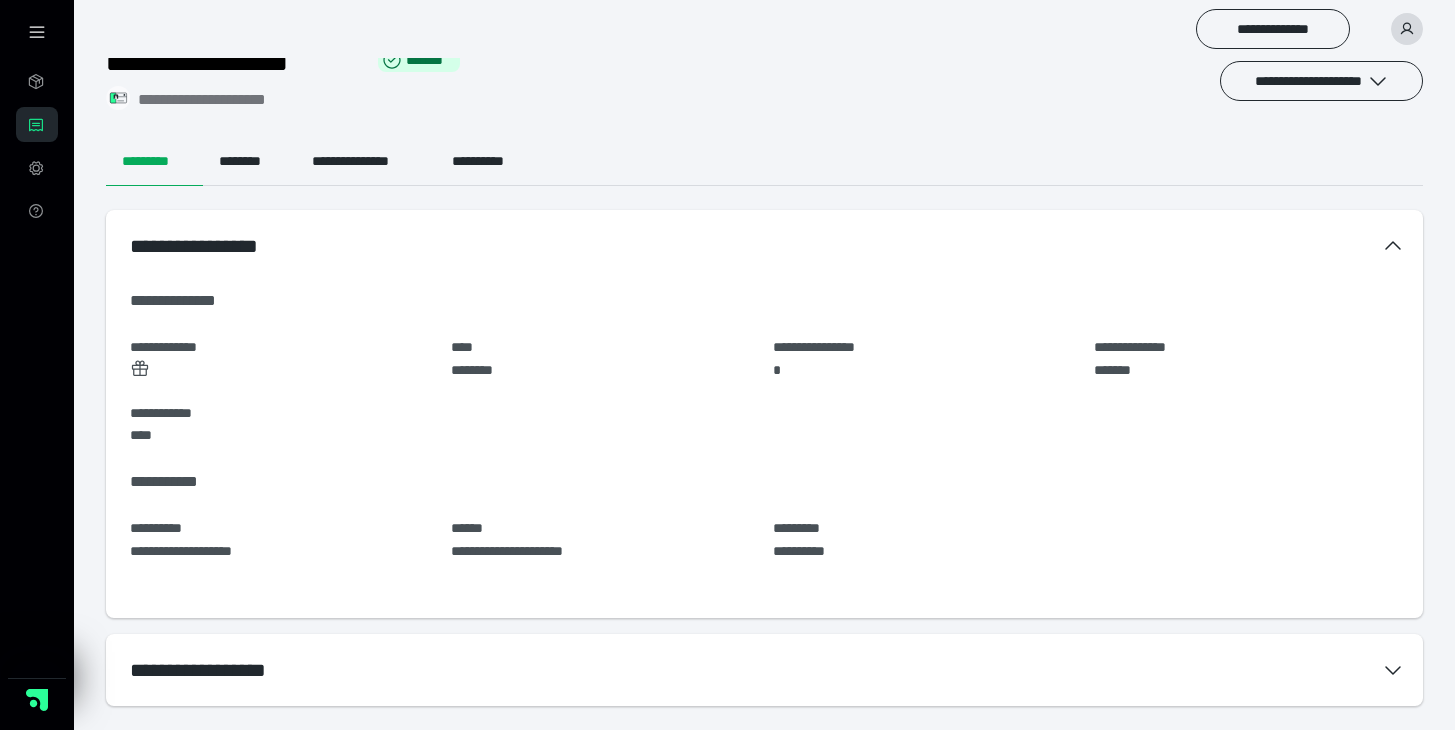 scroll, scrollTop: 0, scrollLeft: 0, axis: both 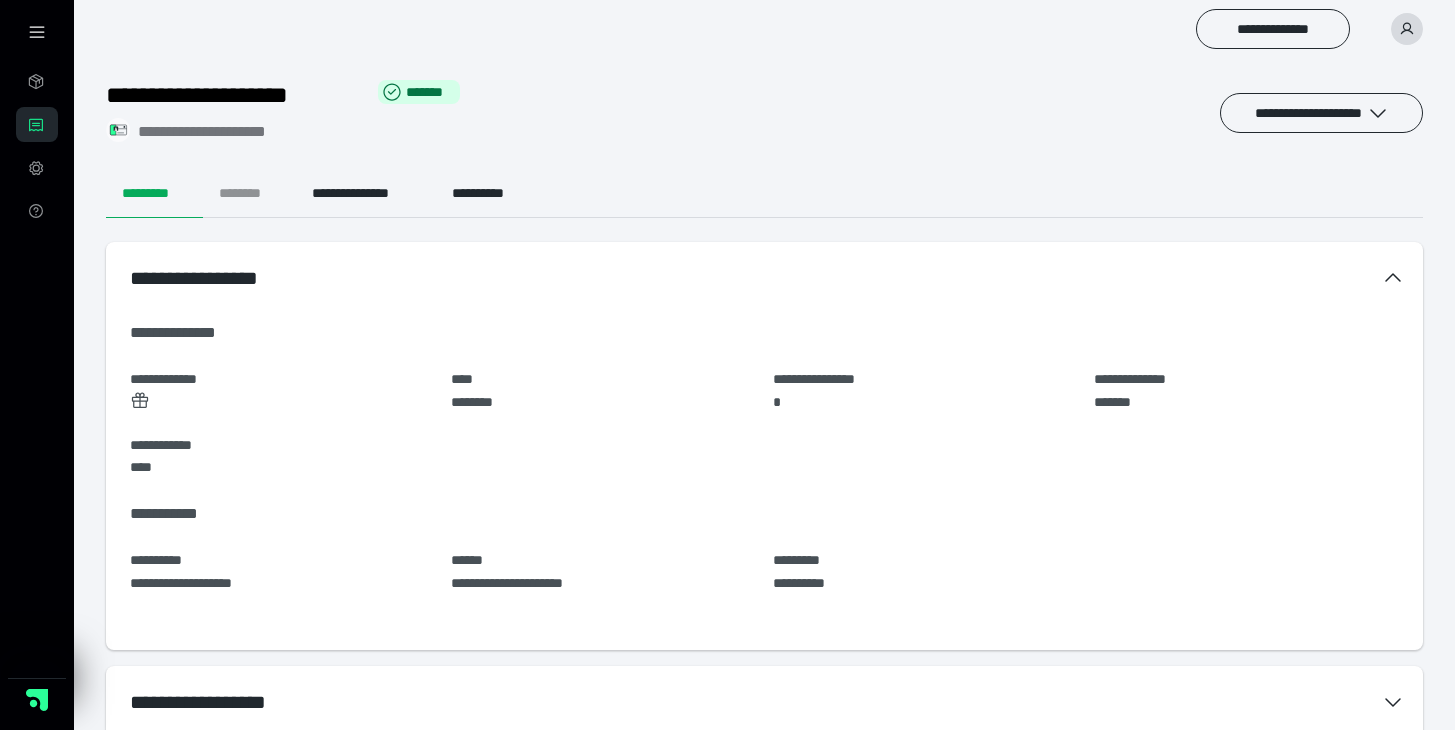 click on "********" at bounding box center (249, 194) 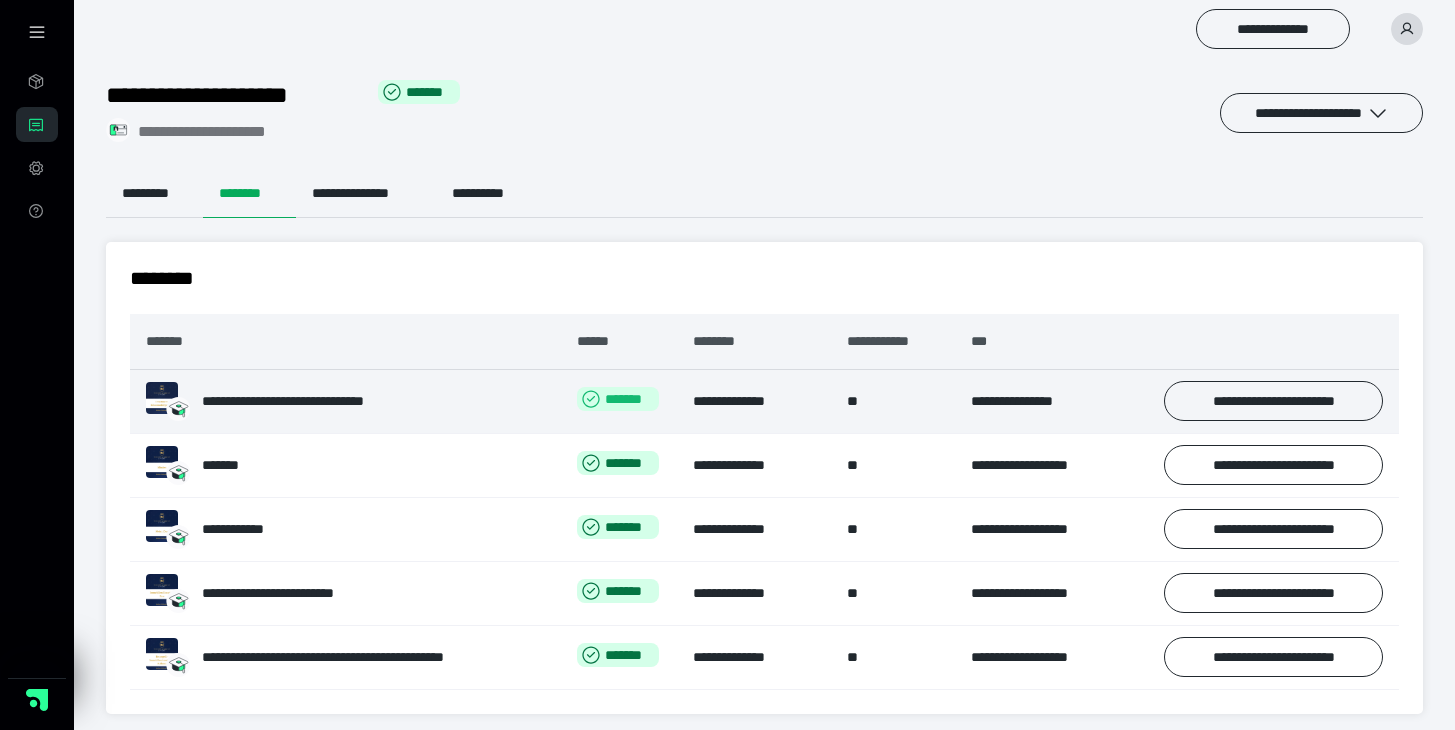 click on "*******" at bounding box center (618, 399) 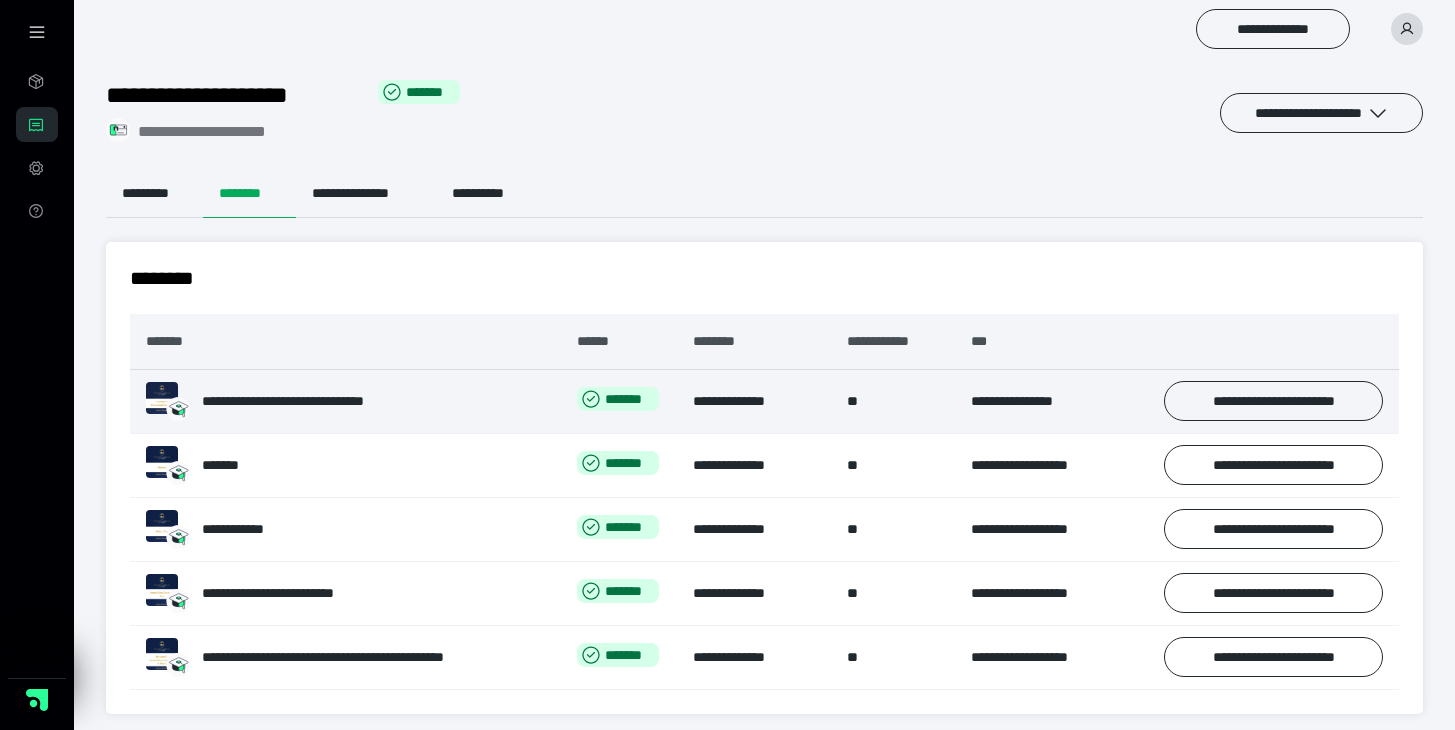 click on "**********" at bounding box center (311, 401) 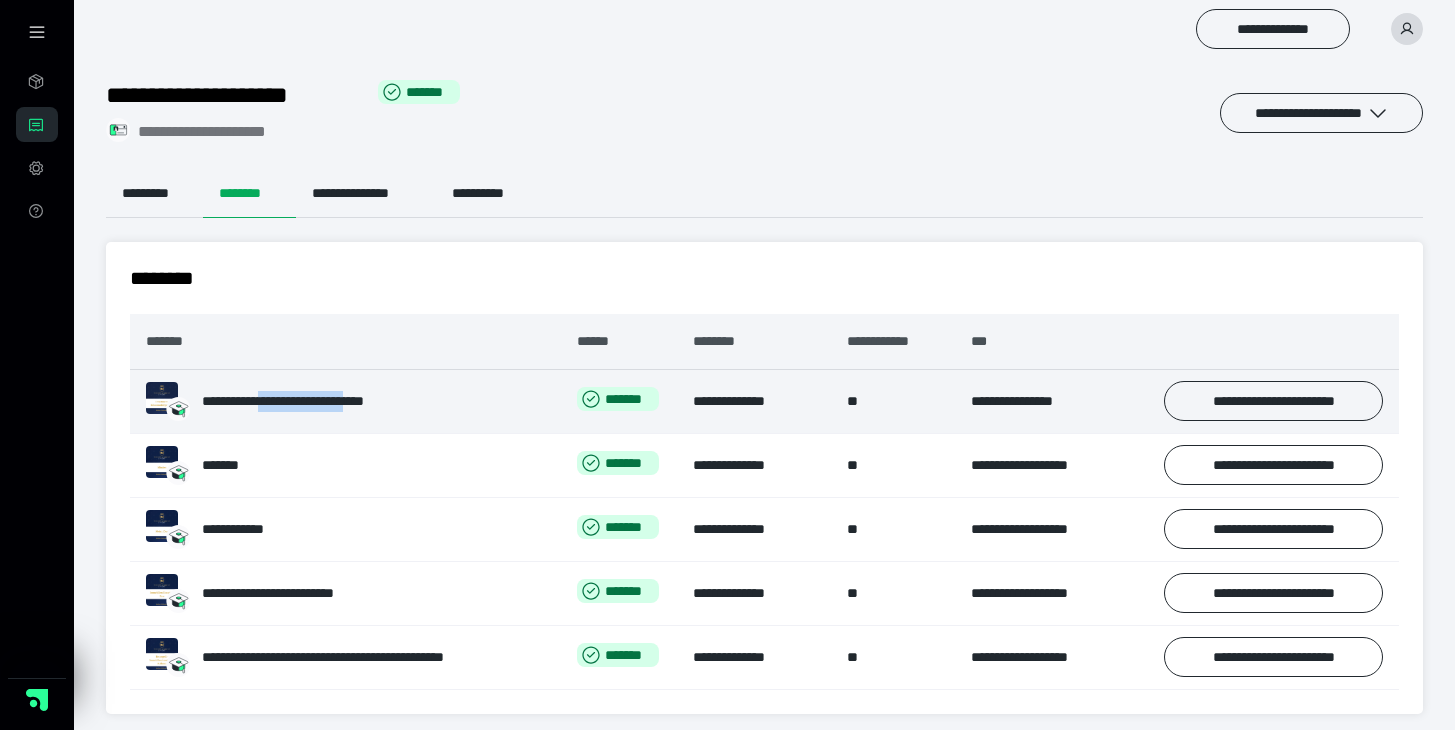 click on "**********" at bounding box center (311, 401) 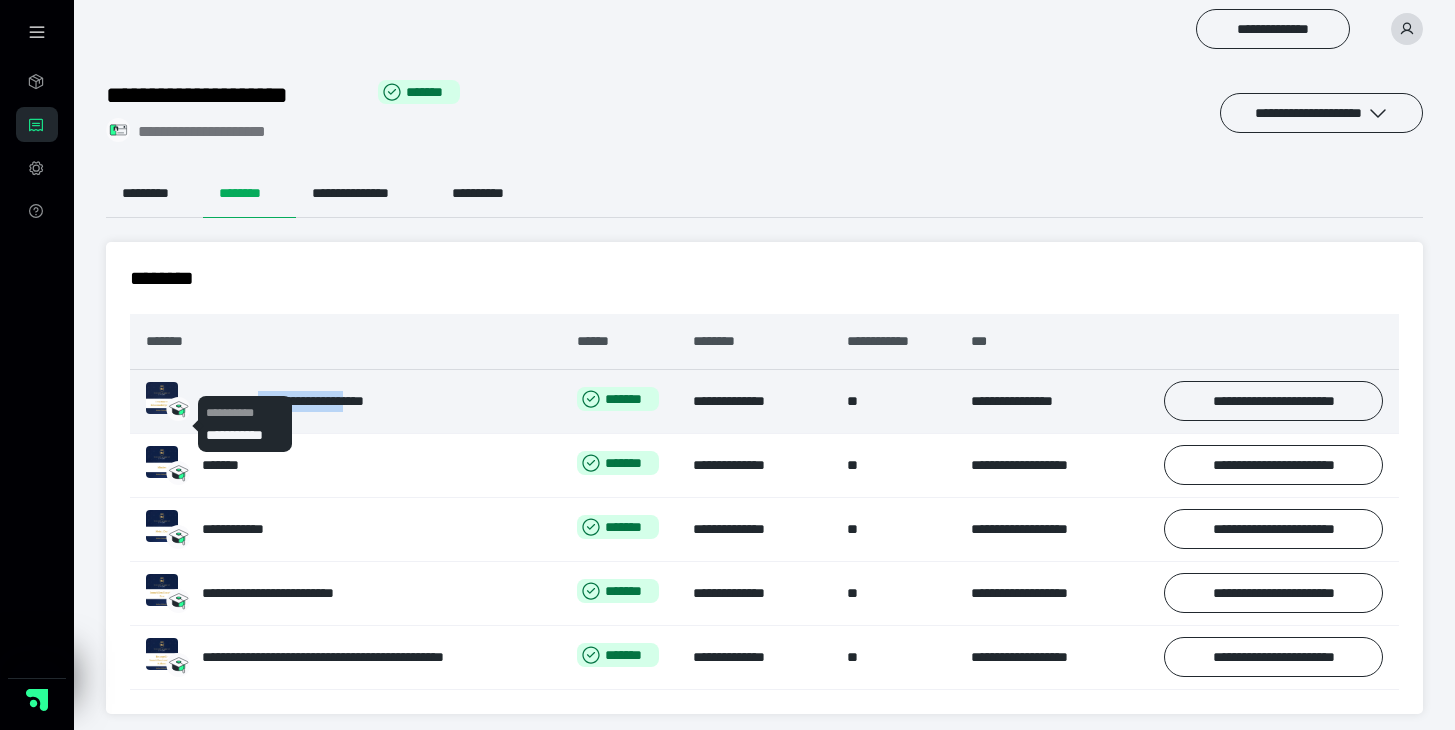 click at bounding box center [162, 398] 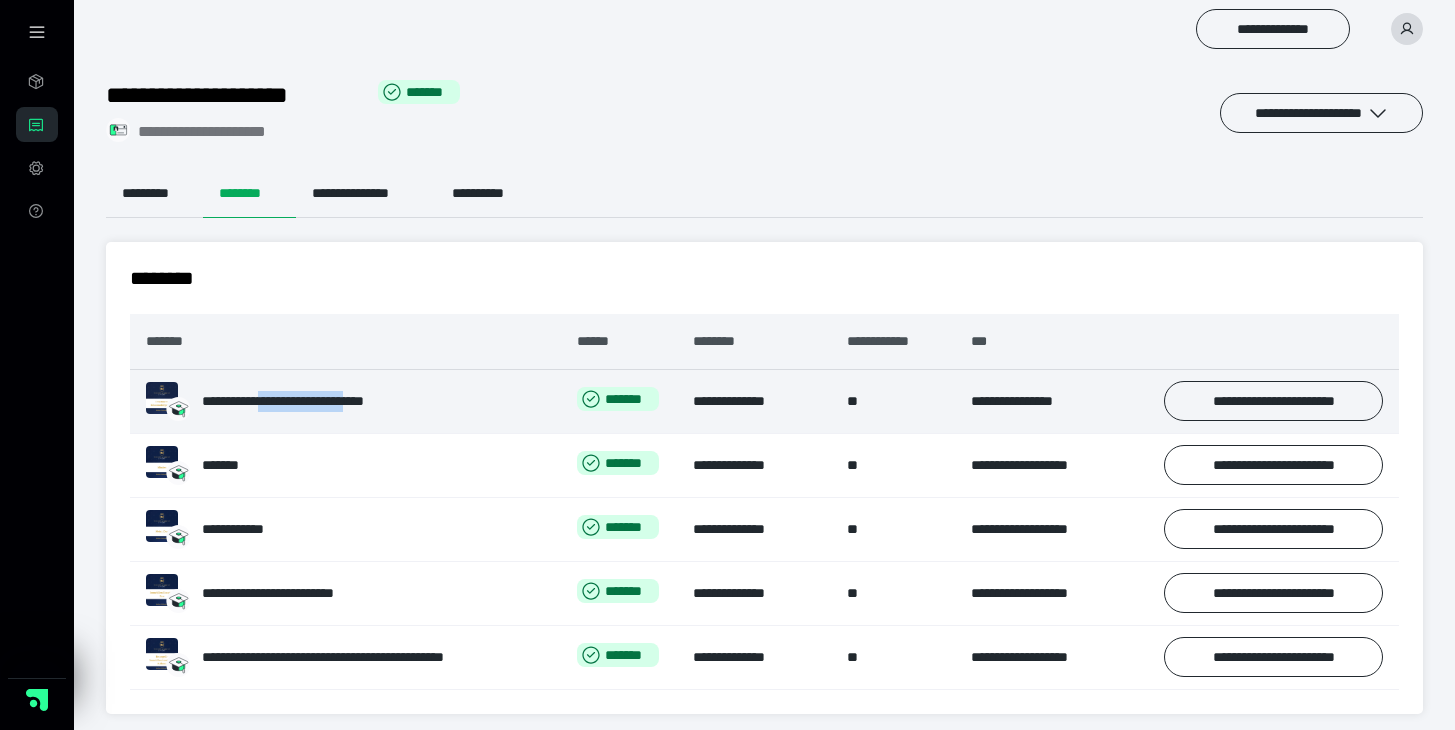 click at bounding box center (162, 398) 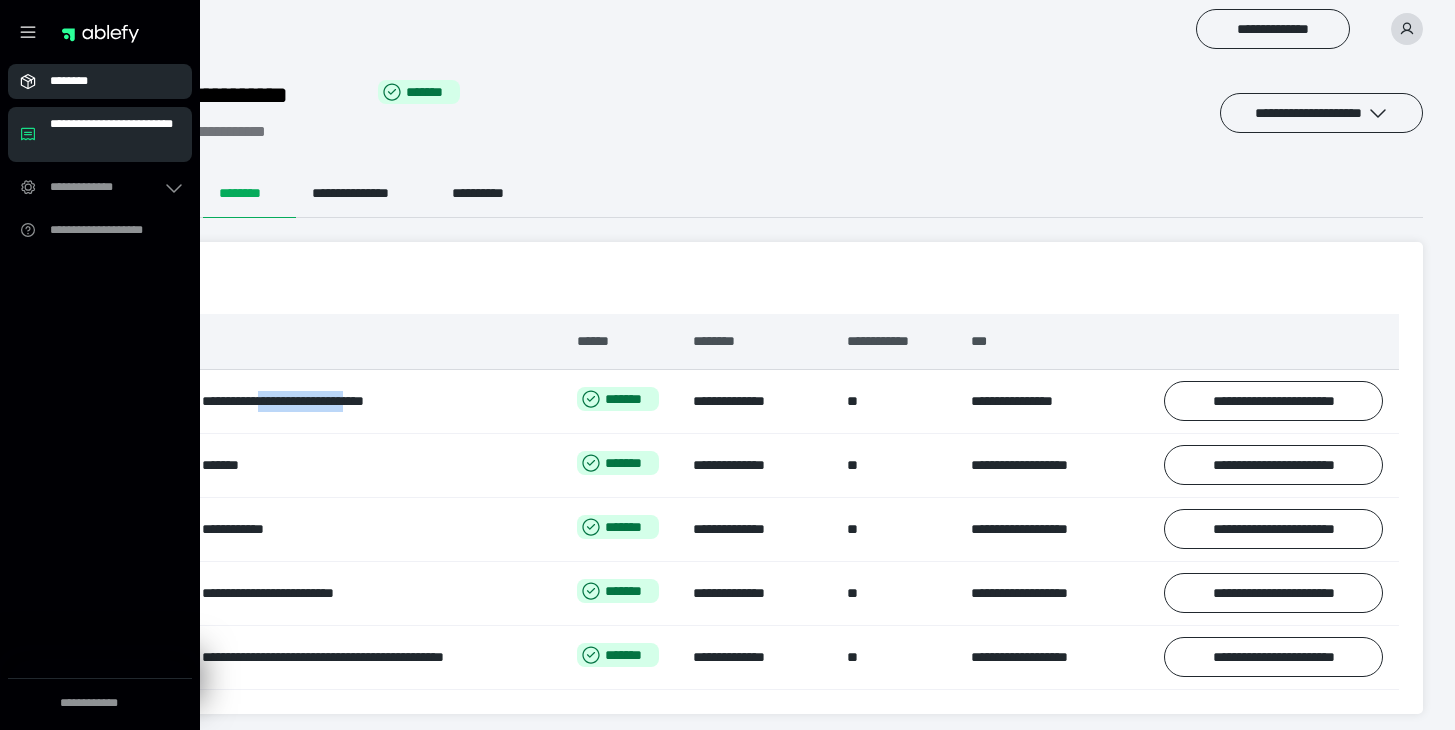 click on "********" at bounding box center [100, 81] 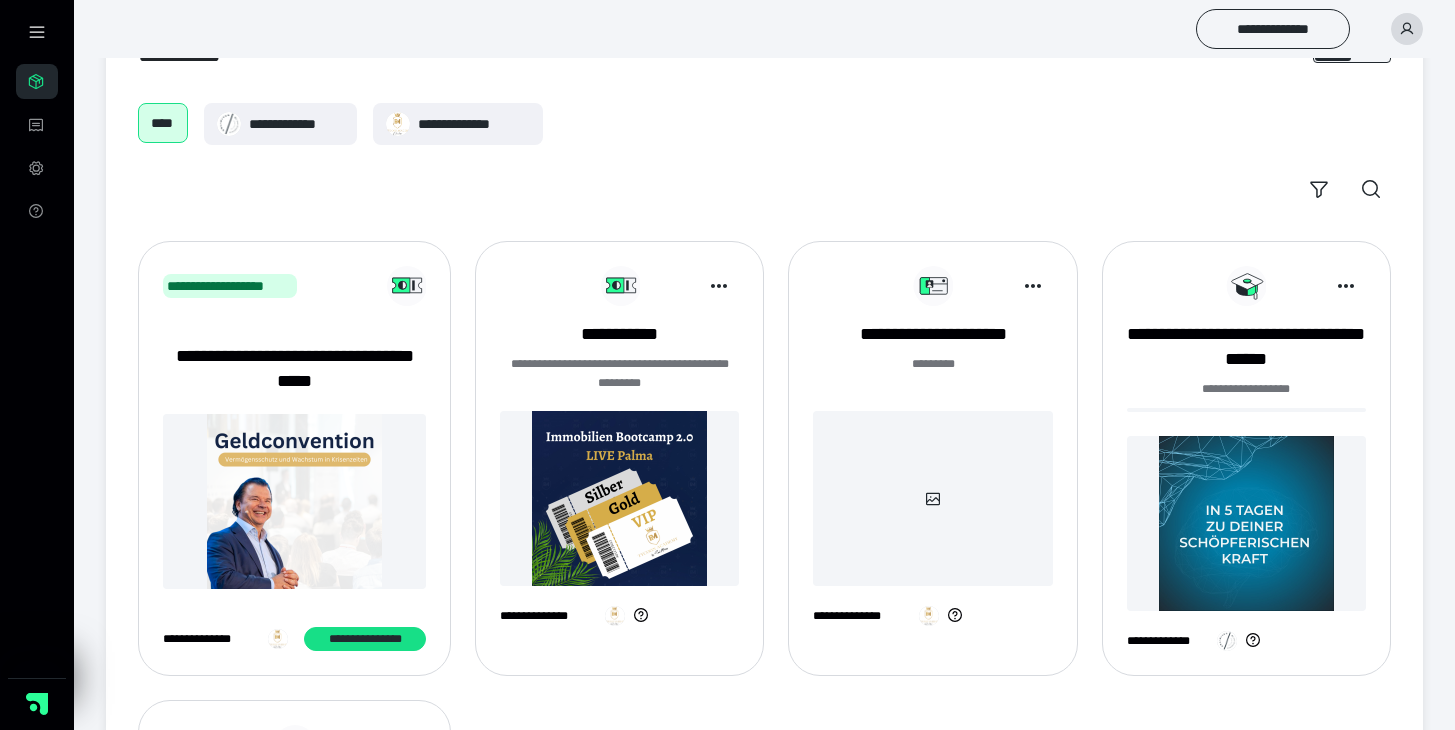 scroll, scrollTop: 141, scrollLeft: 0, axis: vertical 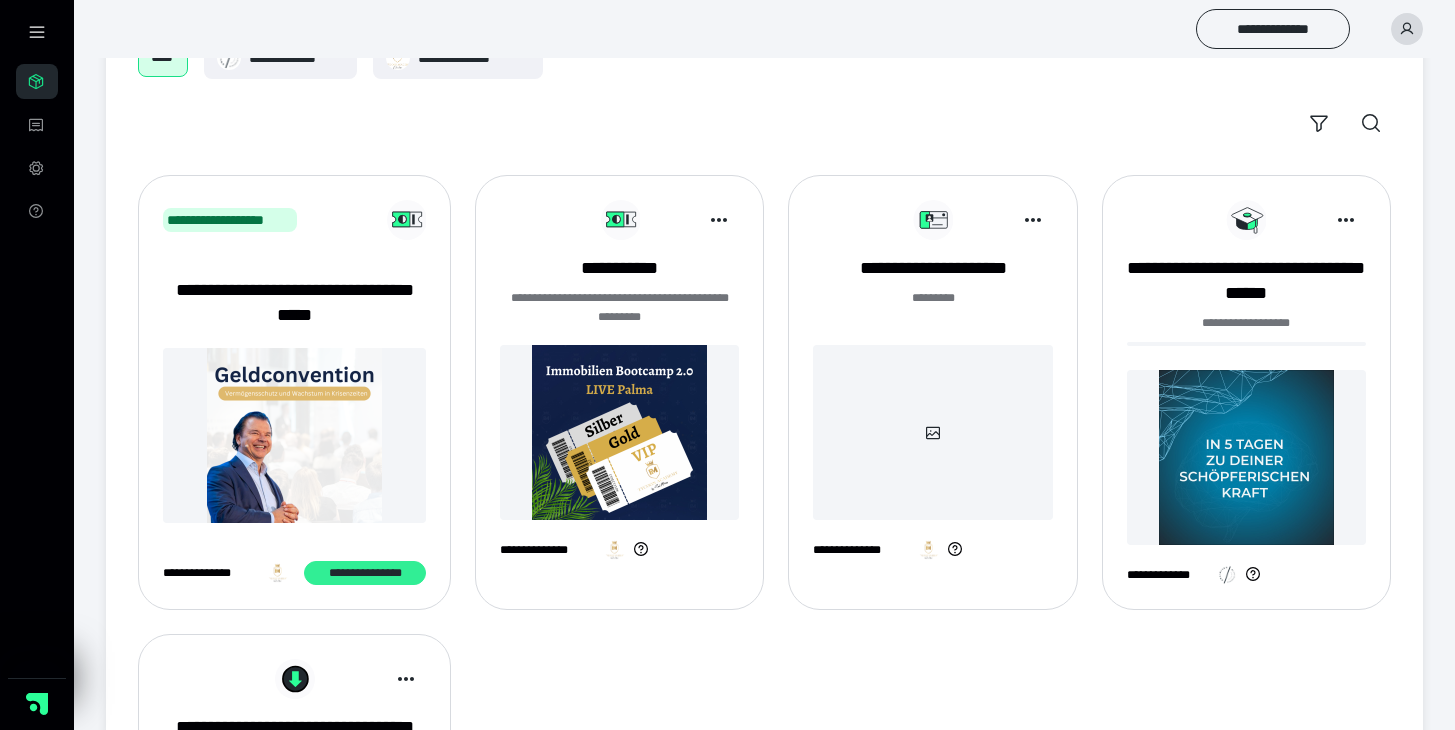 click on "**********" at bounding box center (365, 573) 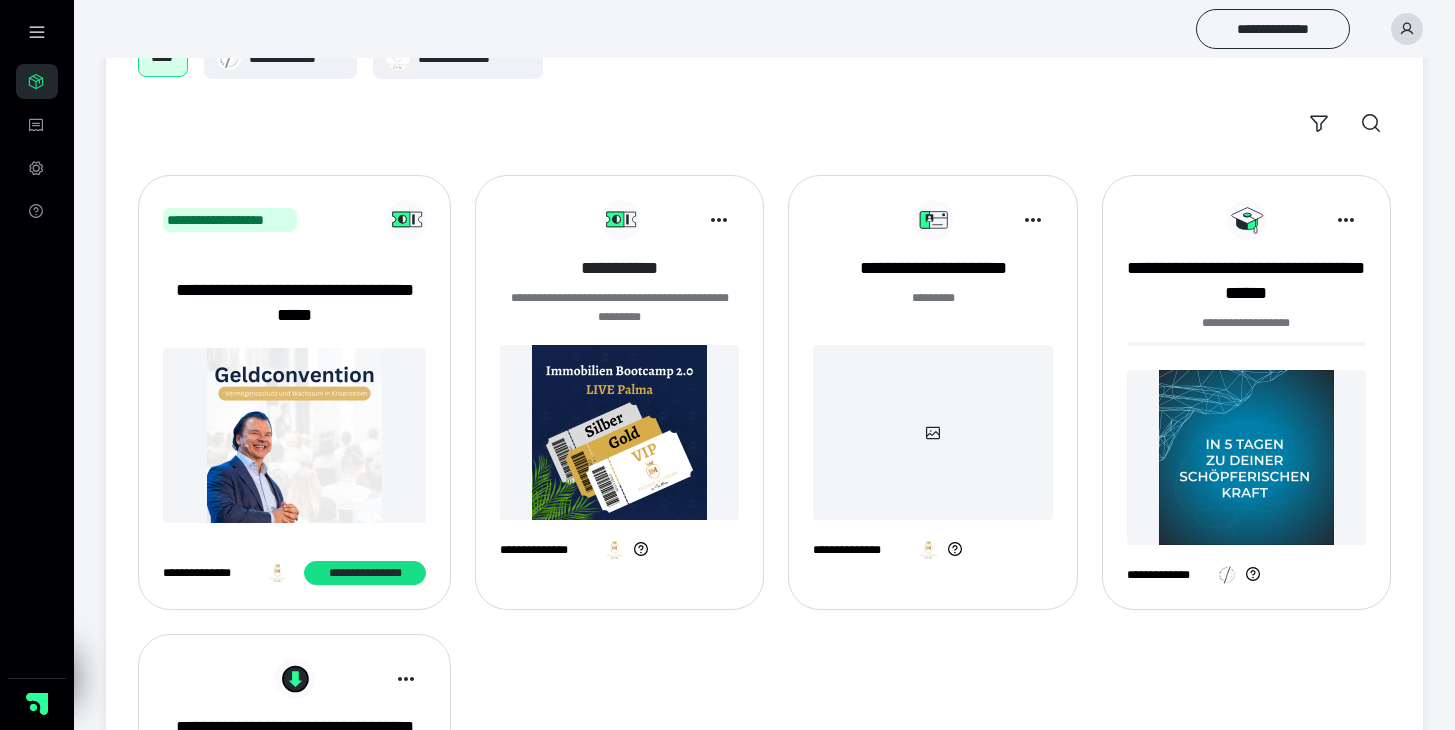 click on "**********" at bounding box center (619, 268) 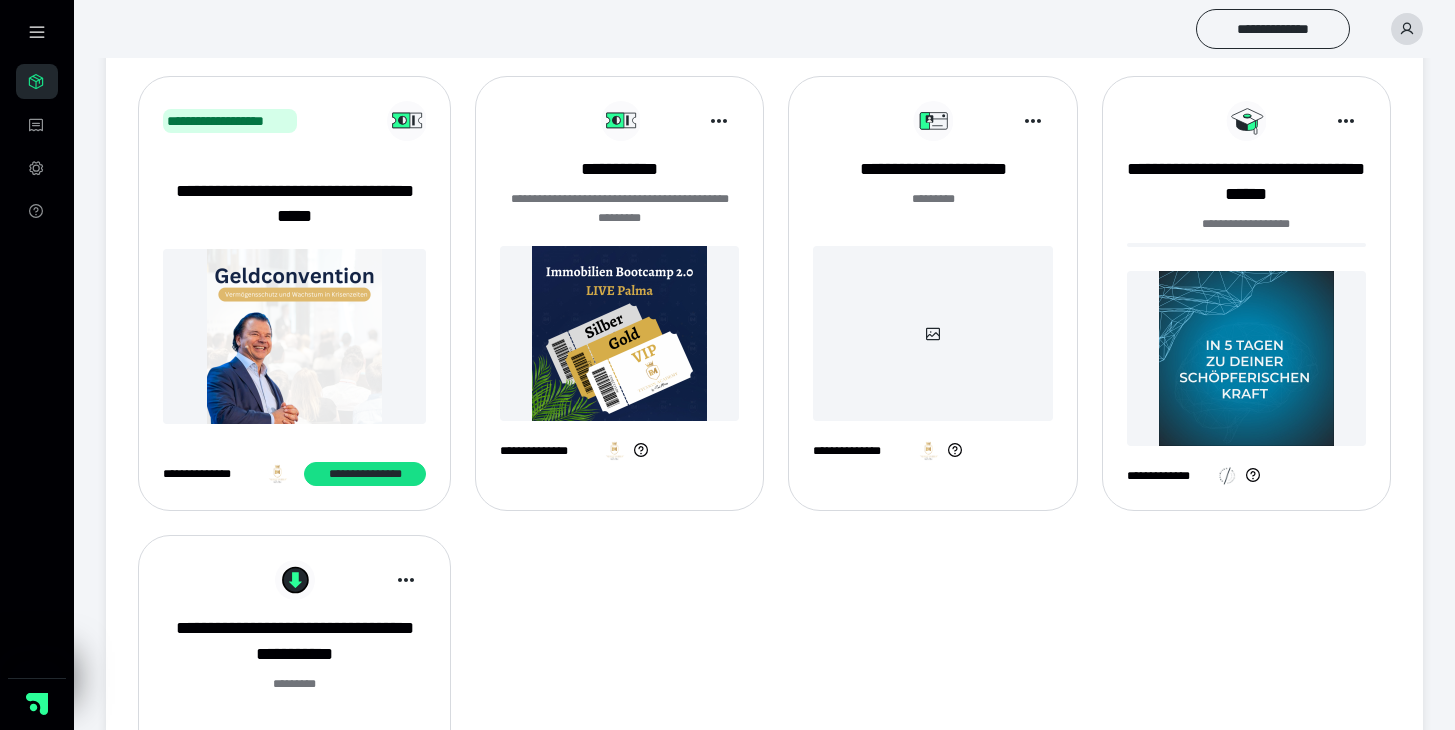 scroll, scrollTop: 248, scrollLeft: 0, axis: vertical 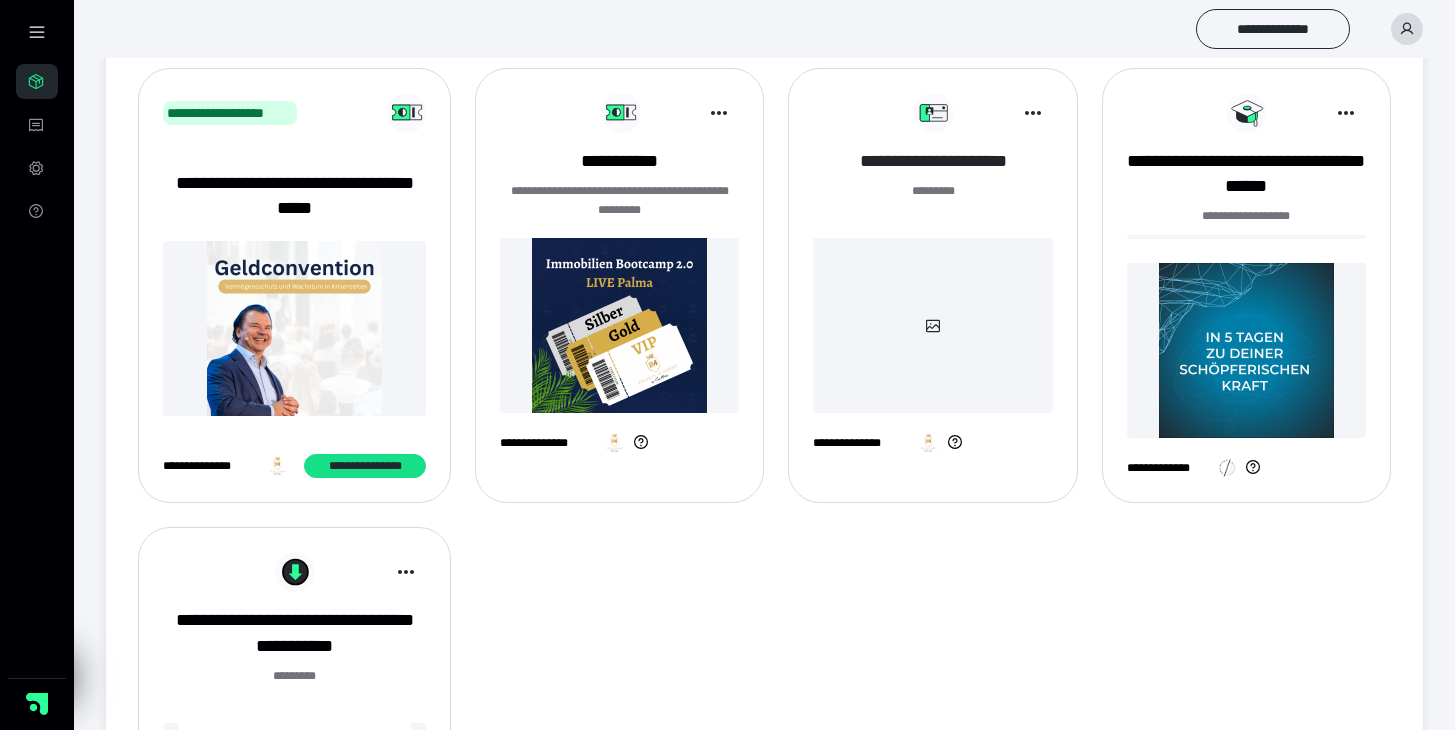 click on "**********" at bounding box center [932, 161] 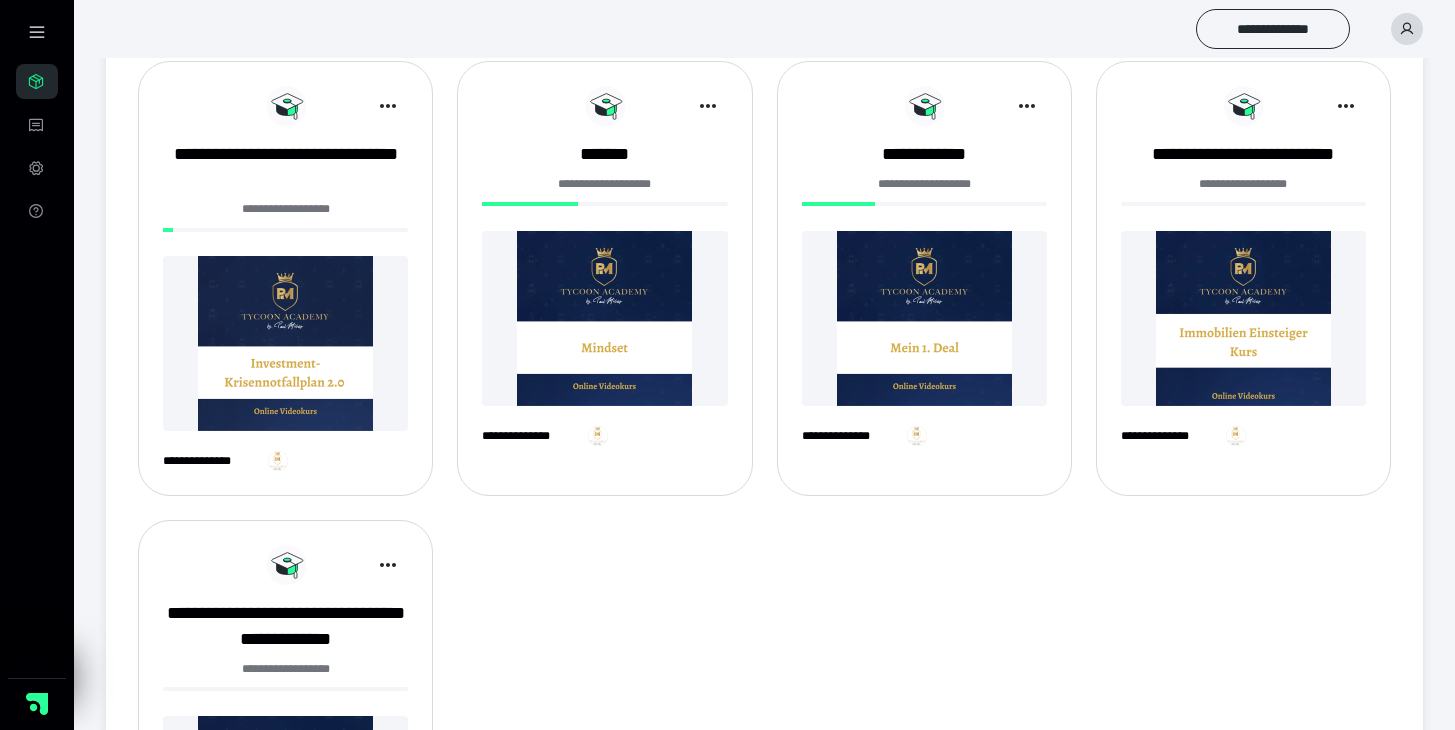 scroll, scrollTop: 90, scrollLeft: 0, axis: vertical 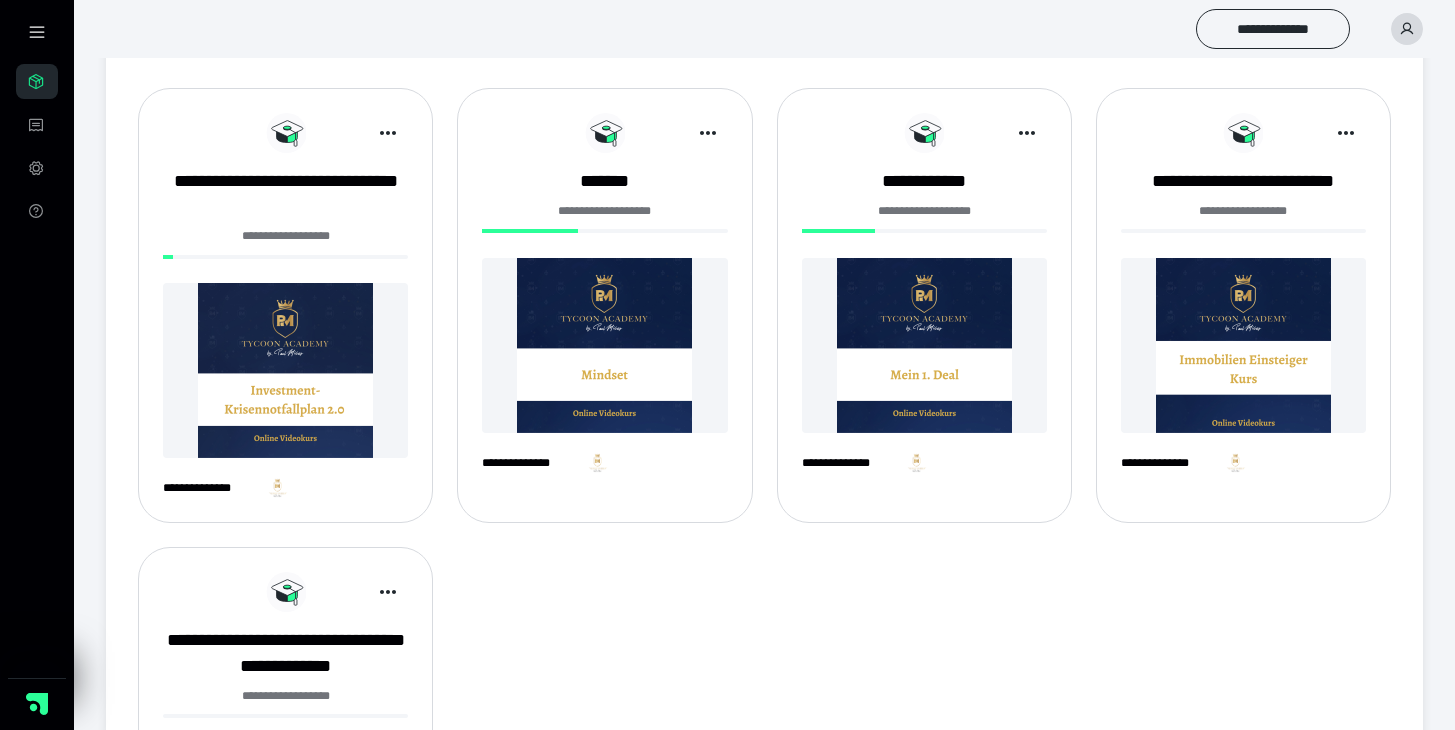 click at bounding box center [285, 370] 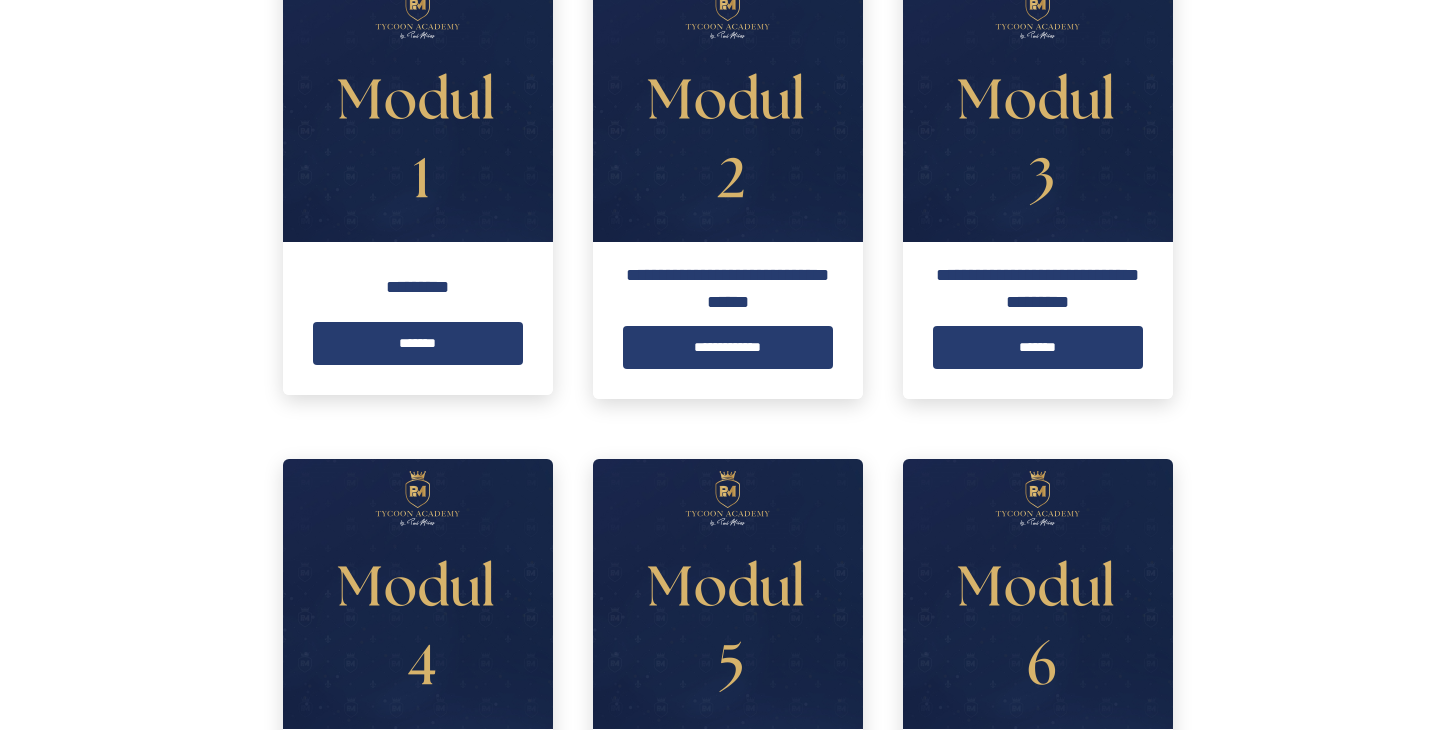 scroll, scrollTop: 300, scrollLeft: 0, axis: vertical 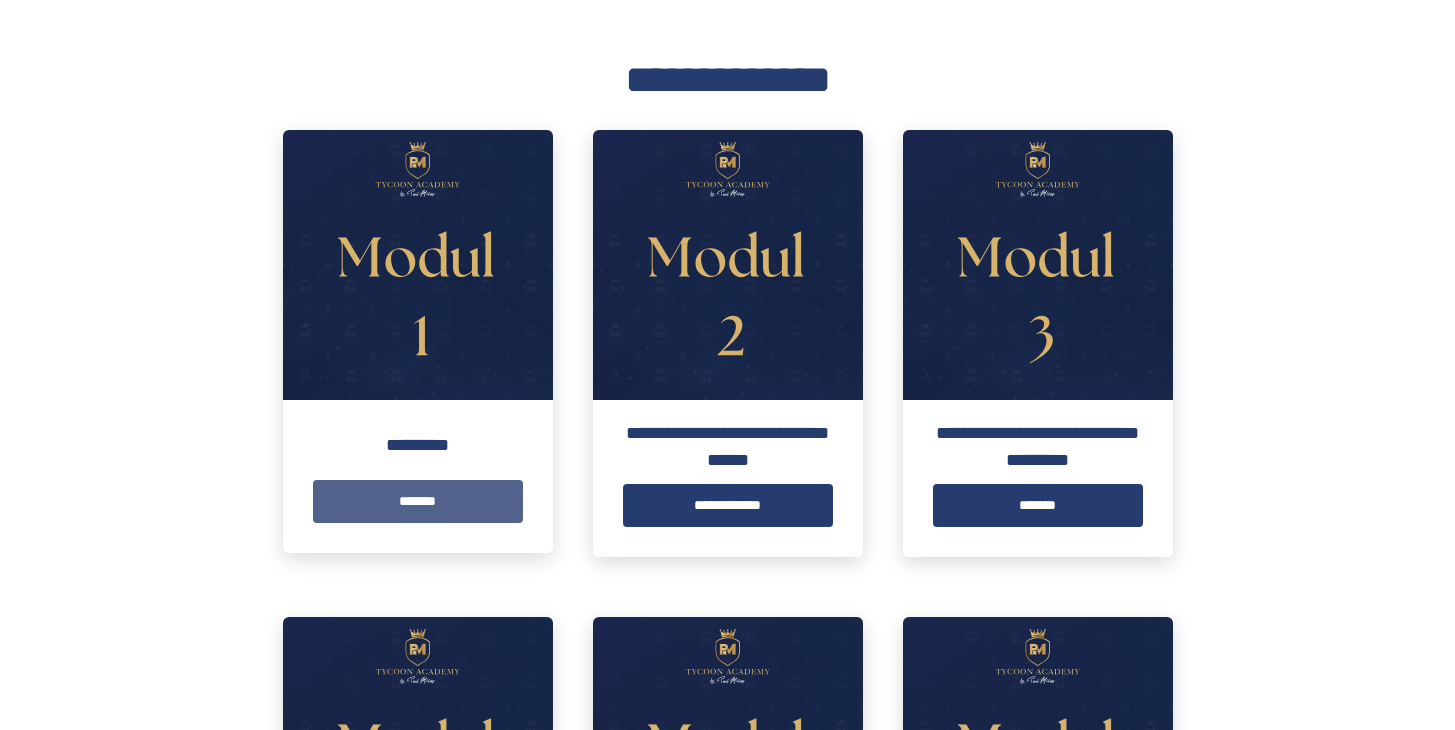click on "*******" at bounding box center [418, 501] 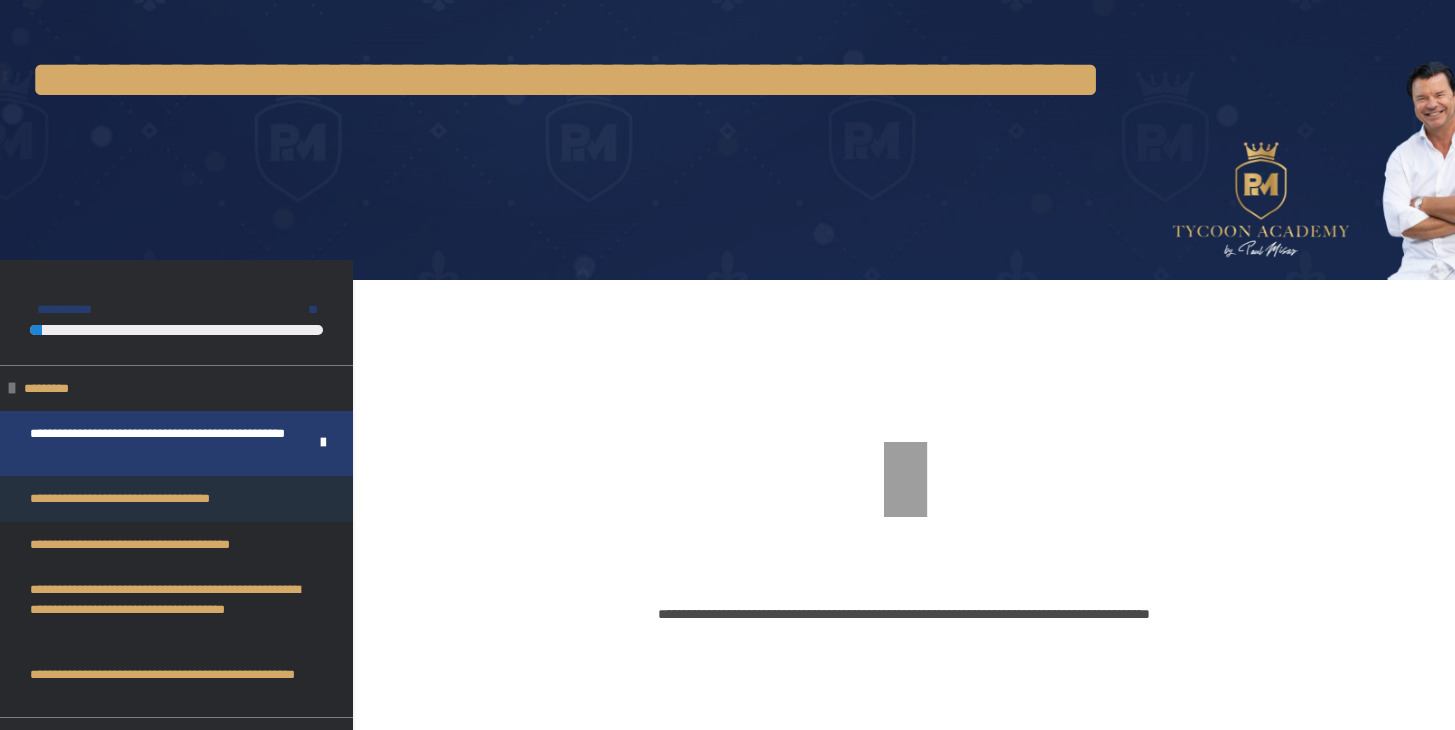 click on "**********" at bounding box center (147, 499) 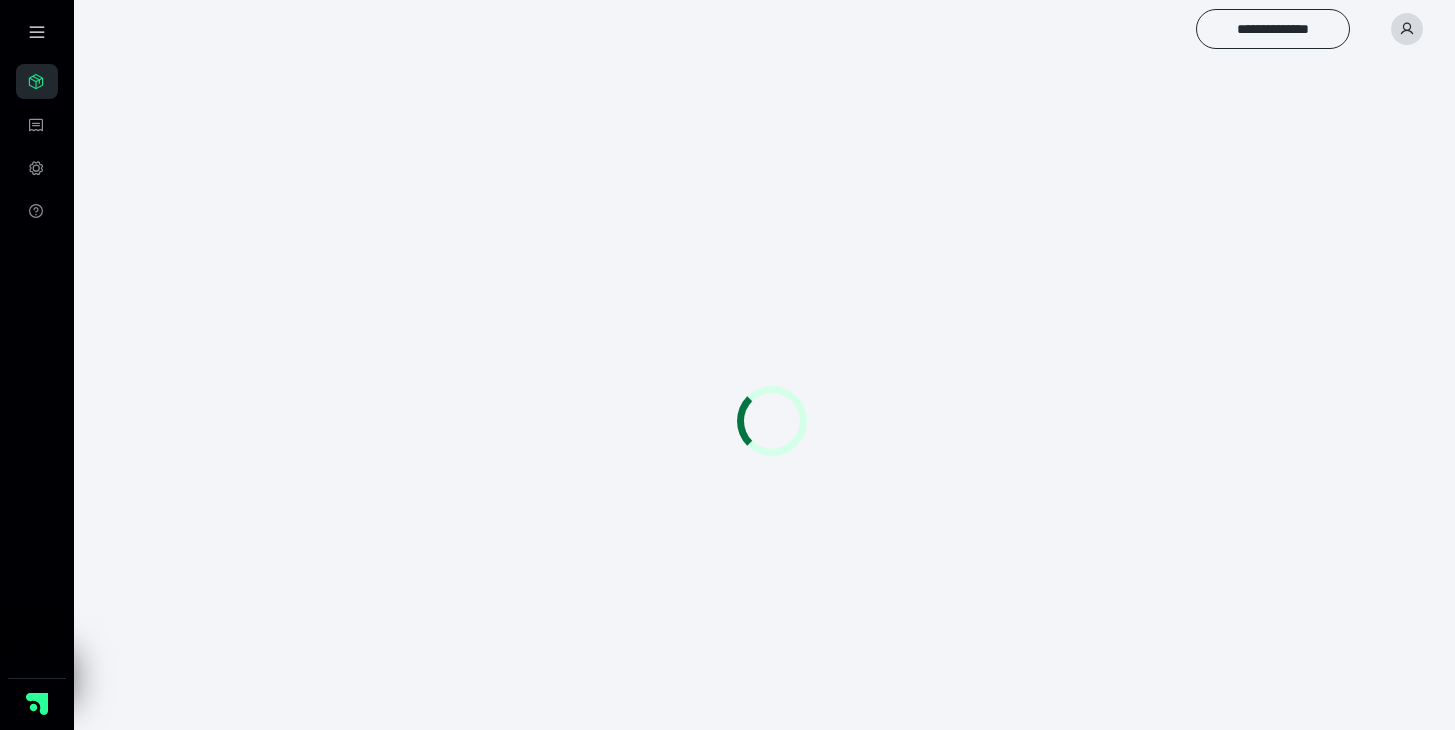 scroll, scrollTop: 0, scrollLeft: 0, axis: both 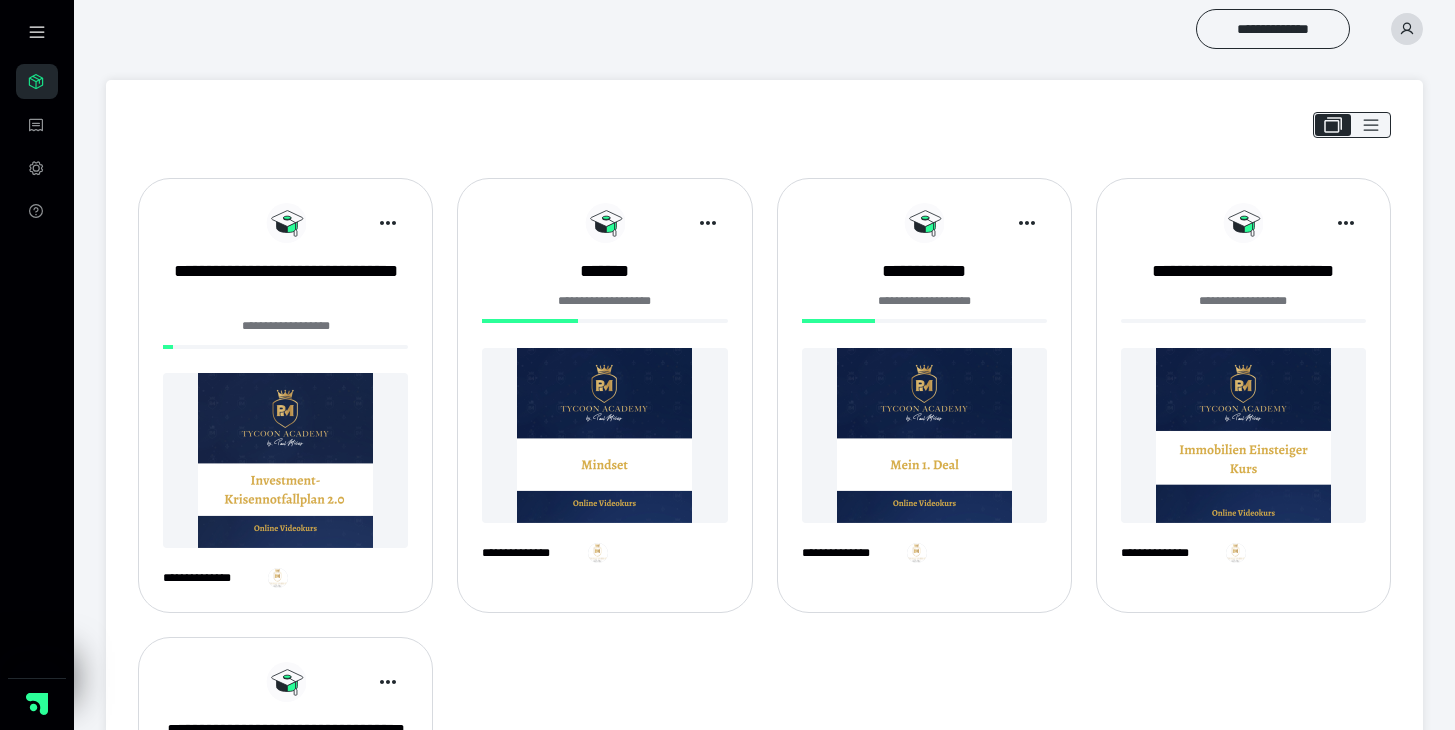 click at bounding box center (604, 435) 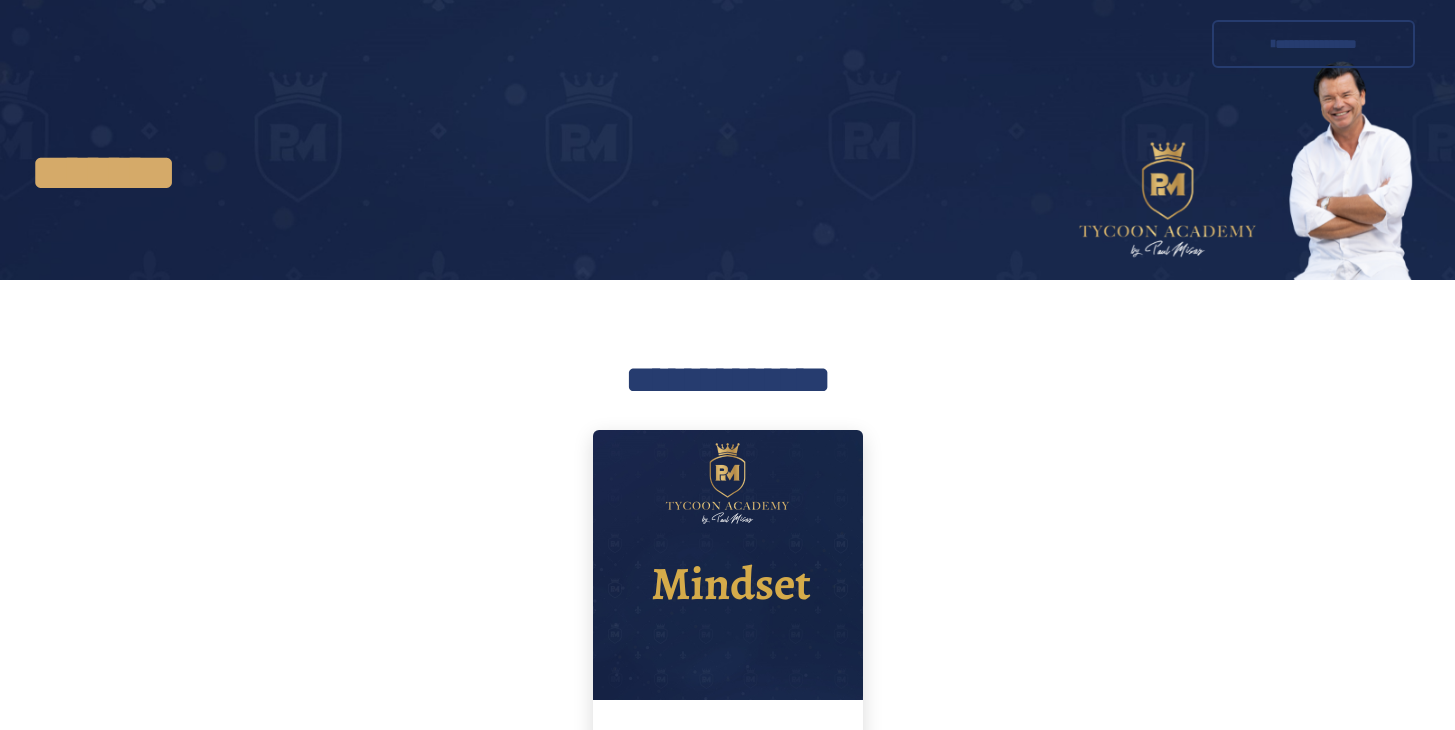 scroll, scrollTop: 183, scrollLeft: 0, axis: vertical 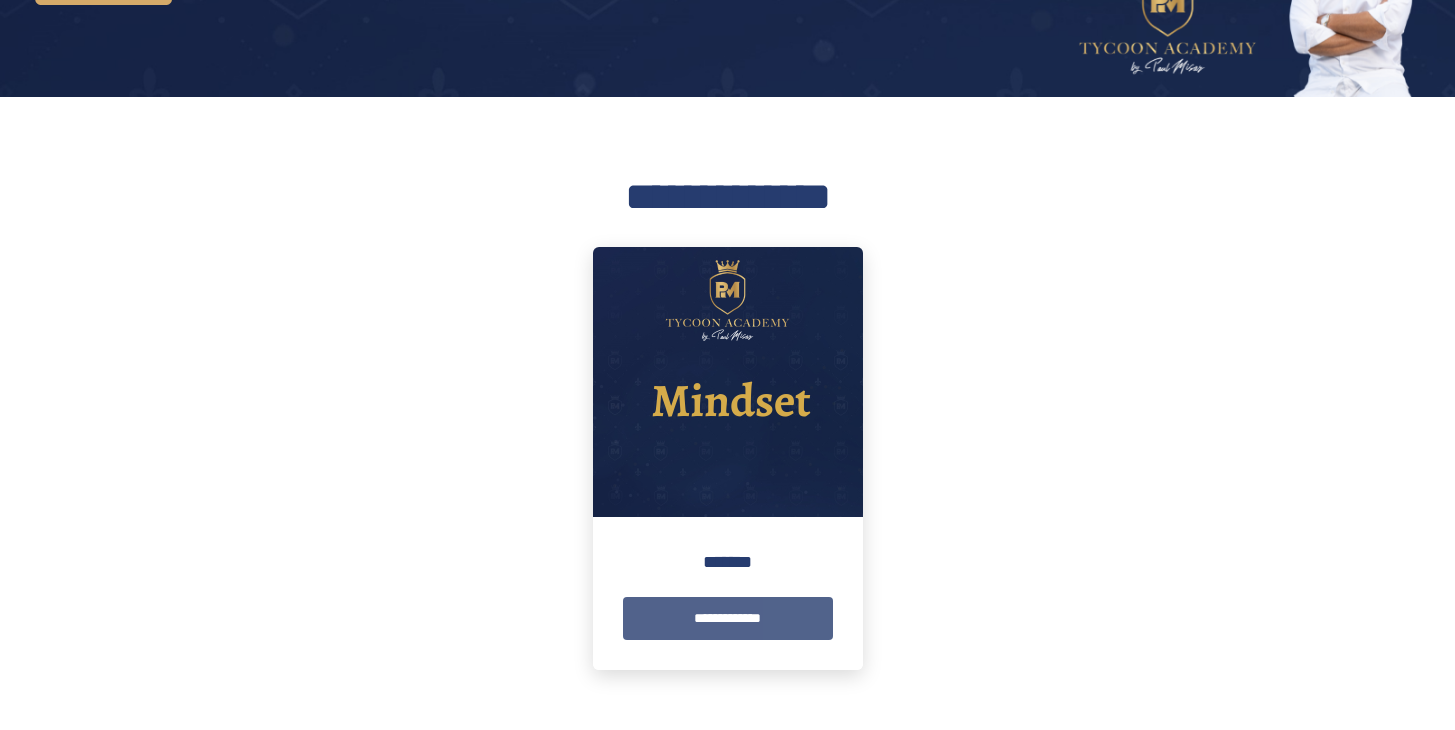 click on "**********" at bounding box center (728, 618) 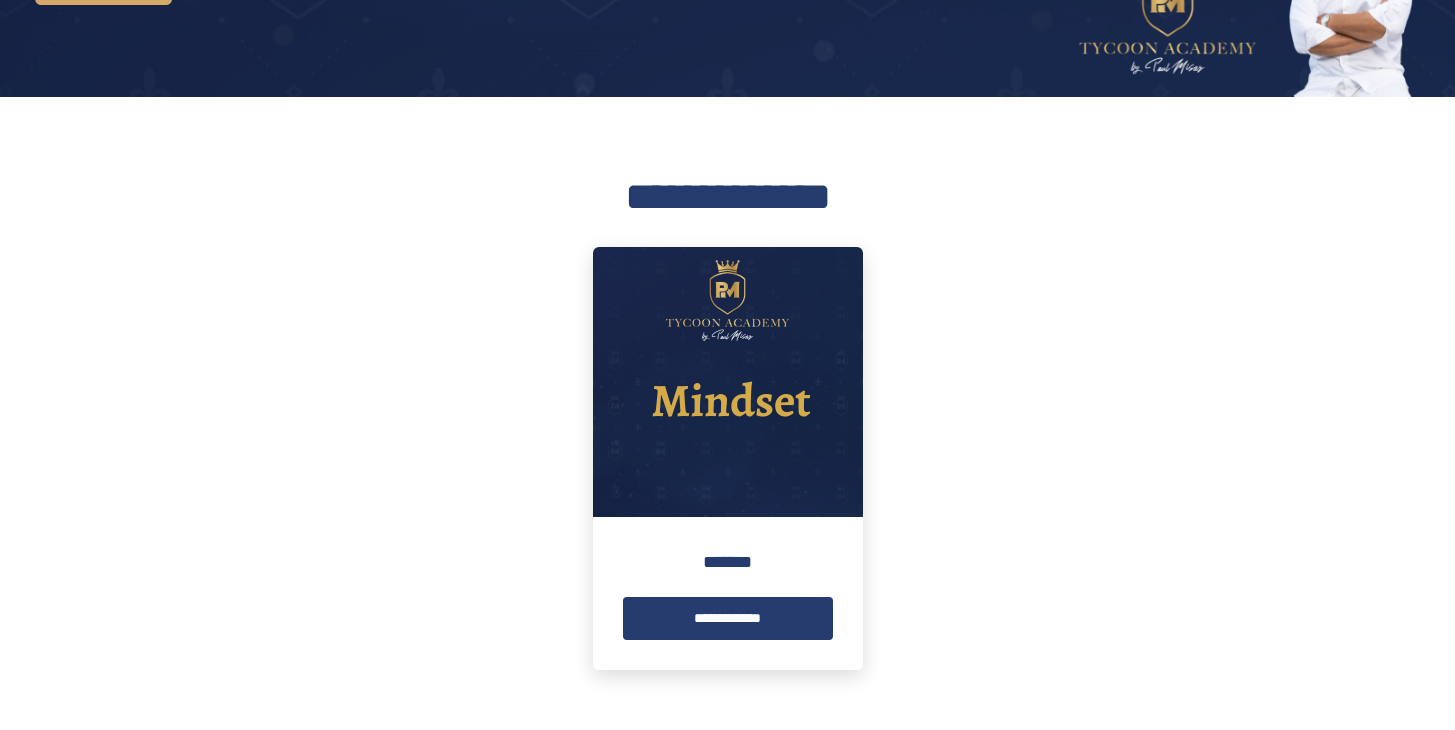 scroll, scrollTop: 0, scrollLeft: 0, axis: both 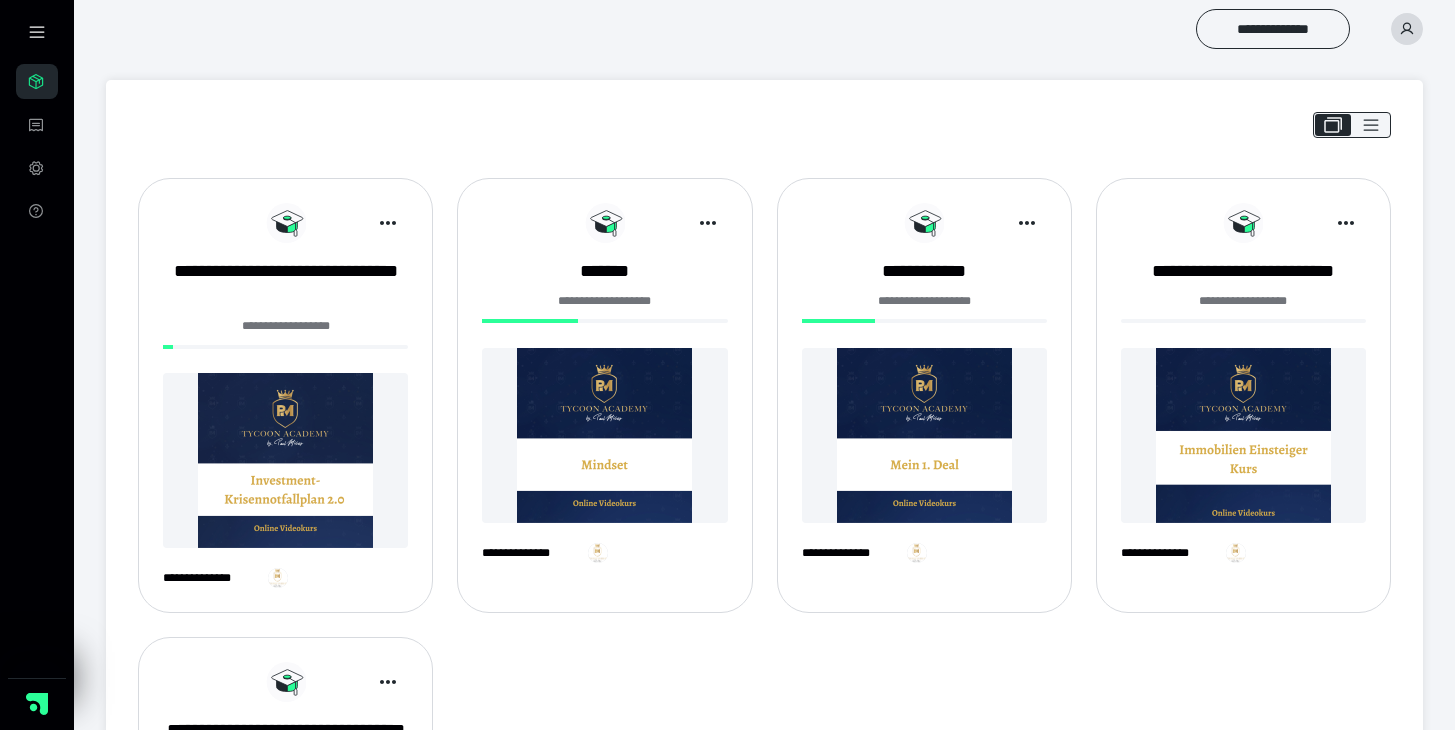 click at bounding box center (924, 435) 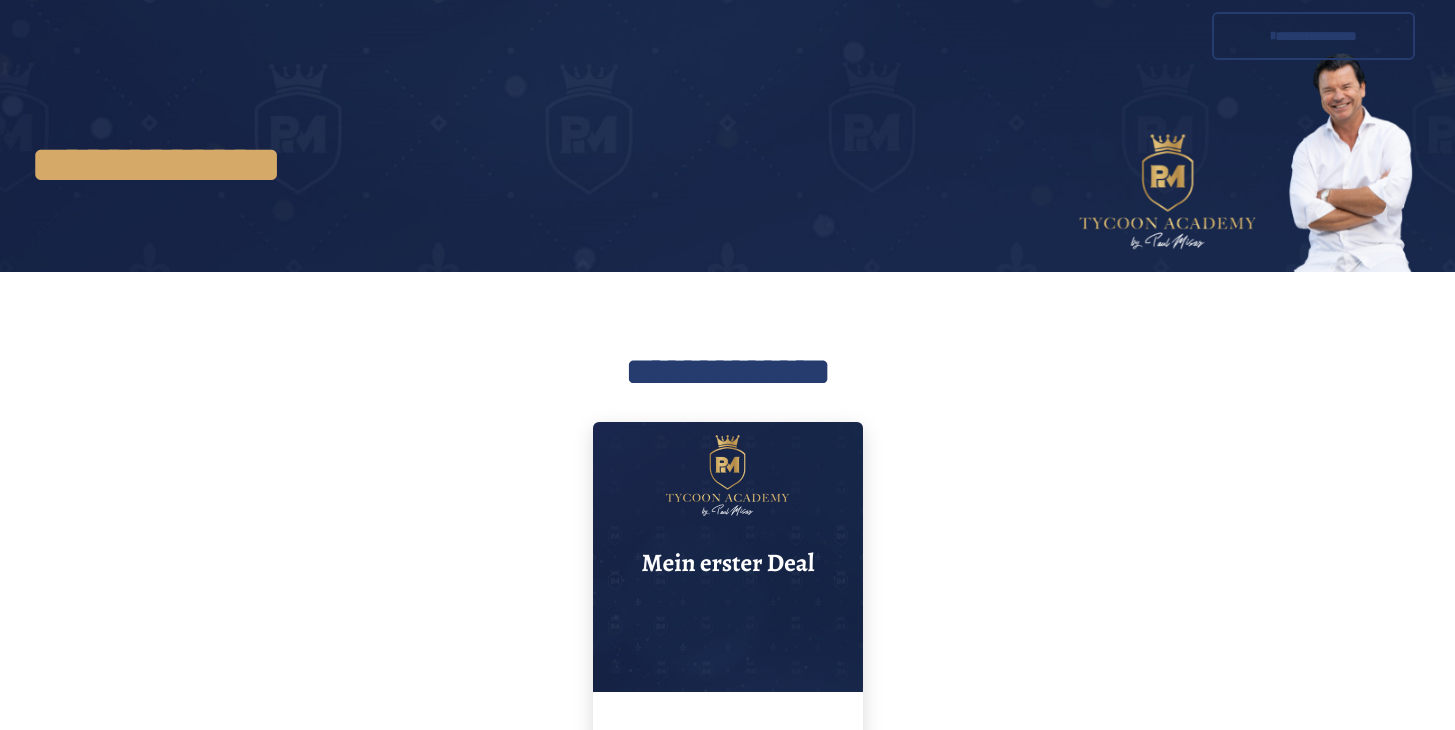 scroll, scrollTop: 183, scrollLeft: 0, axis: vertical 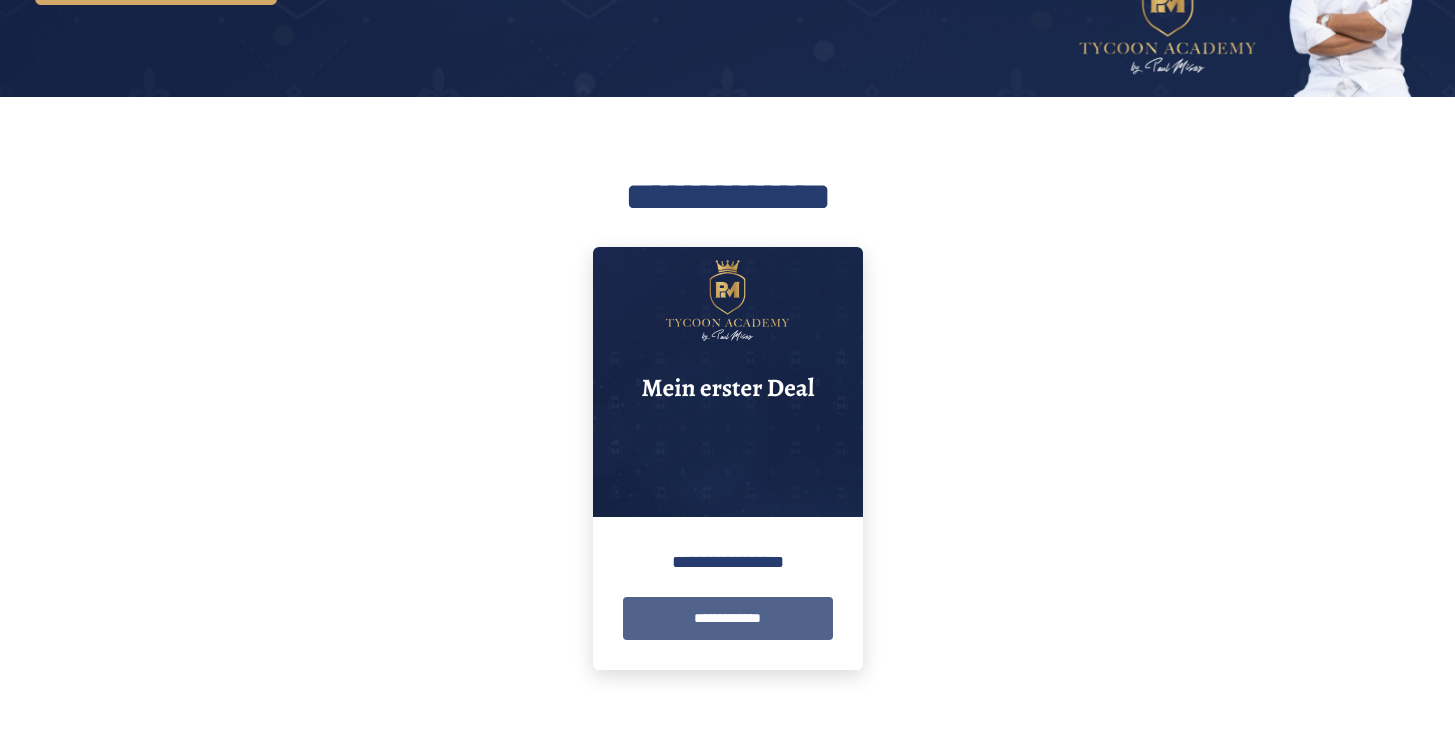 click on "**********" at bounding box center (728, 618) 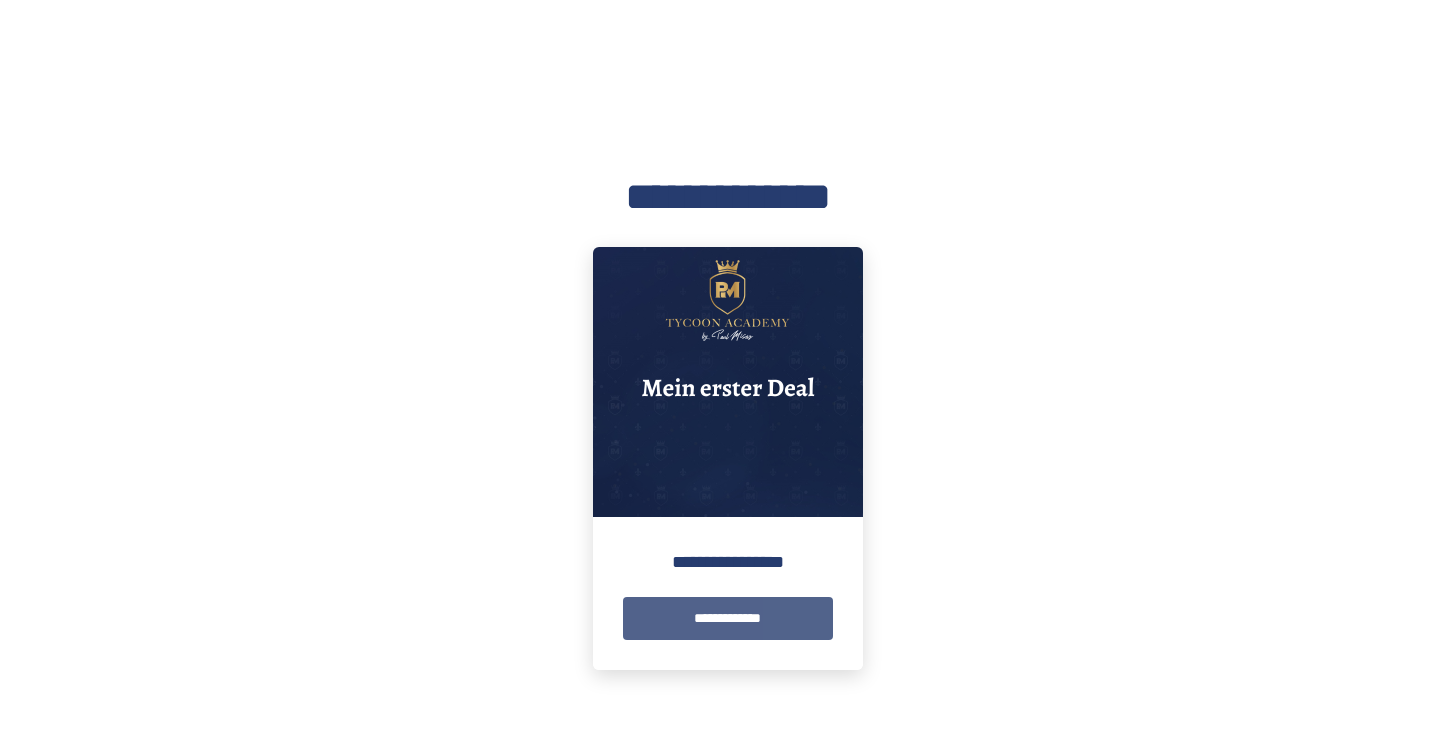 scroll, scrollTop: 0, scrollLeft: 0, axis: both 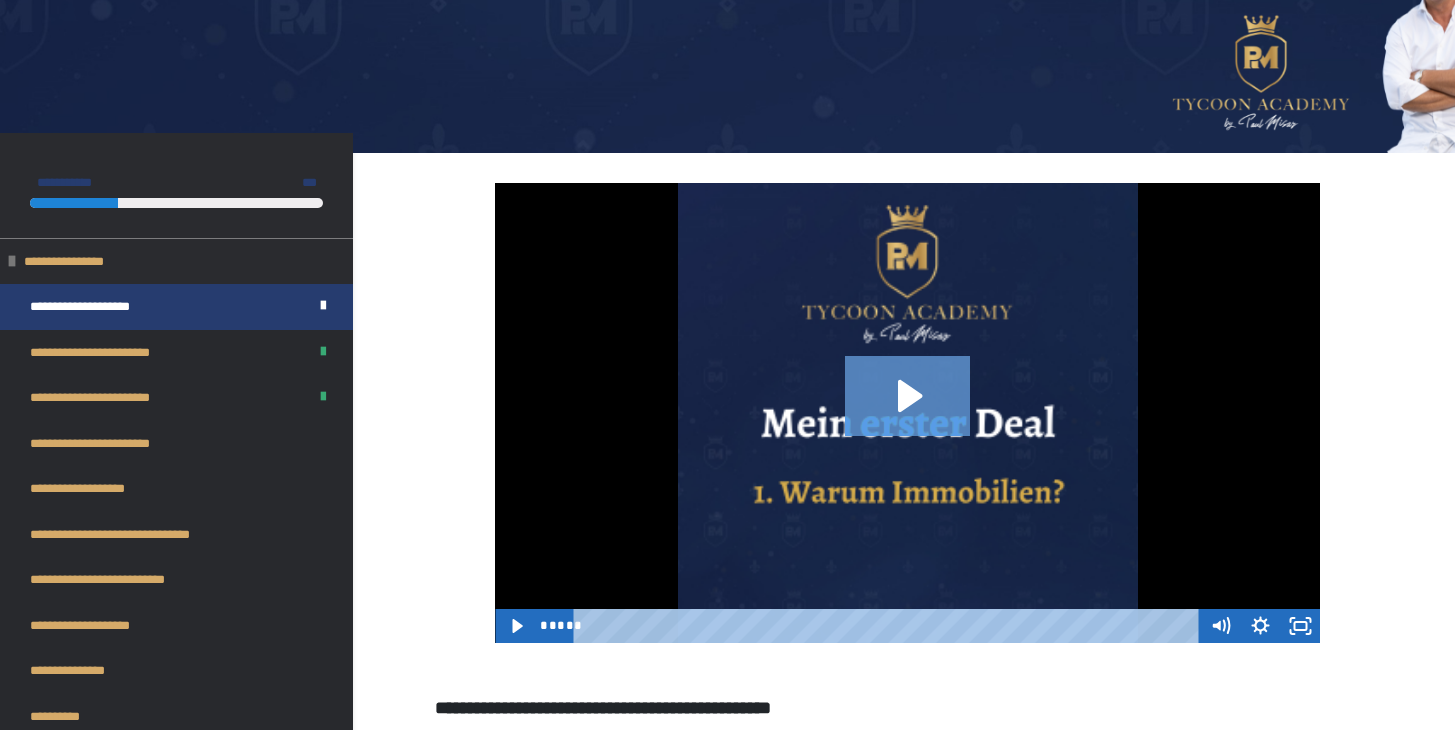 click 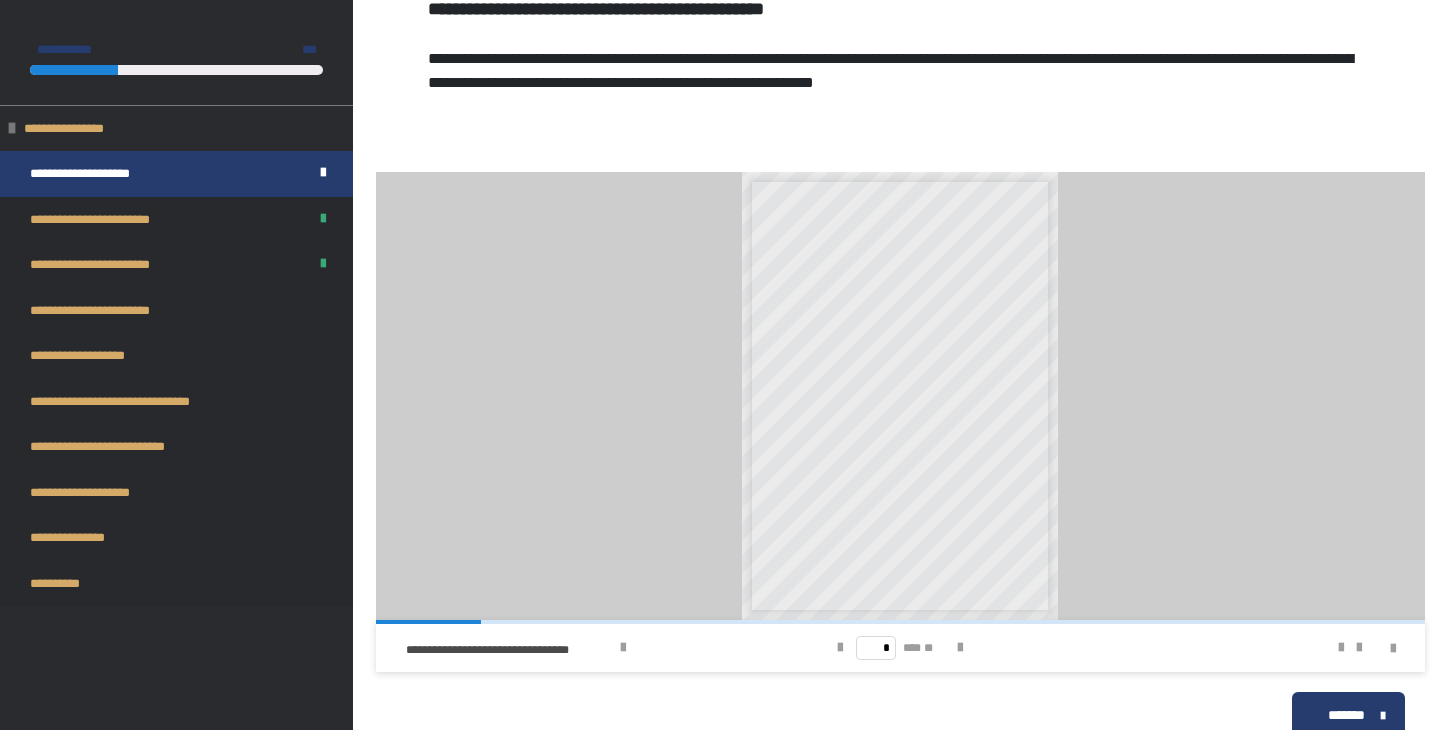scroll, scrollTop: 819, scrollLeft: 0, axis: vertical 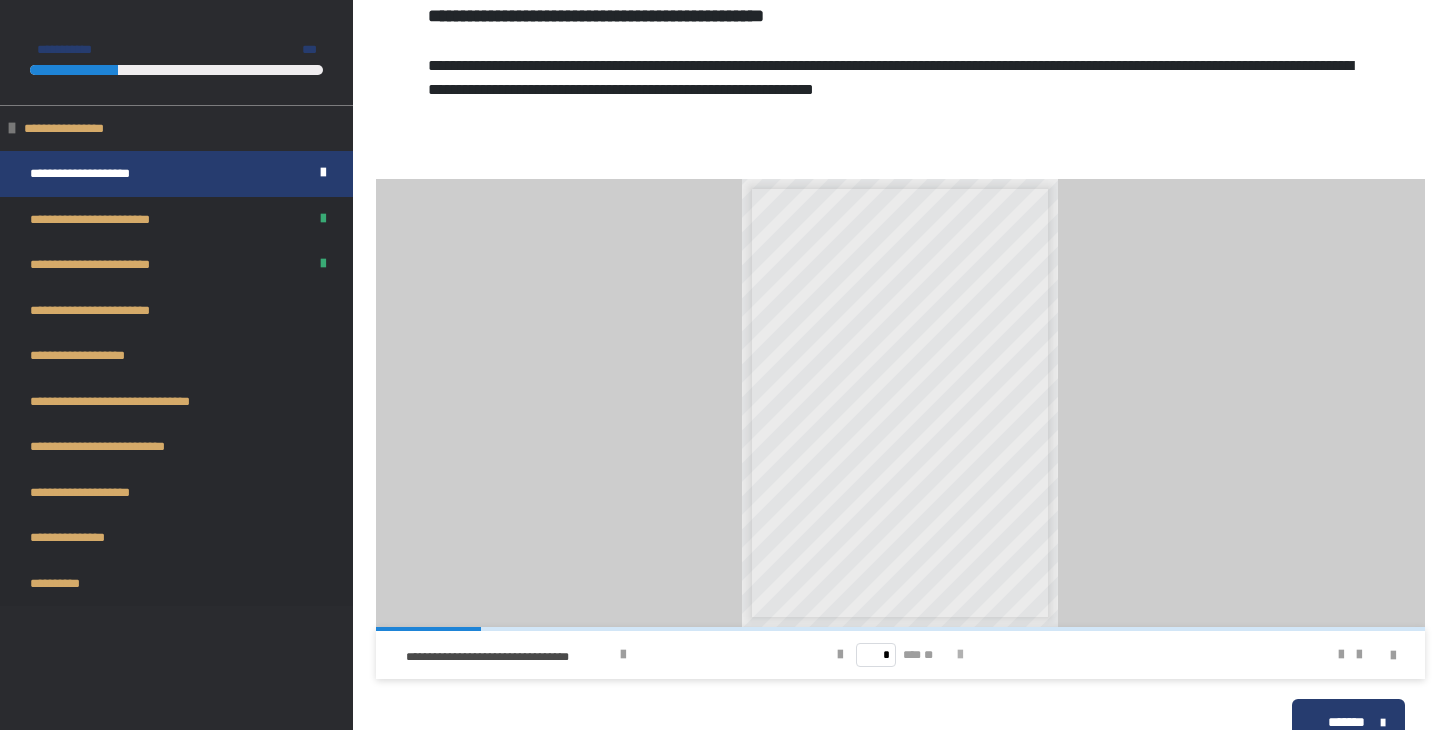 click at bounding box center (960, 655) 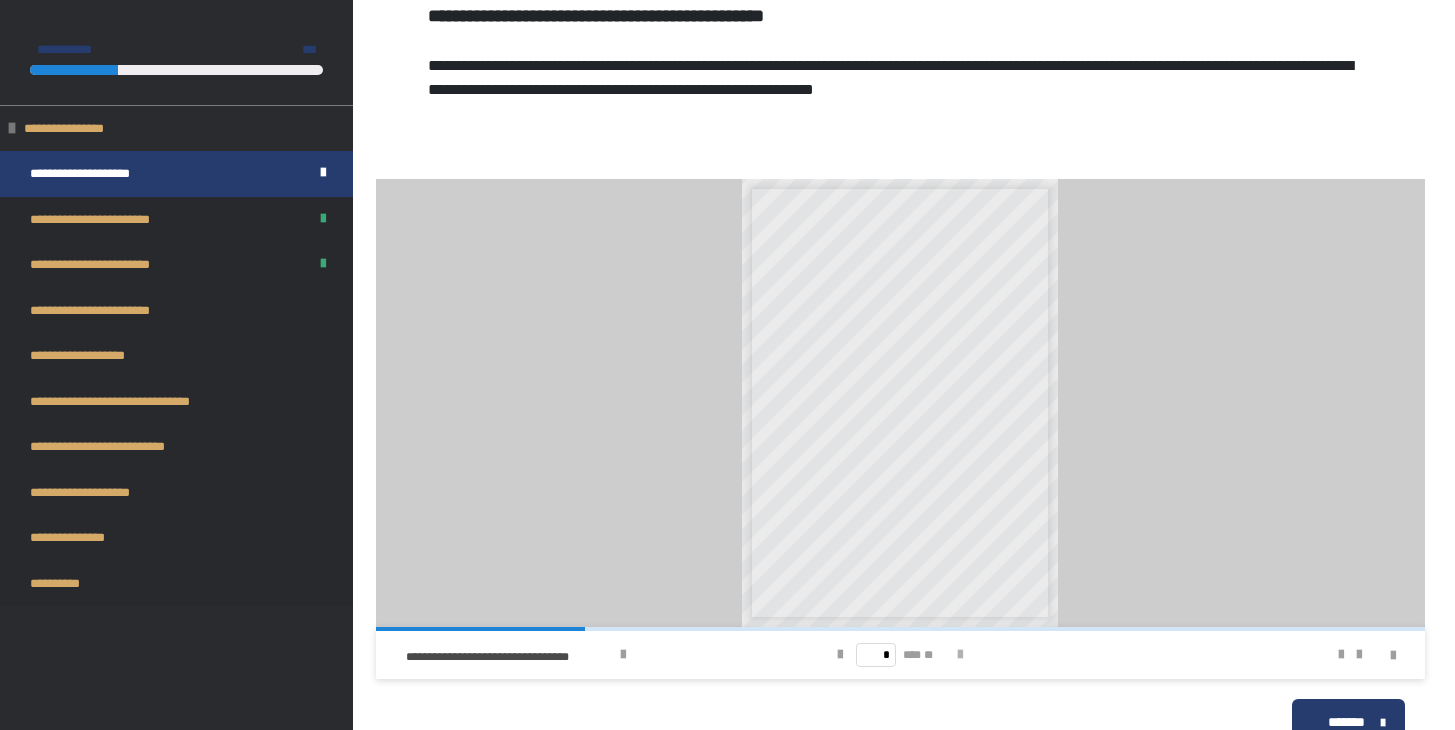 click at bounding box center [960, 655] 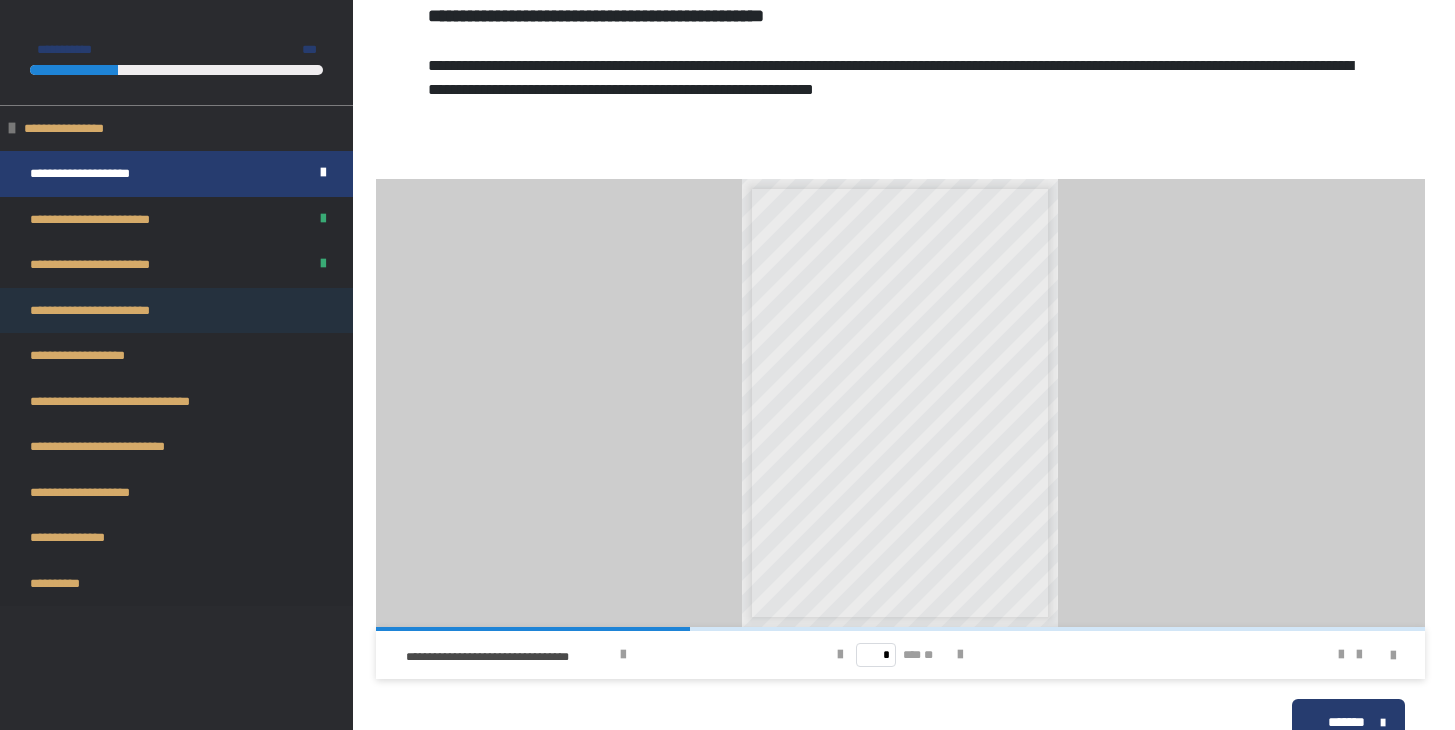 click on "**********" at bounding box center (112, 311) 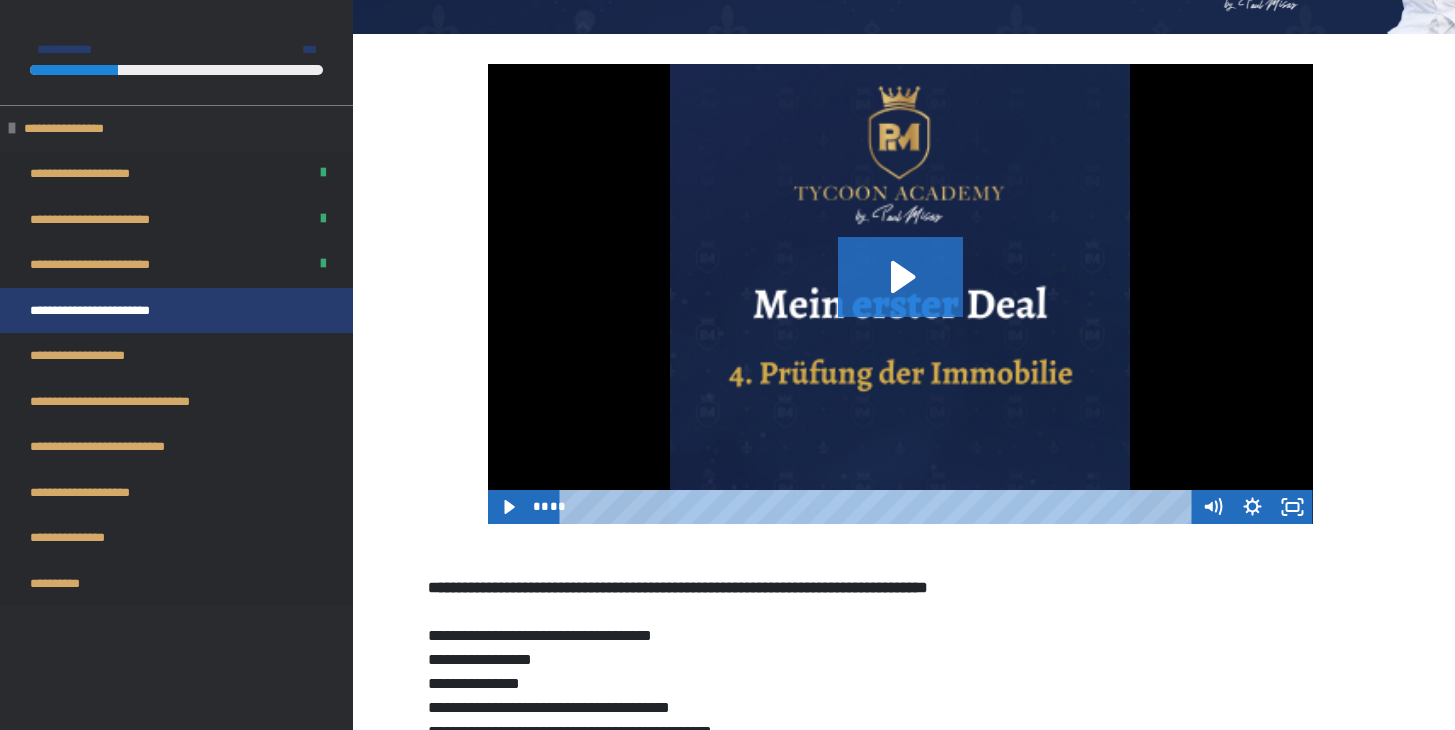 scroll, scrollTop: 230, scrollLeft: 0, axis: vertical 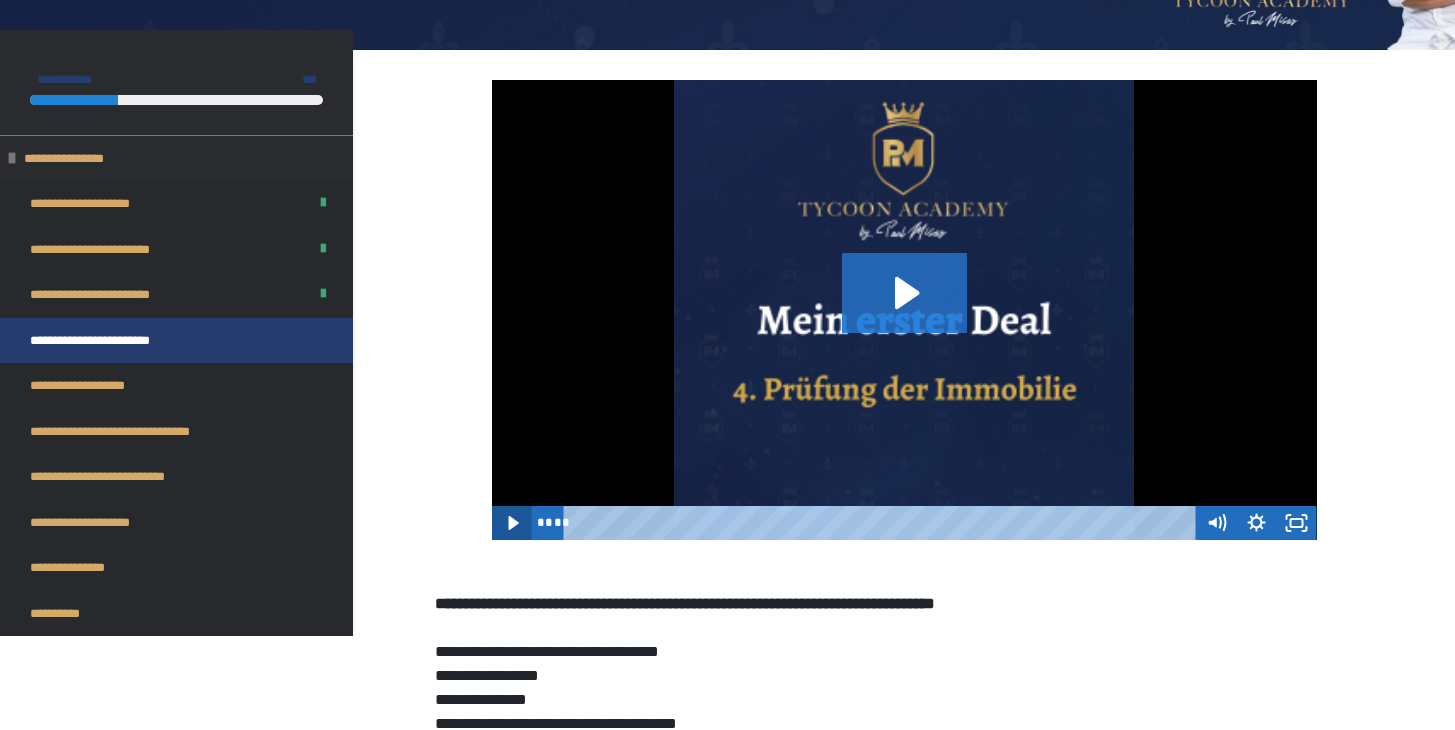 click 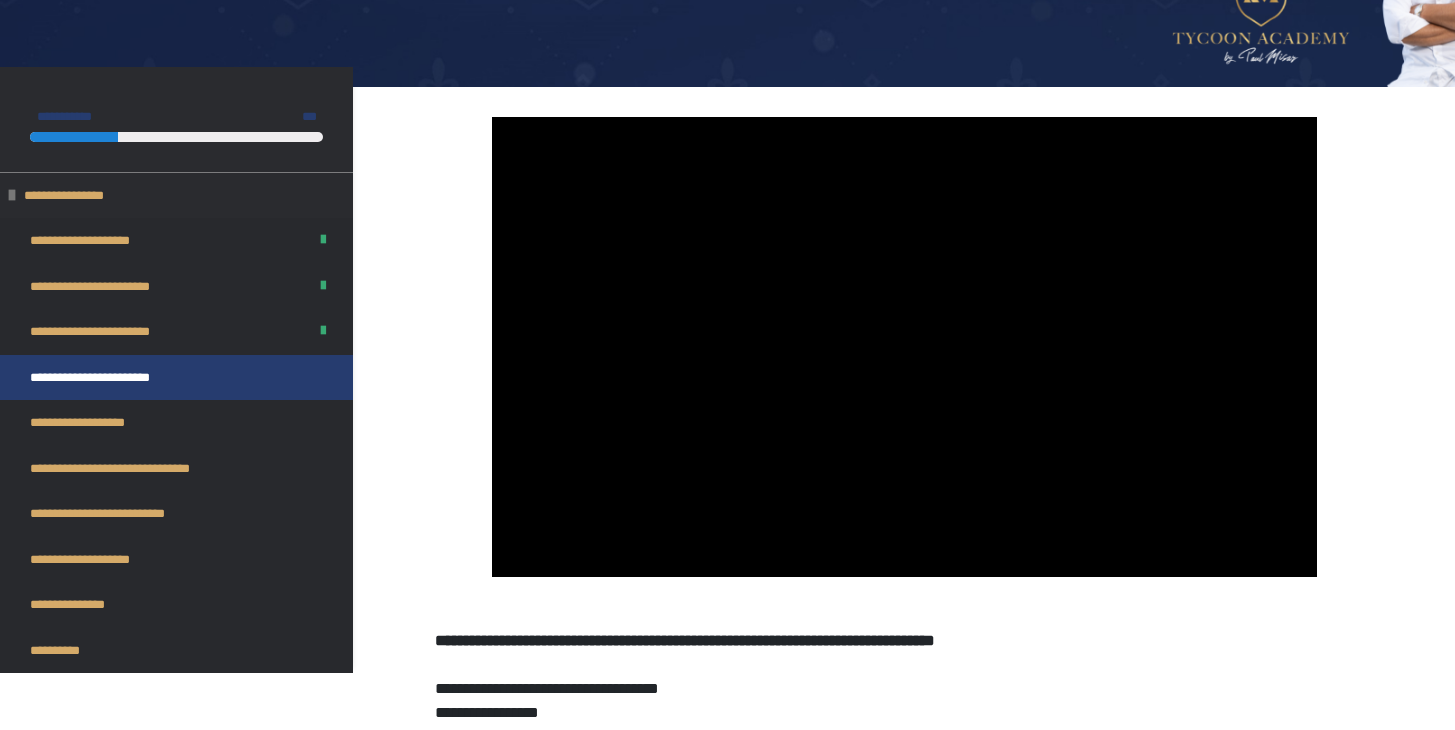 scroll, scrollTop: 189, scrollLeft: 0, axis: vertical 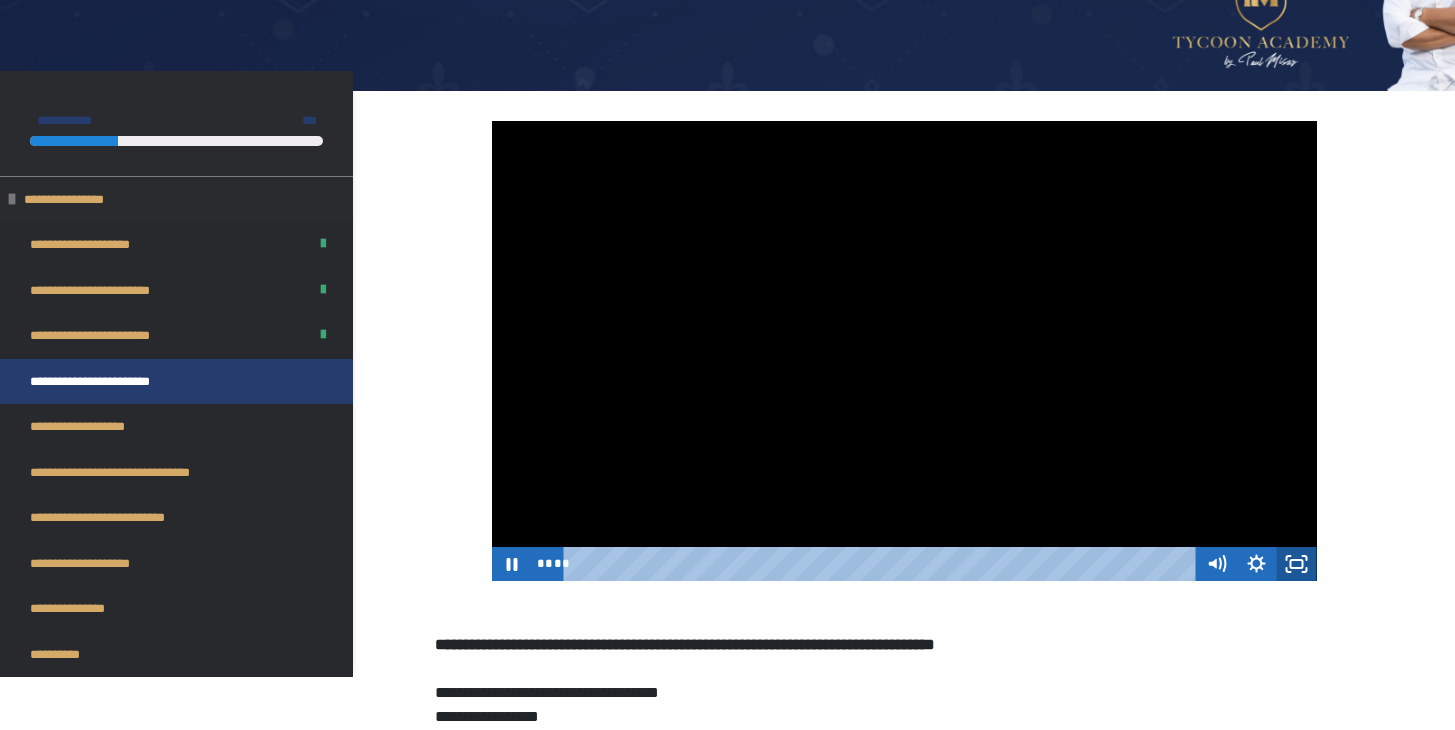 click 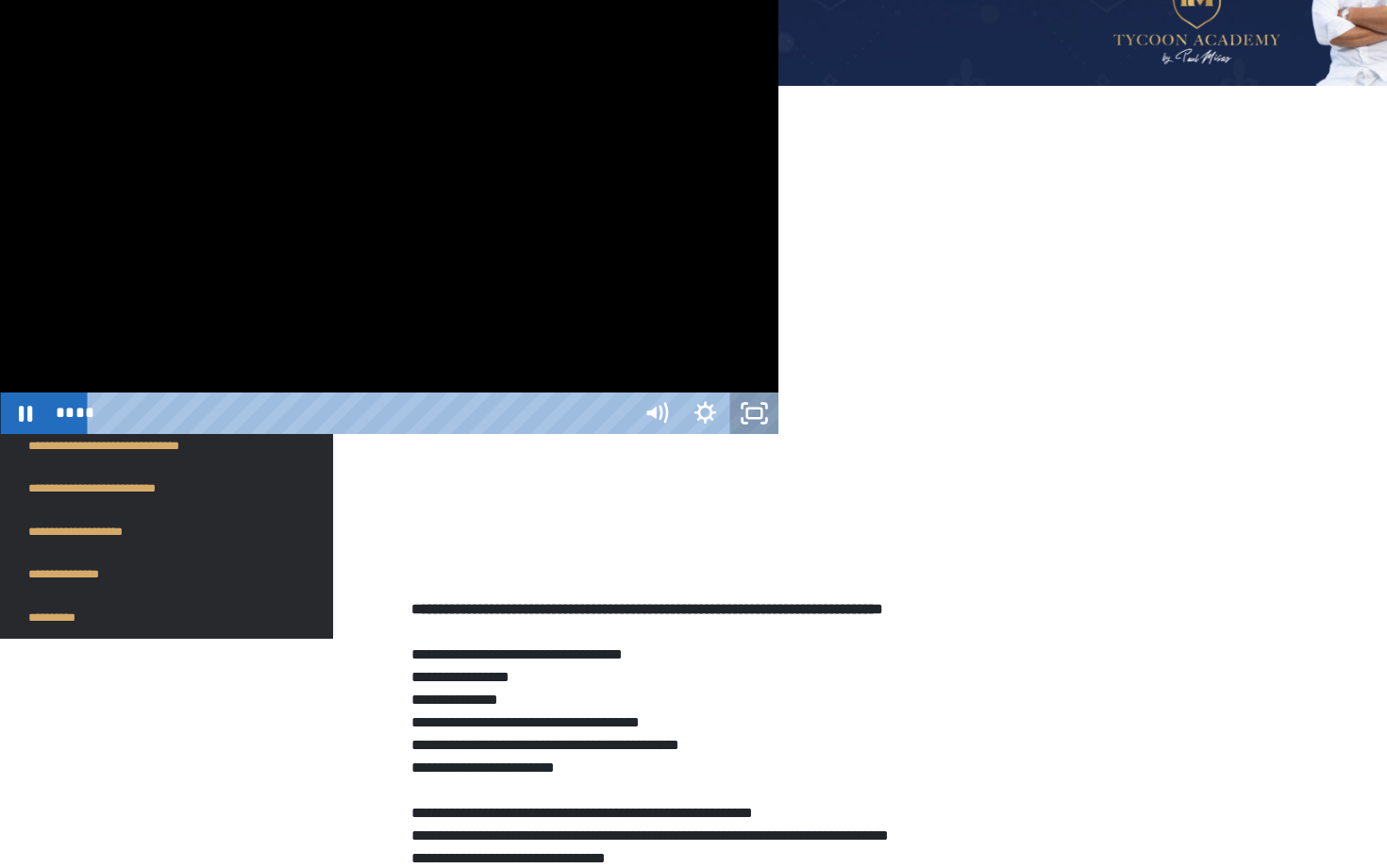 click 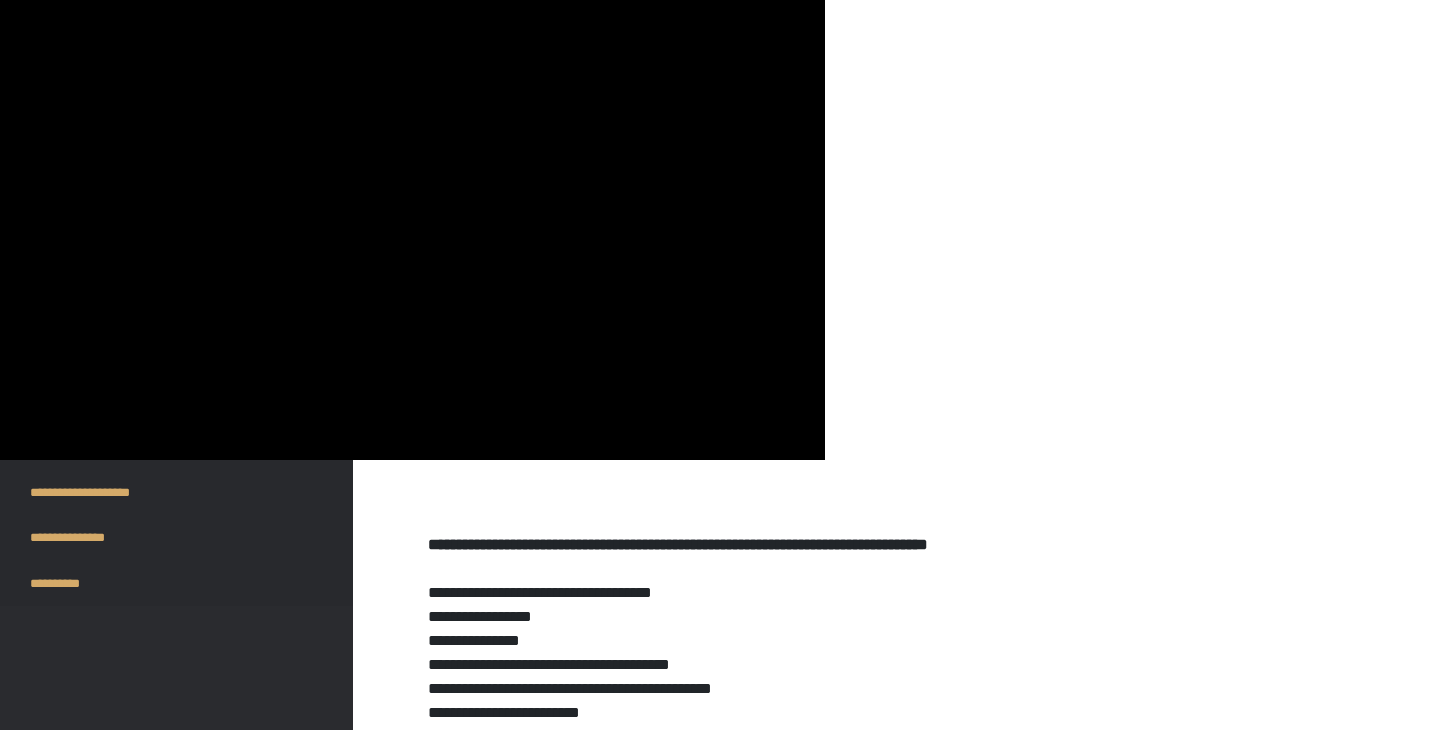 scroll, scrollTop: 288, scrollLeft: 0, axis: vertical 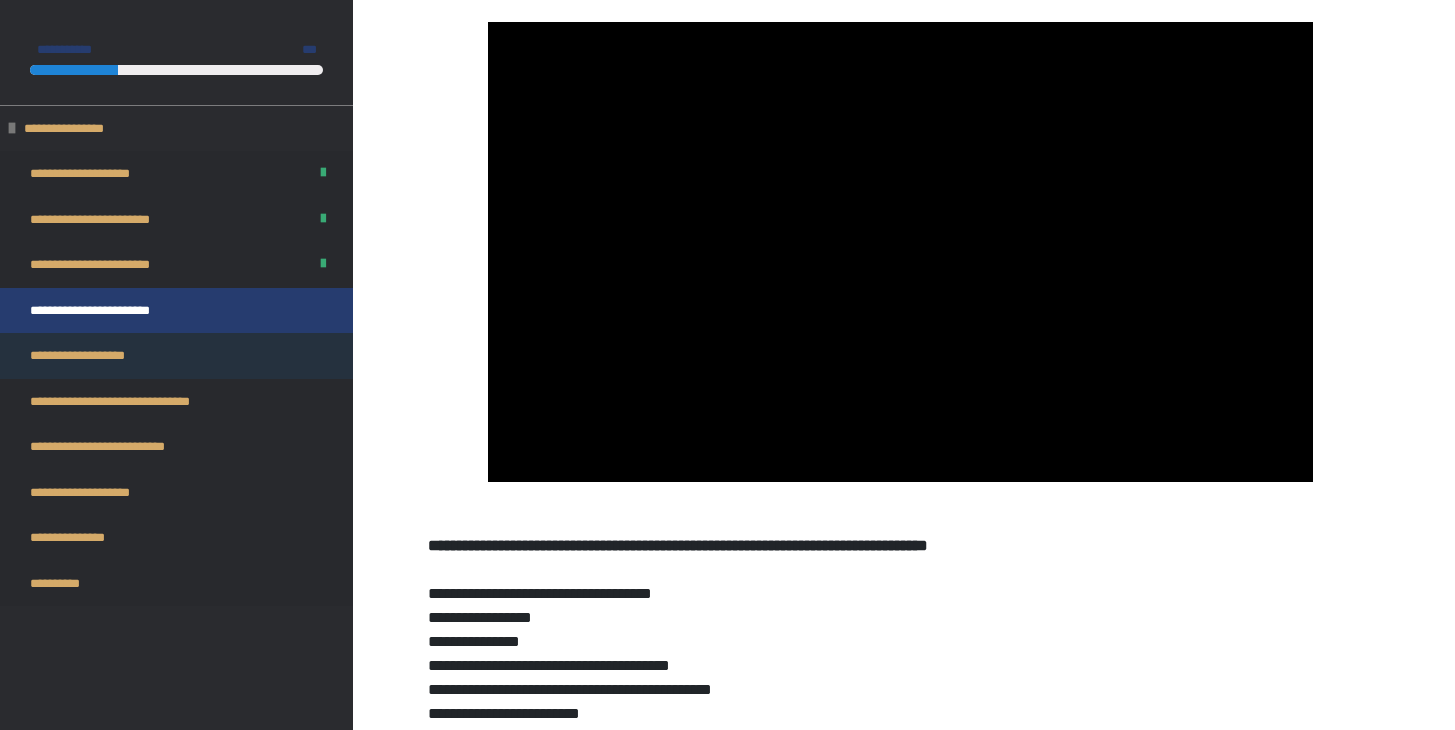 click on "**********" at bounding box center [93, 356] 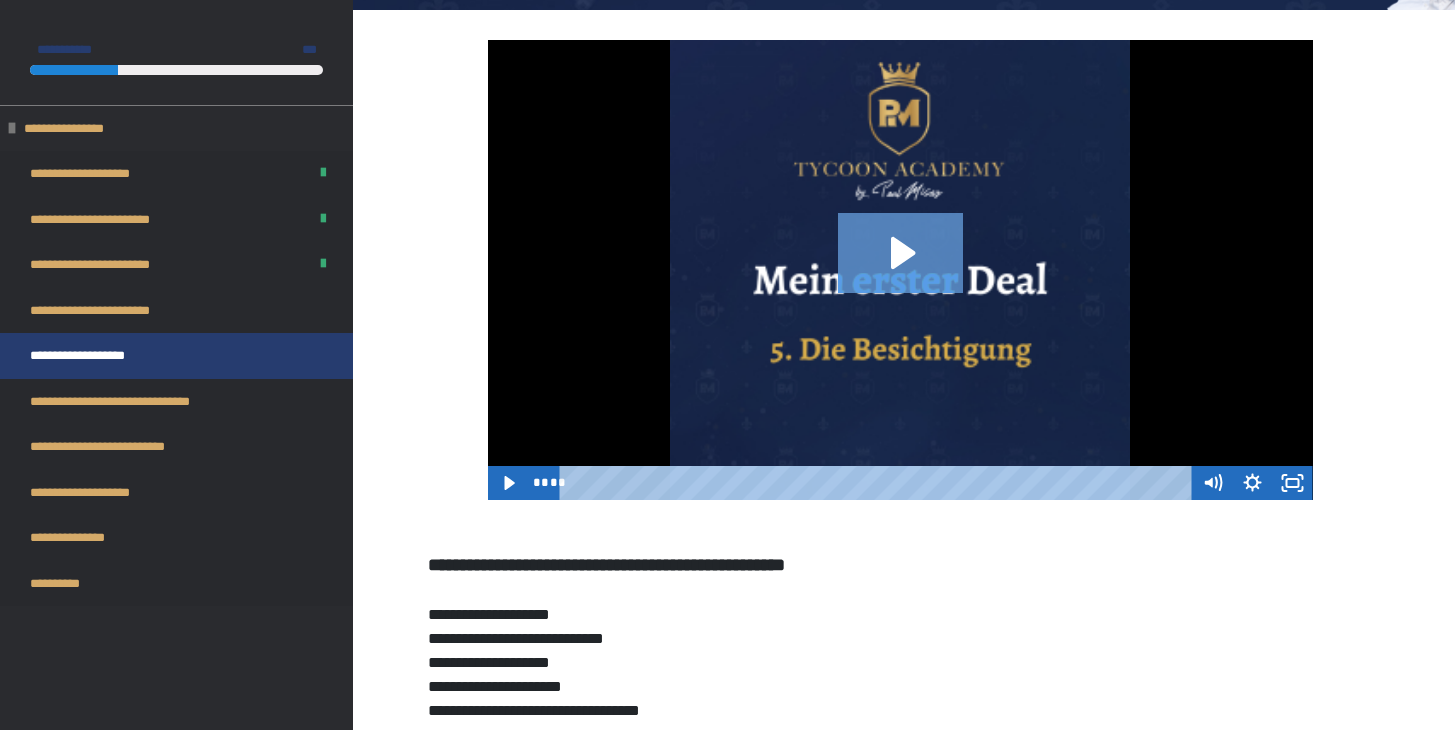 click 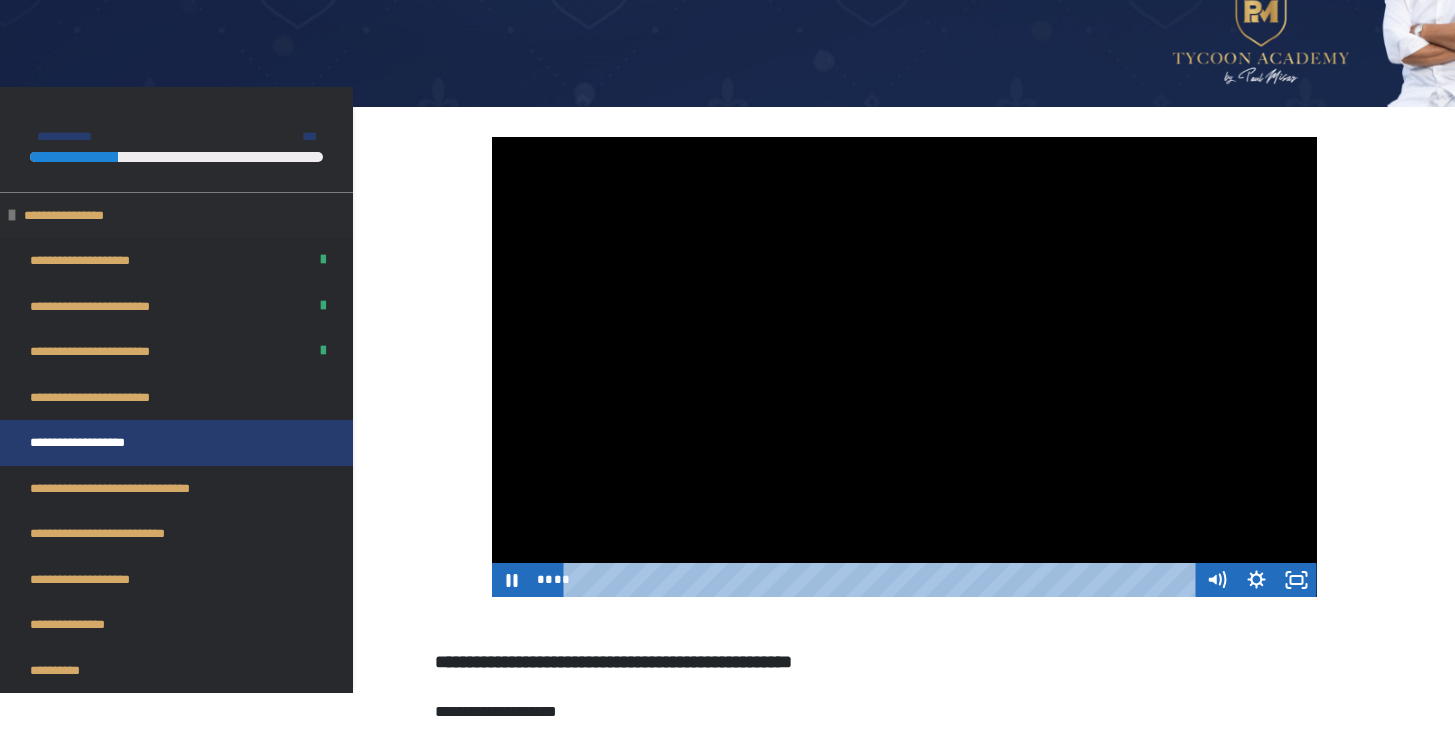 scroll, scrollTop: 174, scrollLeft: 0, axis: vertical 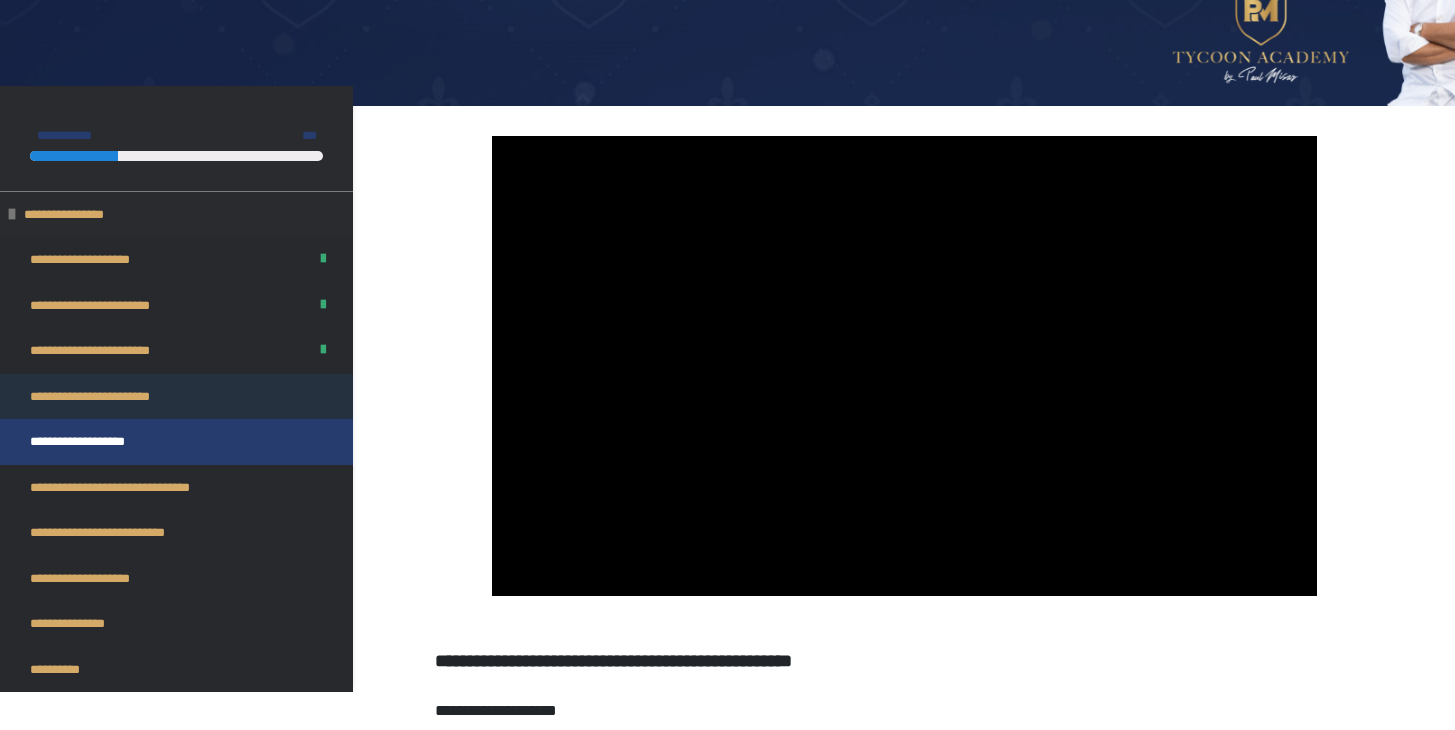 click on "**********" at bounding box center [176, 397] 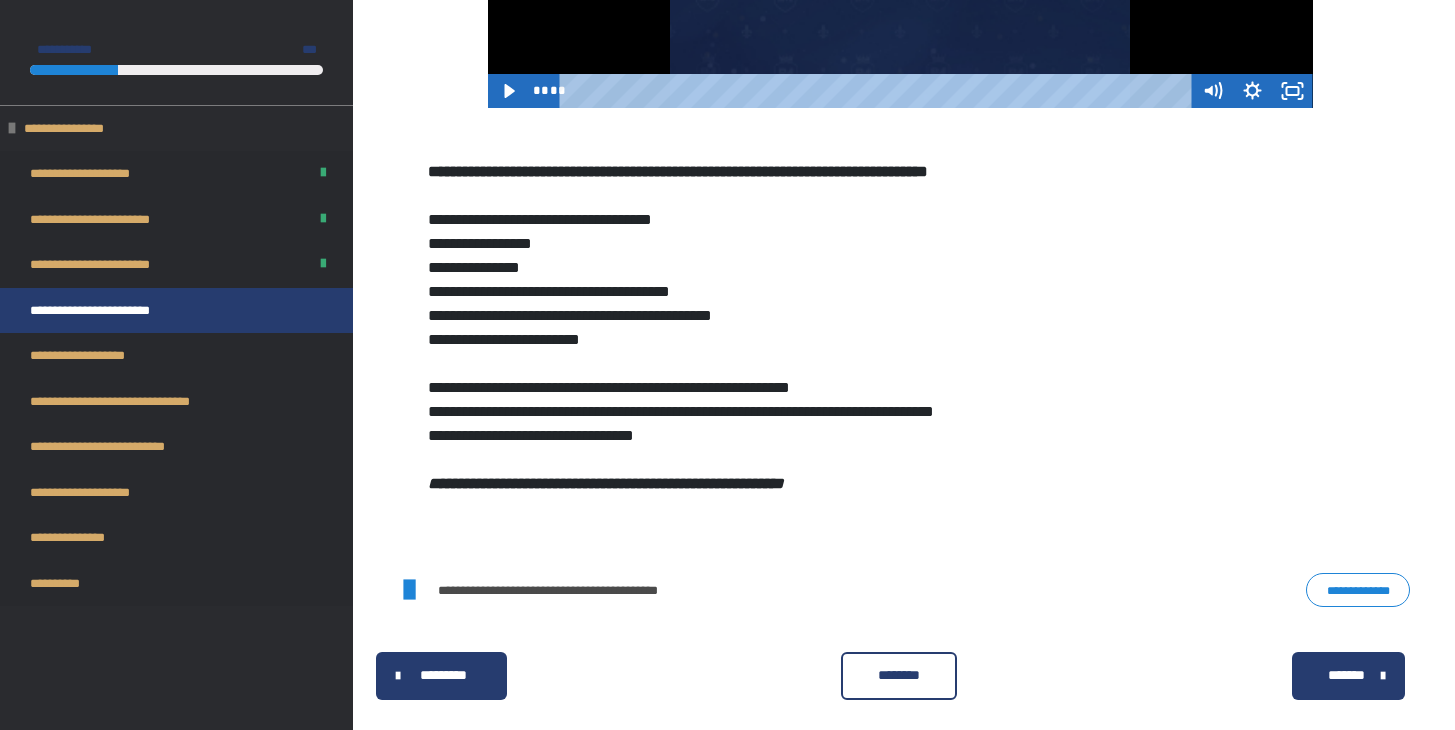 scroll, scrollTop: 692, scrollLeft: 0, axis: vertical 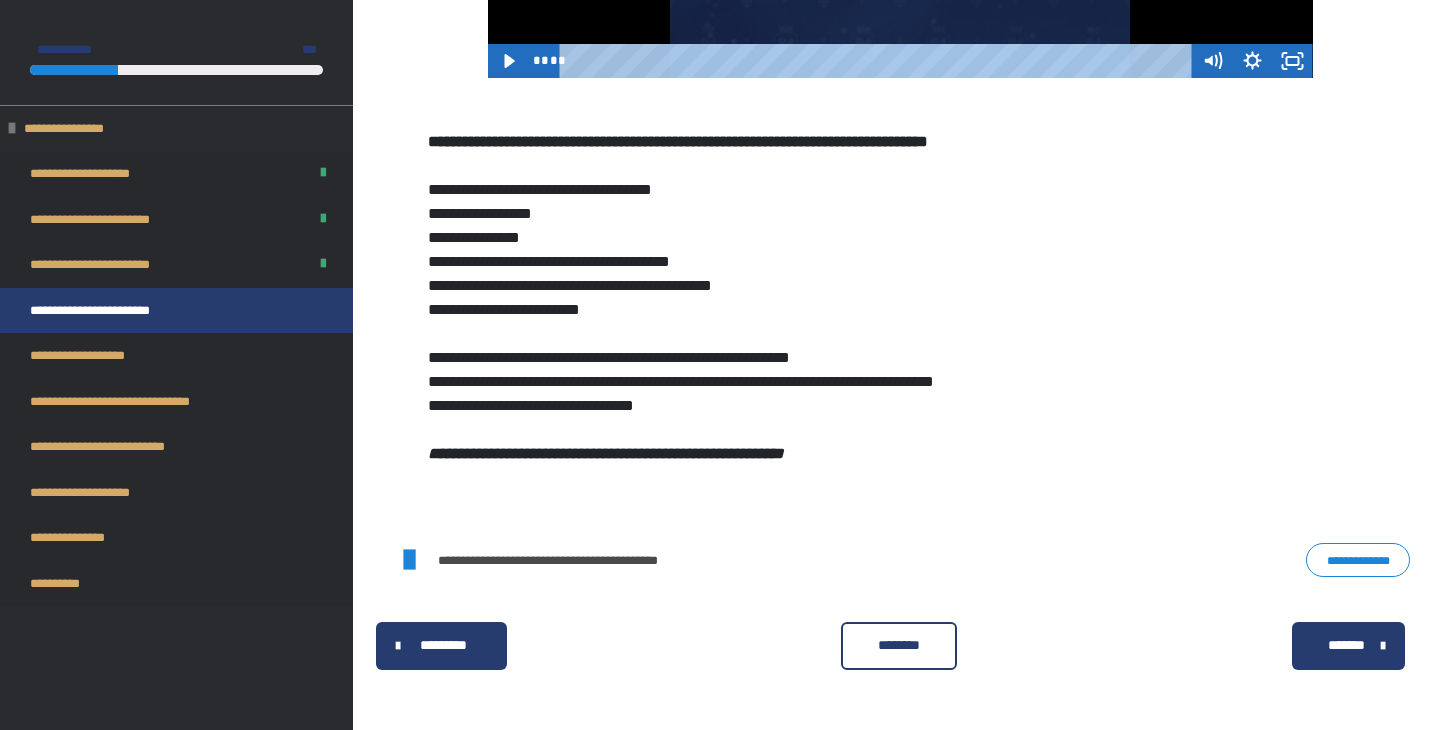 click on "********" at bounding box center [899, 646] 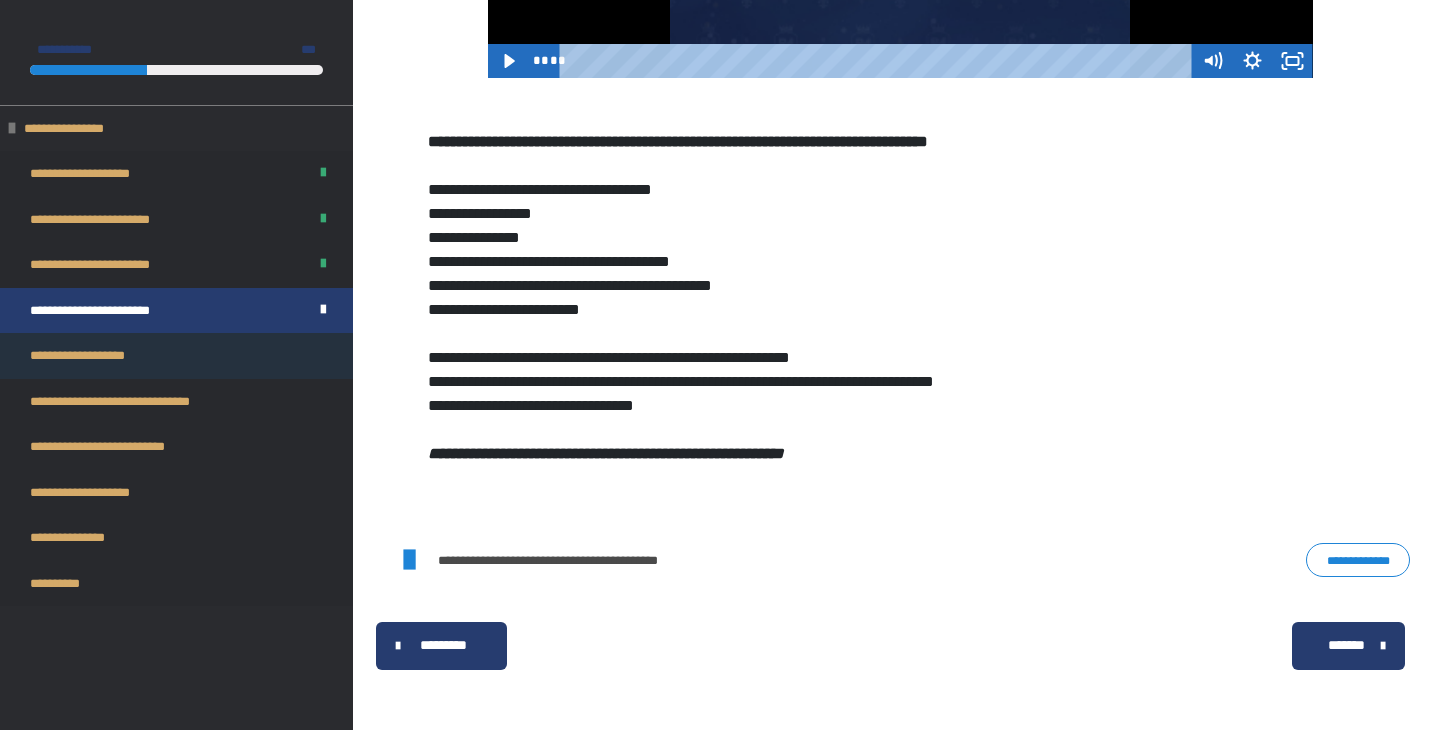 click on "**********" at bounding box center (93, 356) 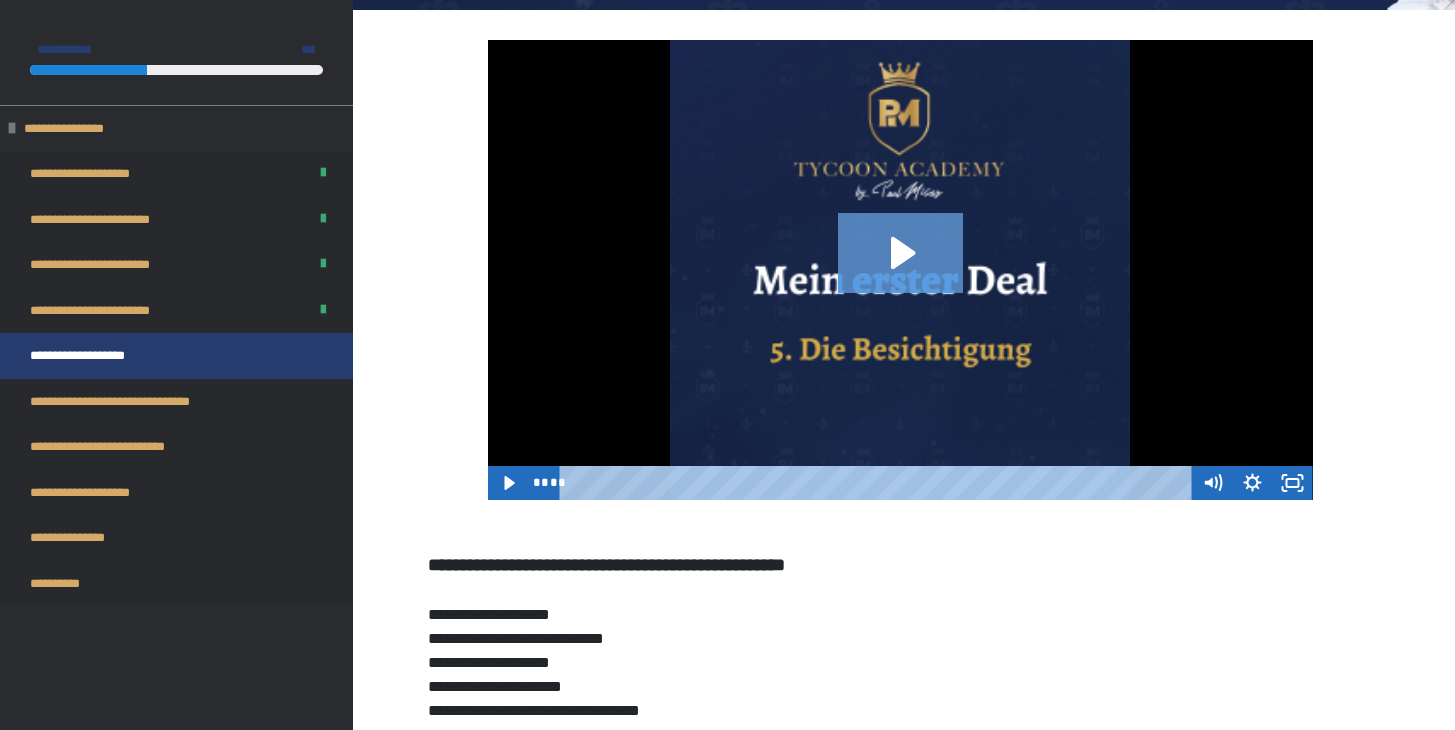 click 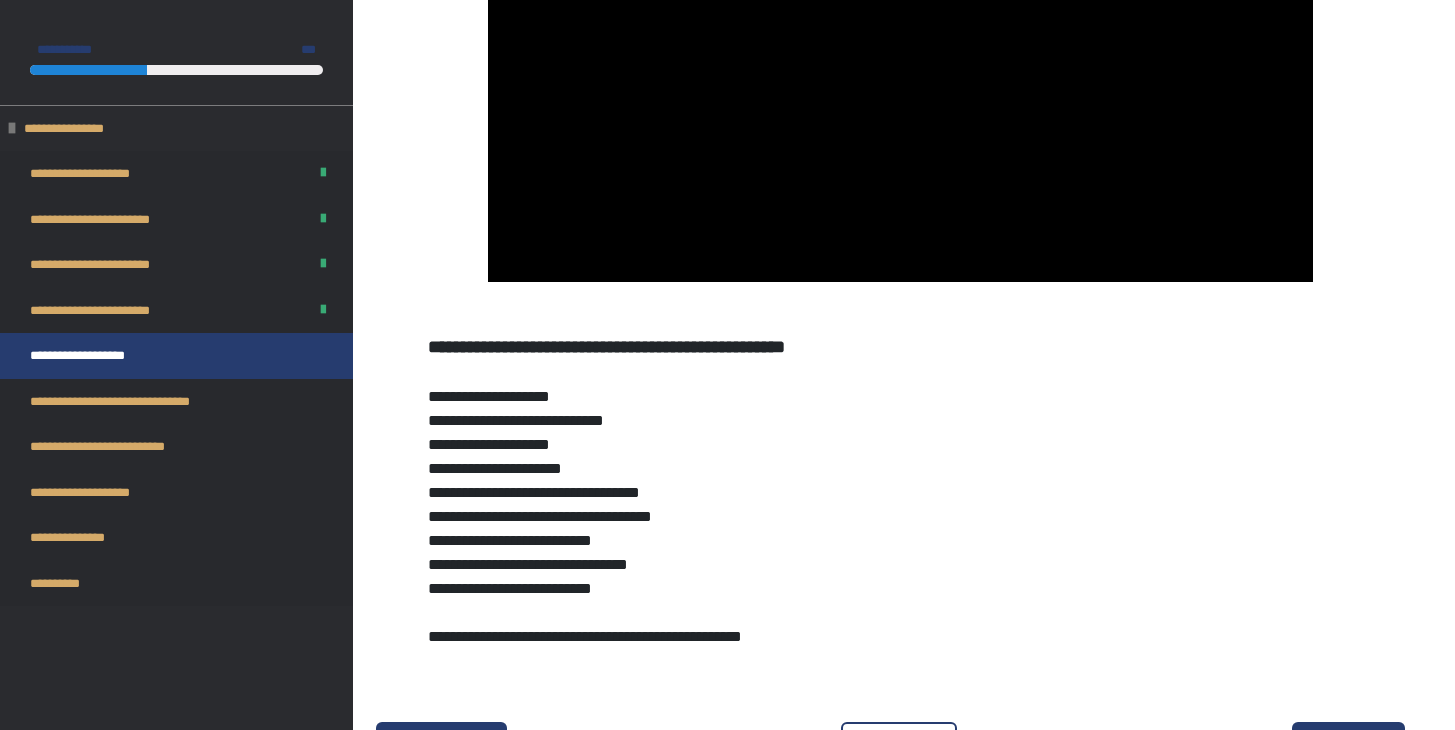 scroll, scrollTop: 588, scrollLeft: 0, axis: vertical 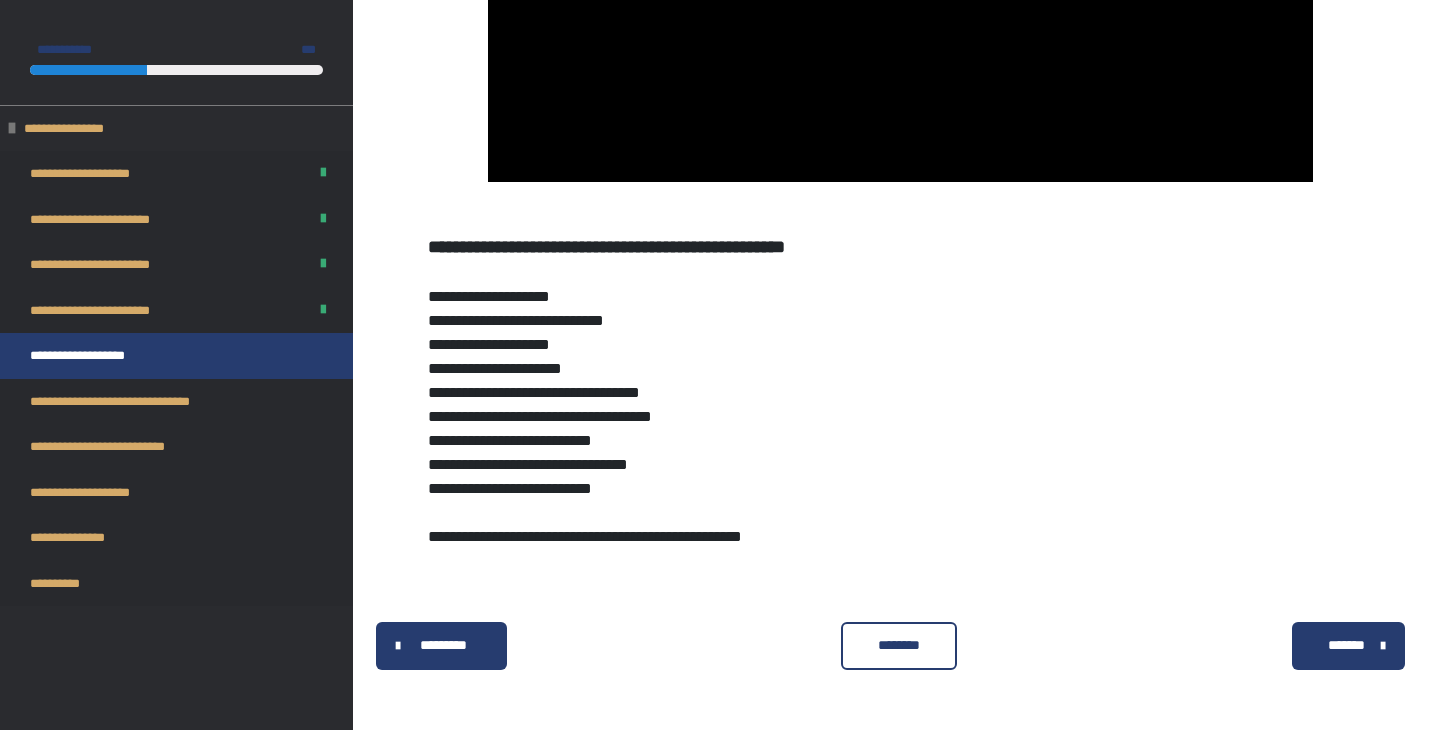 click on "********" at bounding box center [899, 645] 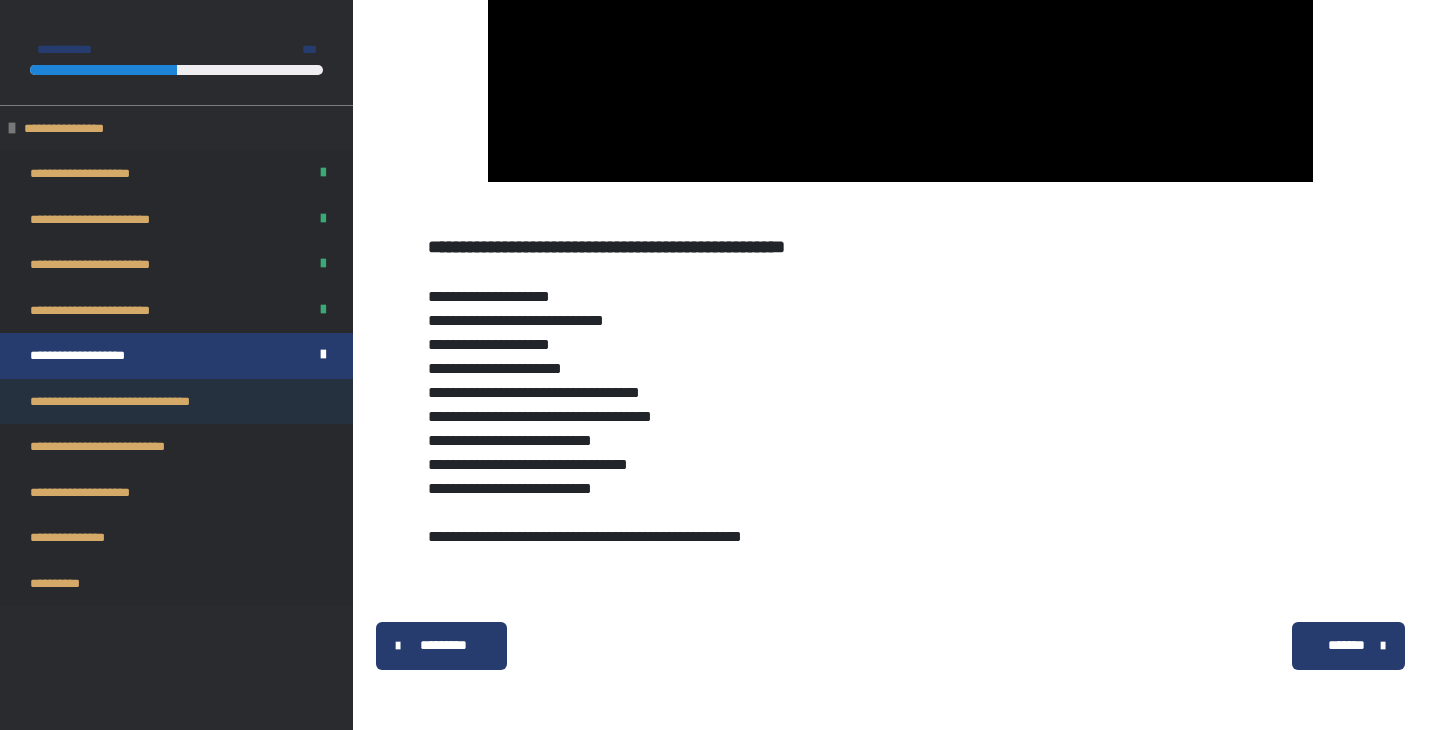 click on "**********" at bounding box center (134, 402) 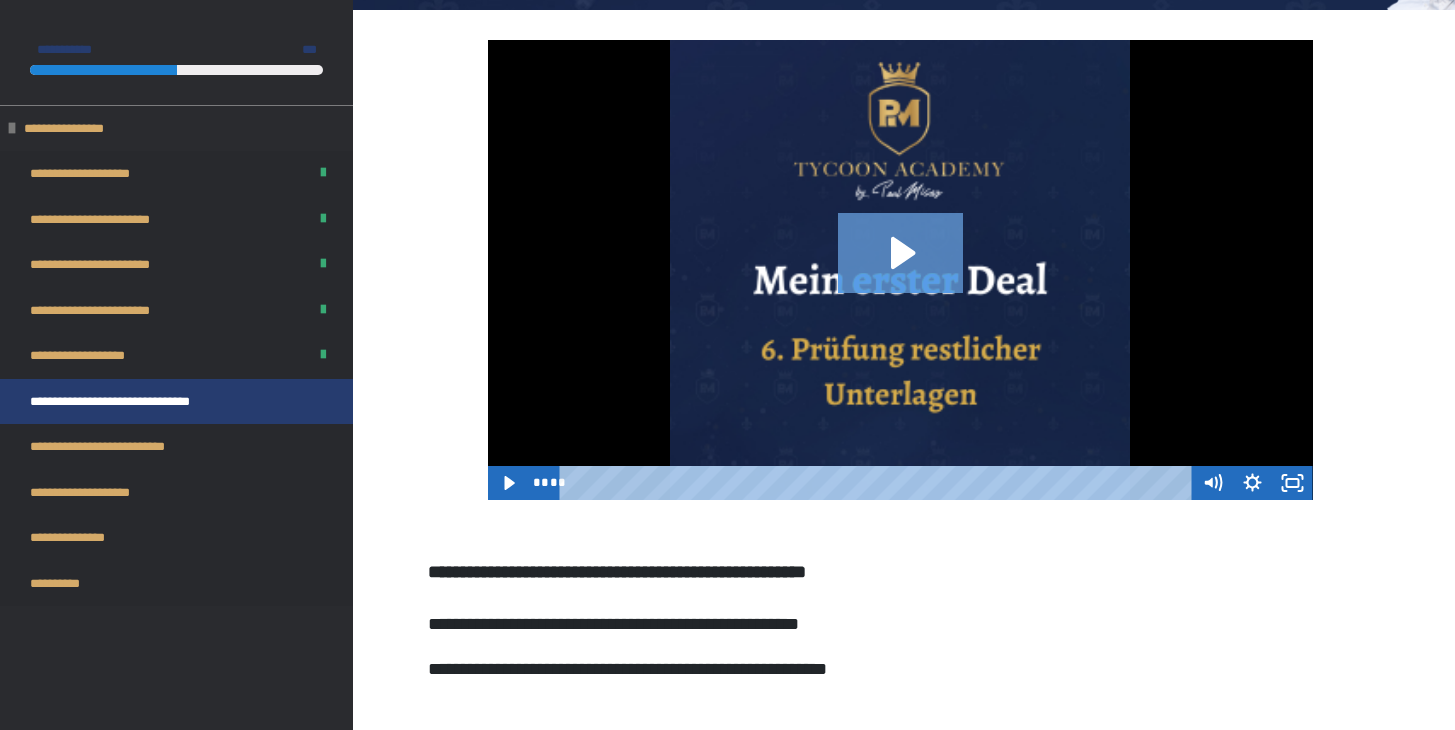 click 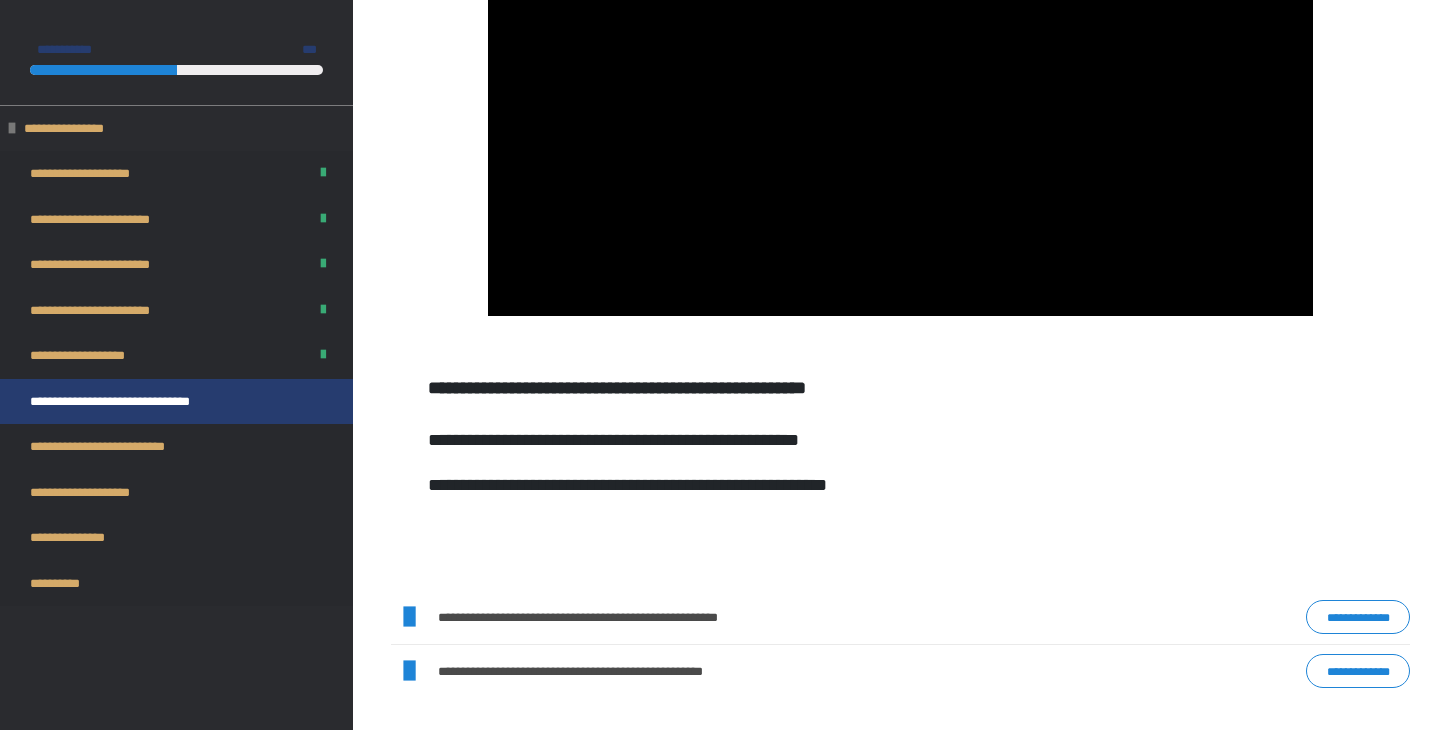 scroll, scrollTop: 313, scrollLeft: 0, axis: vertical 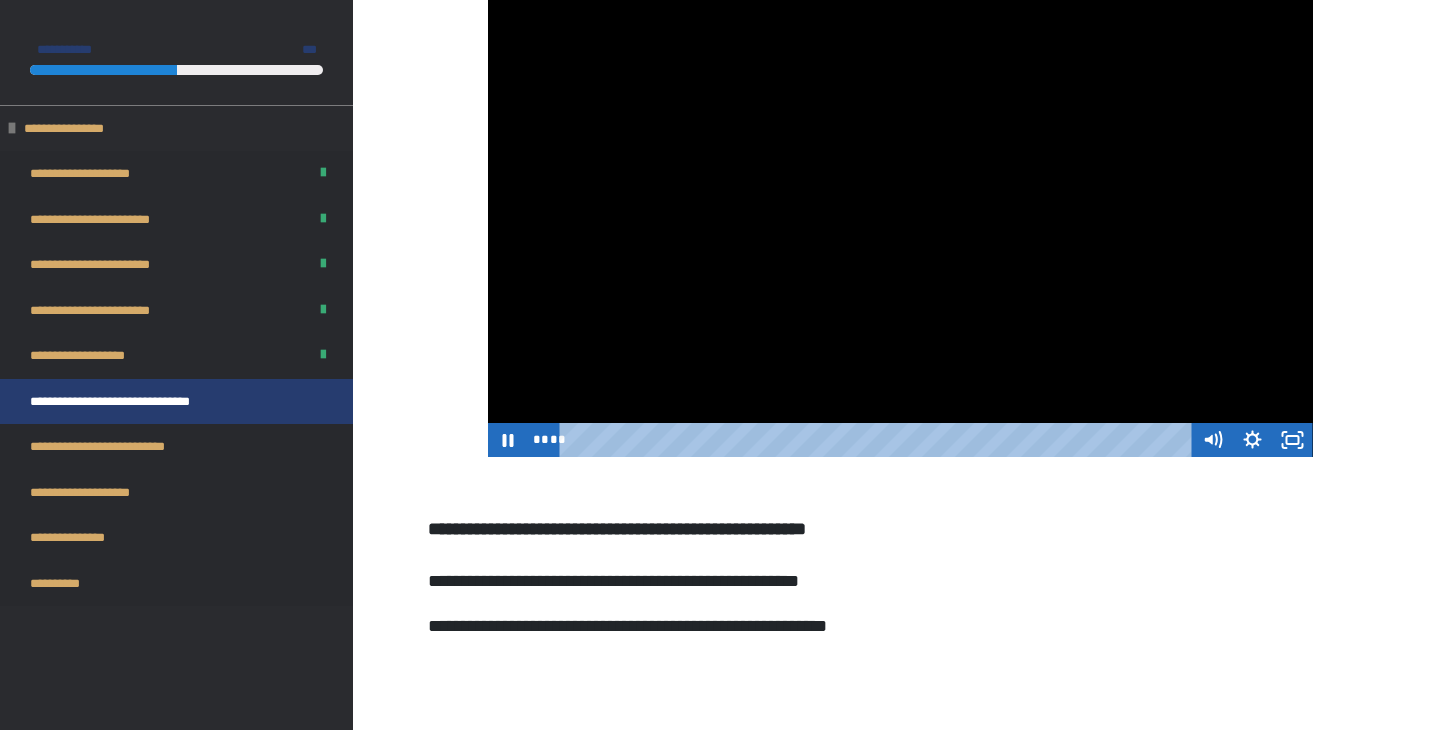 click at bounding box center [900, 227] 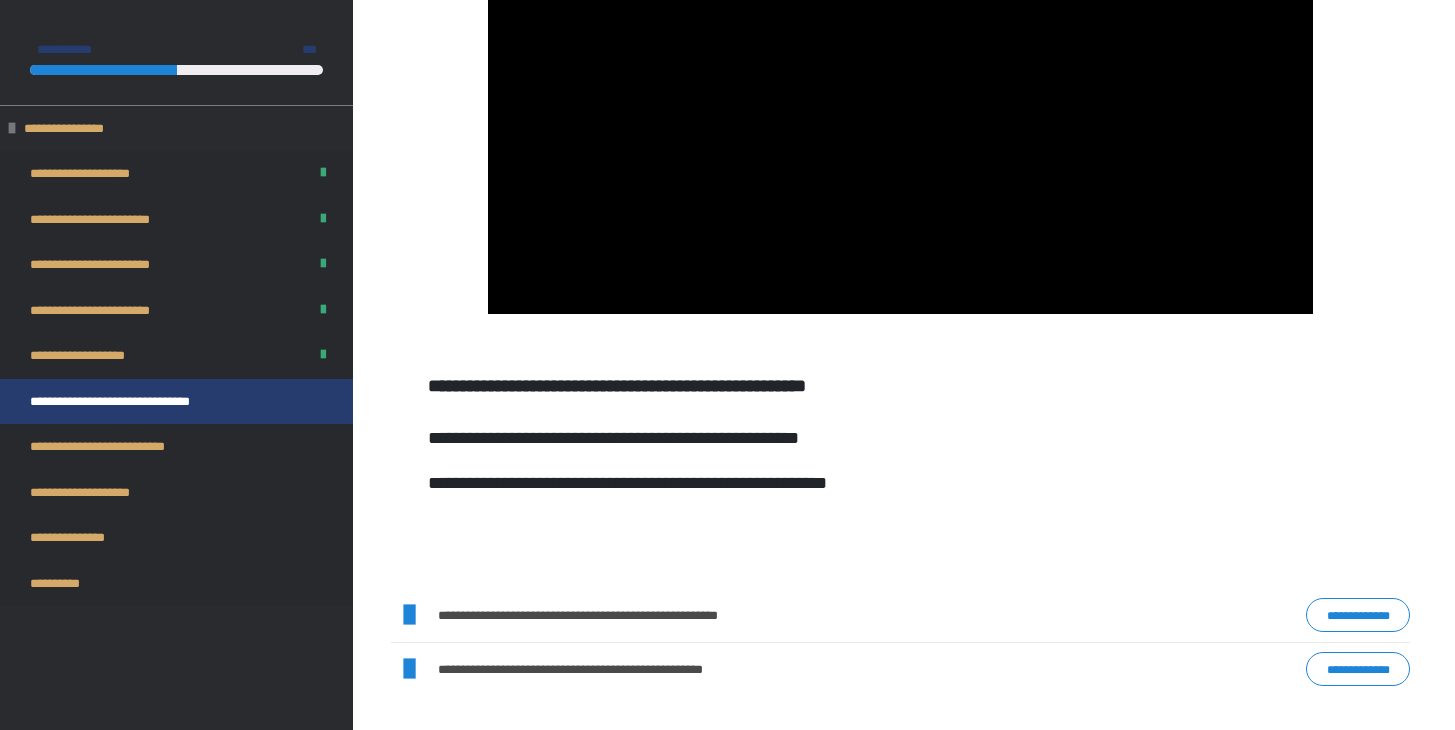 scroll, scrollTop: 565, scrollLeft: 0, axis: vertical 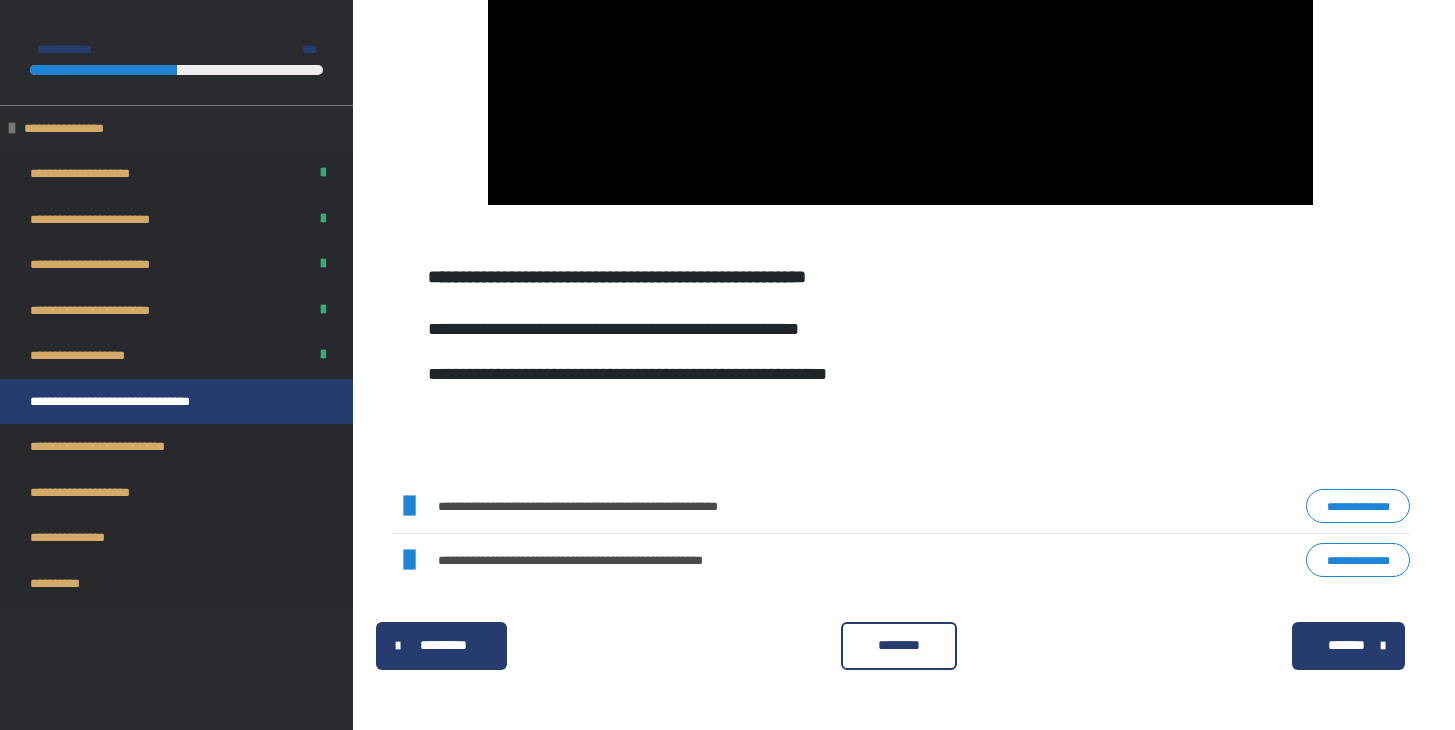 click on "**********" at bounding box center (1358, 506) 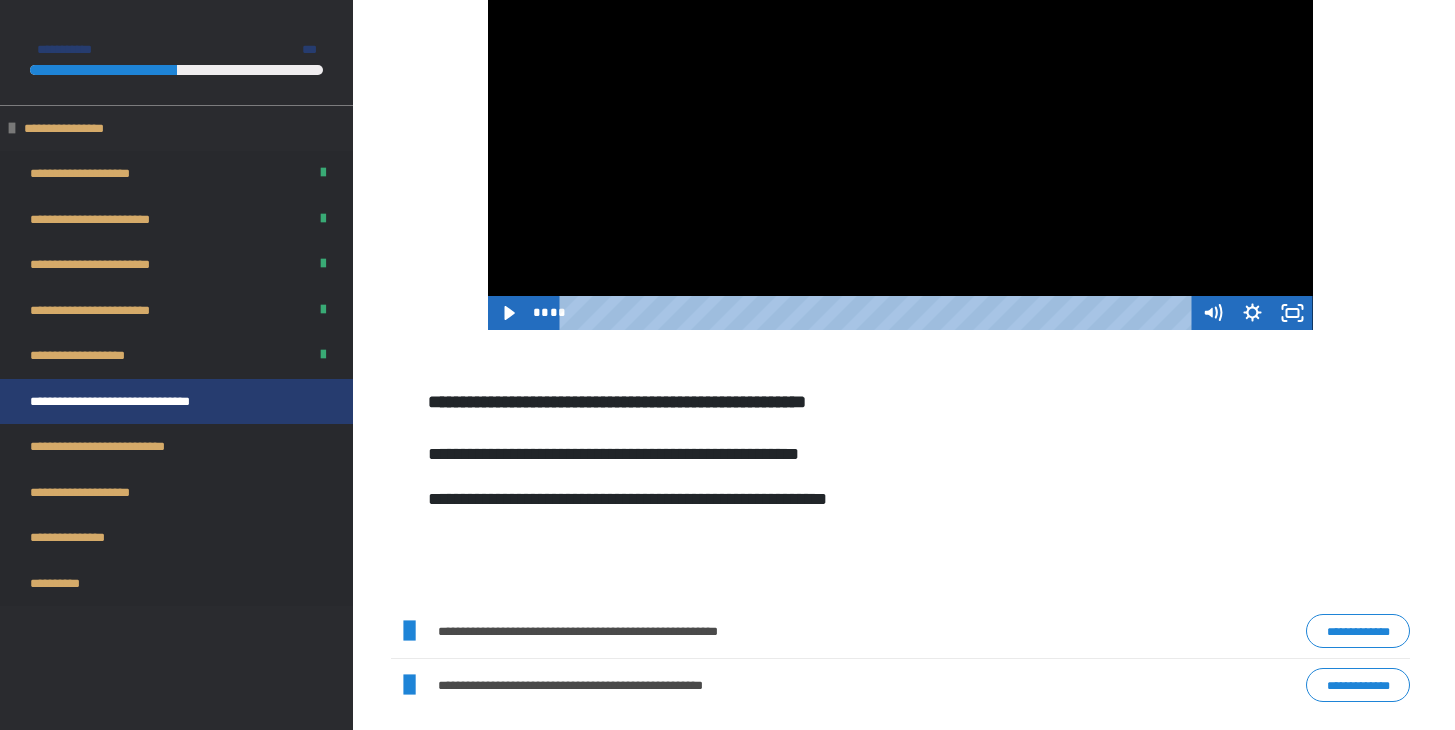 scroll, scrollTop: 364, scrollLeft: 0, axis: vertical 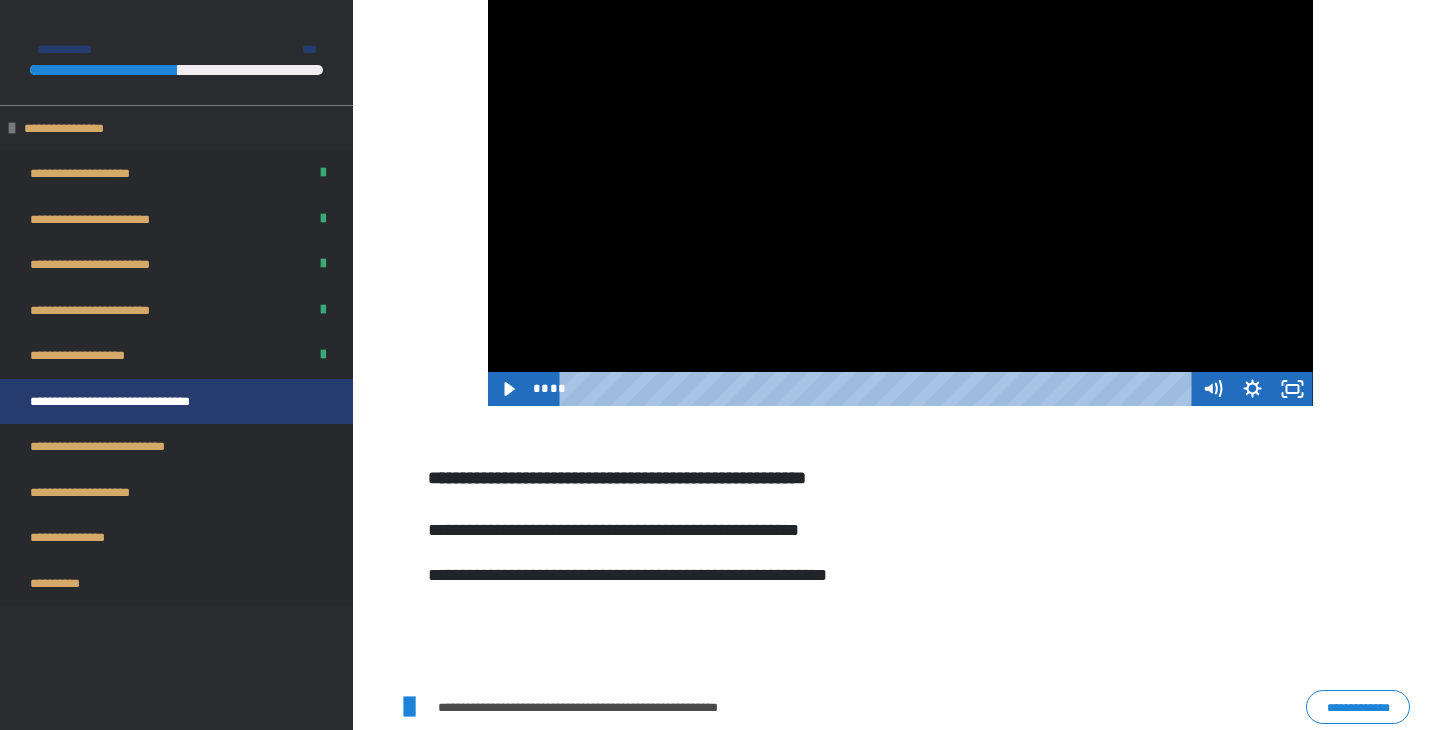 click at bounding box center [900, 176] 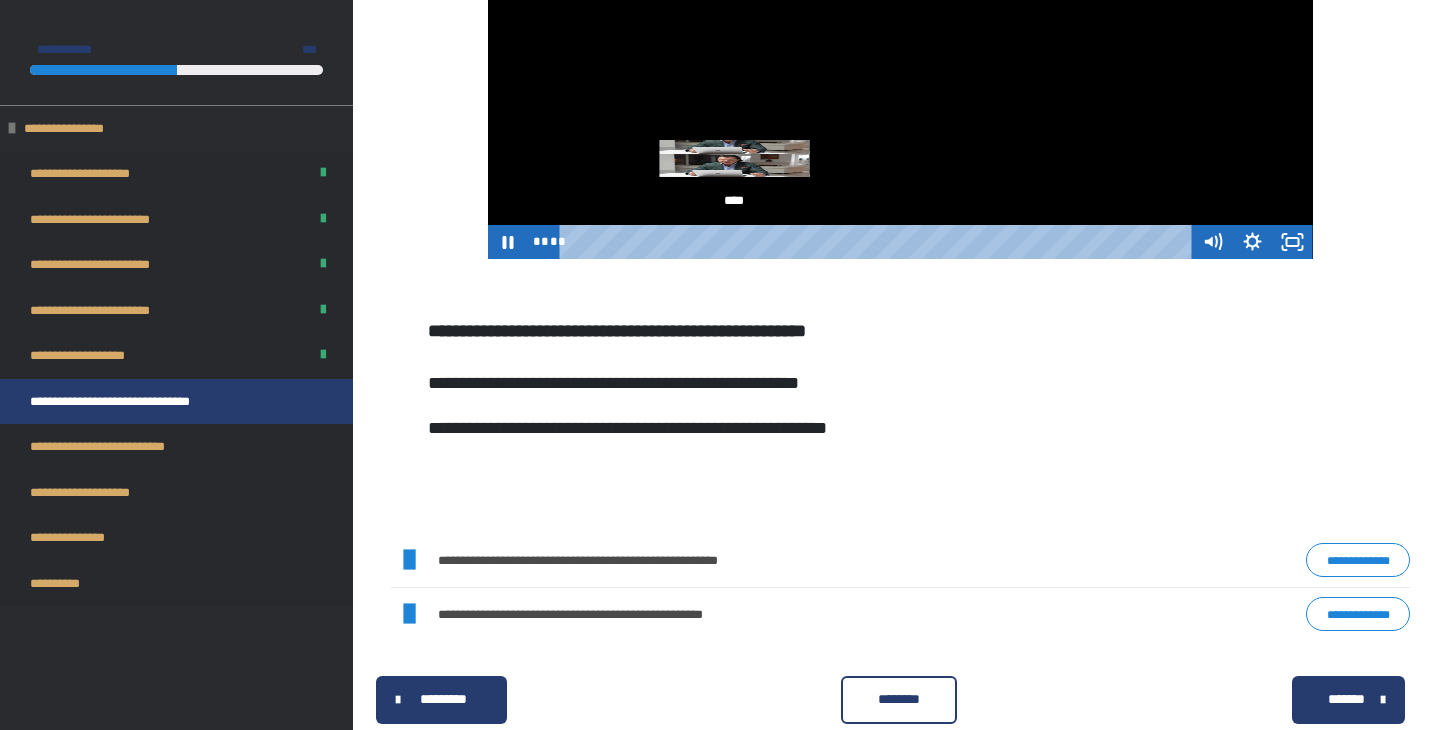 scroll, scrollTop: 565, scrollLeft: 0, axis: vertical 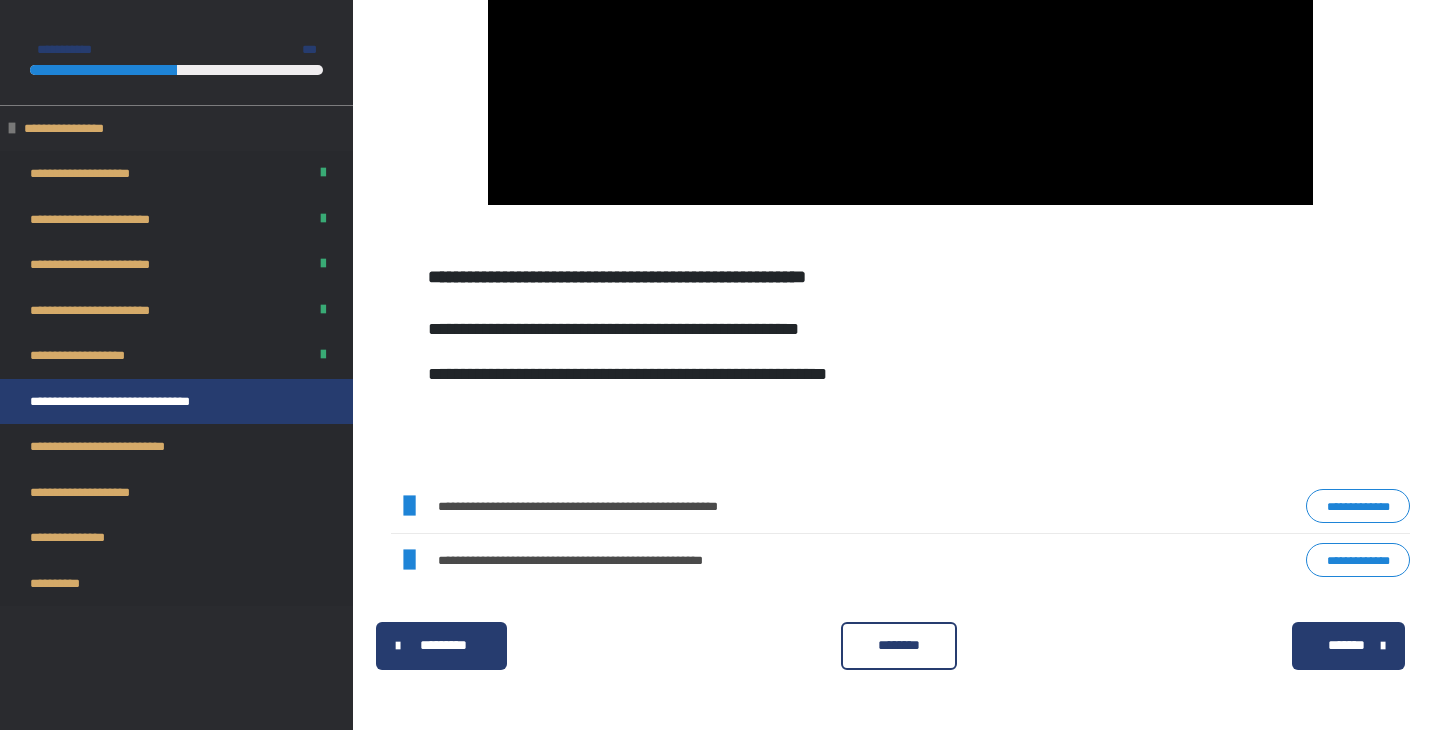 click on "**********" at bounding box center (1358, 506) 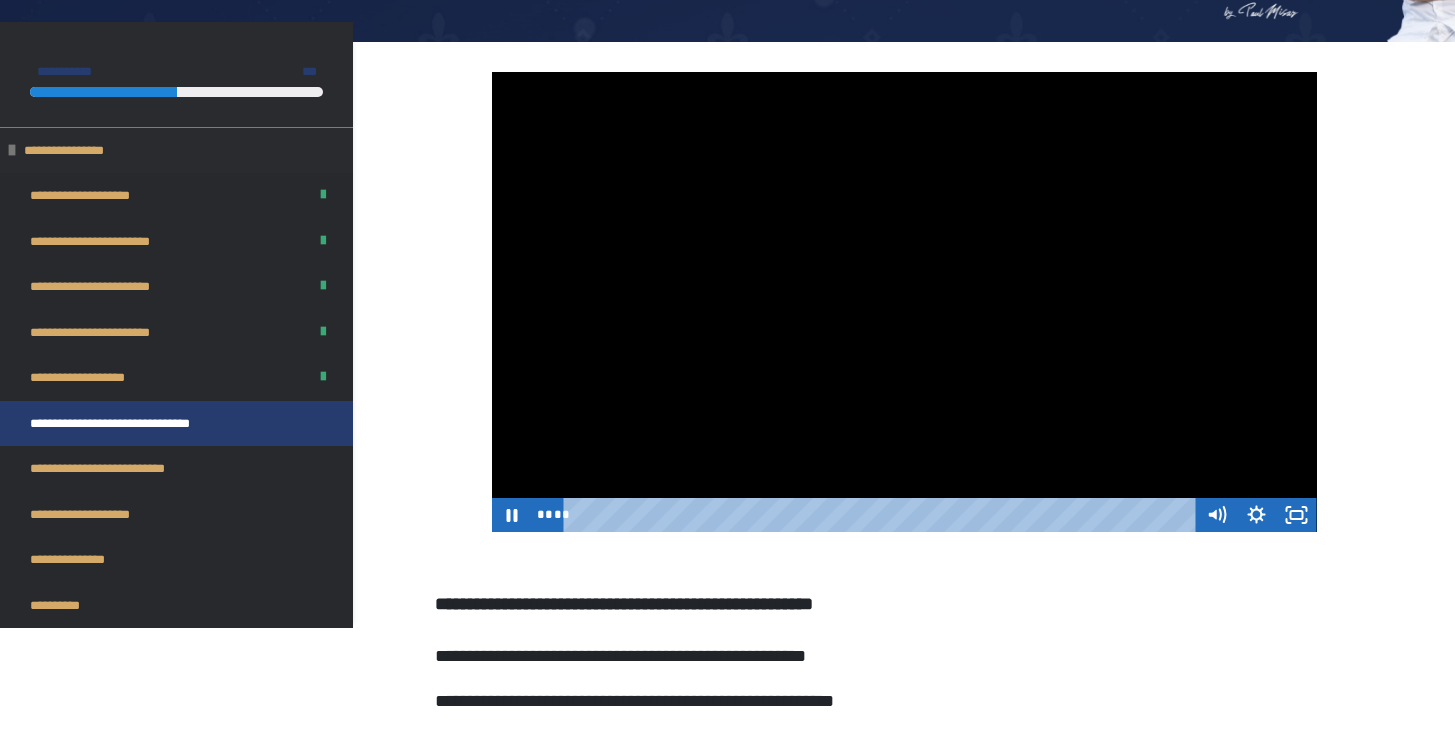 scroll, scrollTop: 234, scrollLeft: 0, axis: vertical 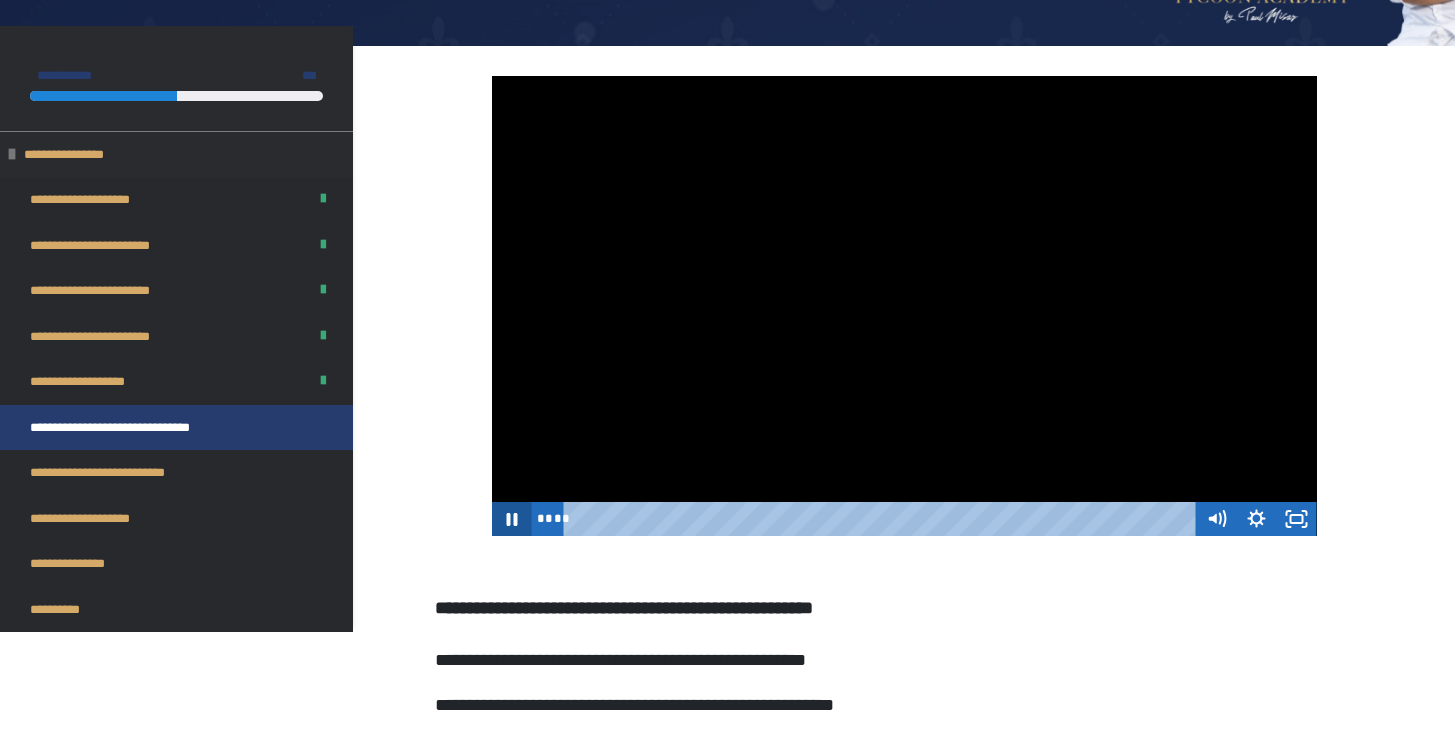 click 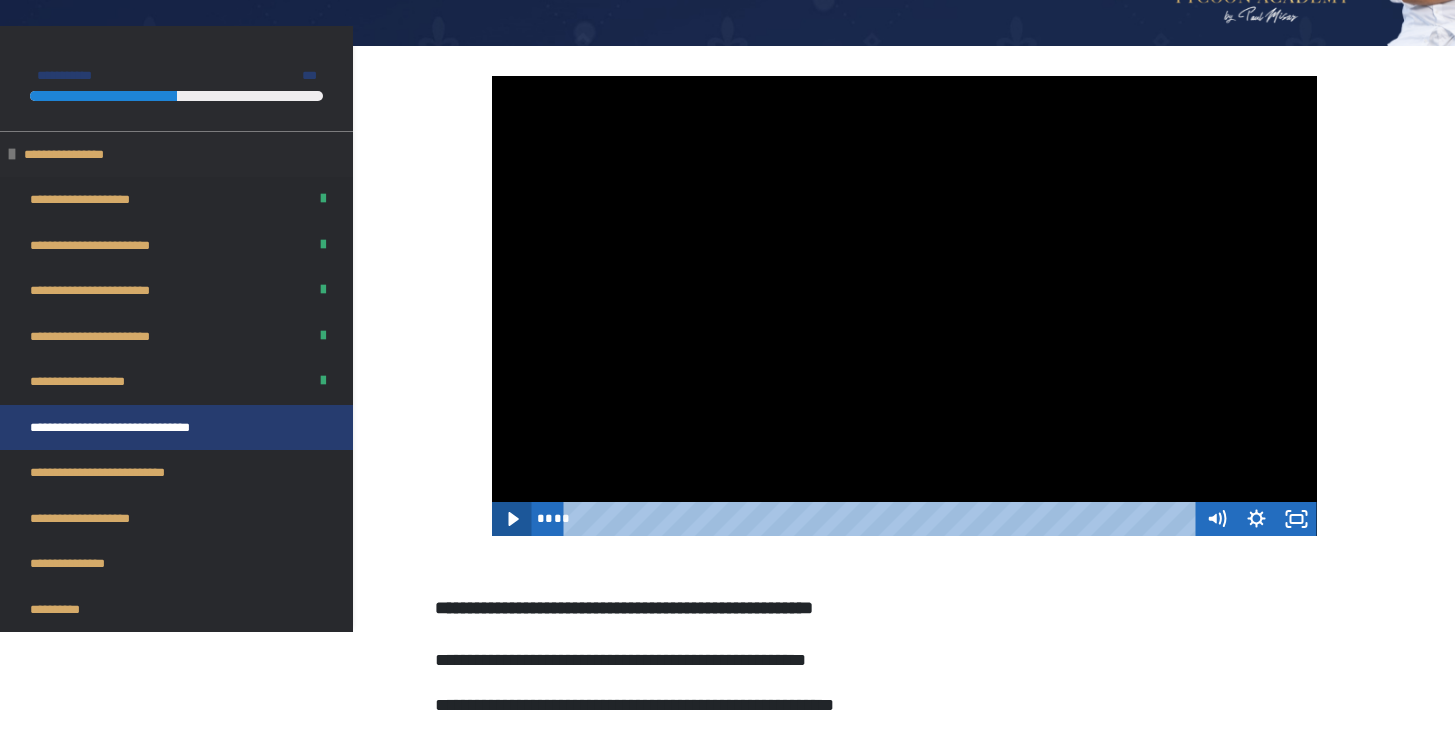 click 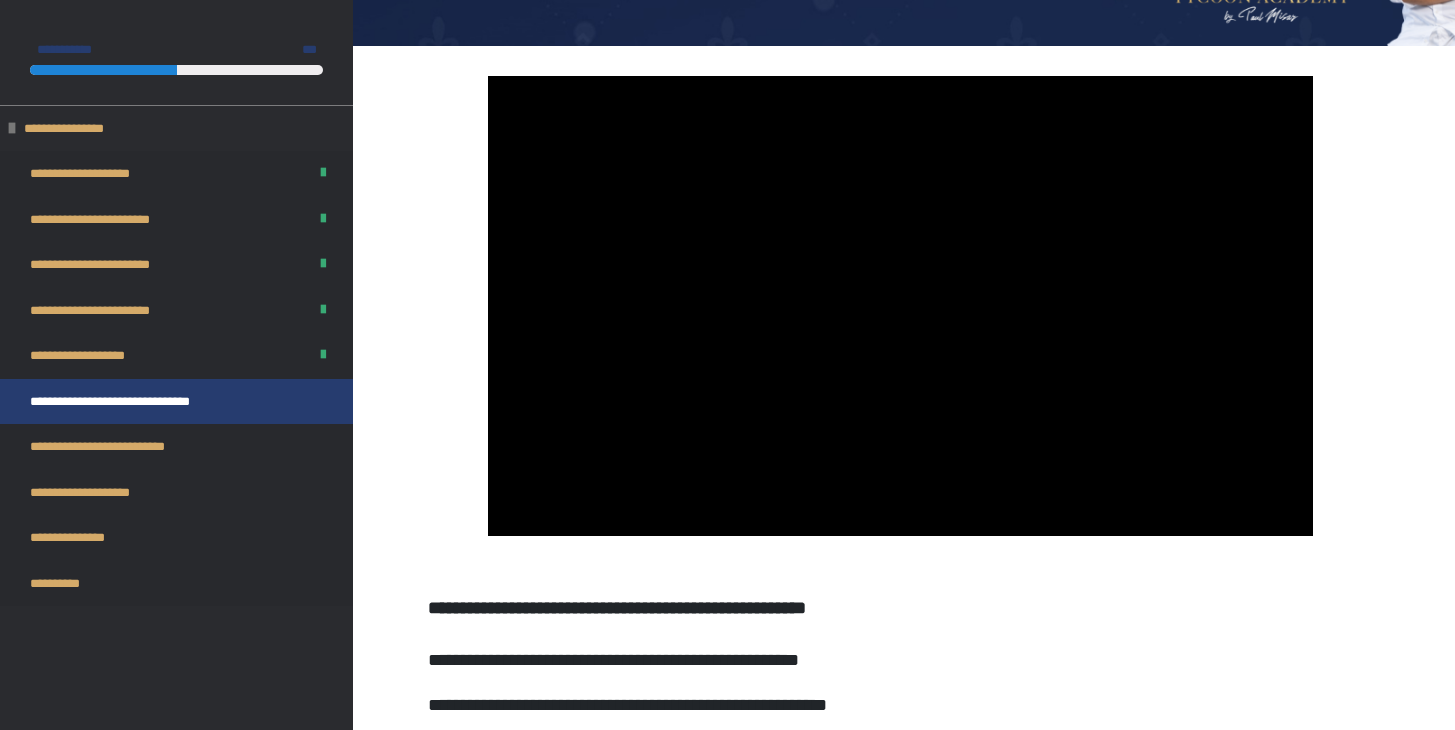 scroll, scrollTop: 565, scrollLeft: 0, axis: vertical 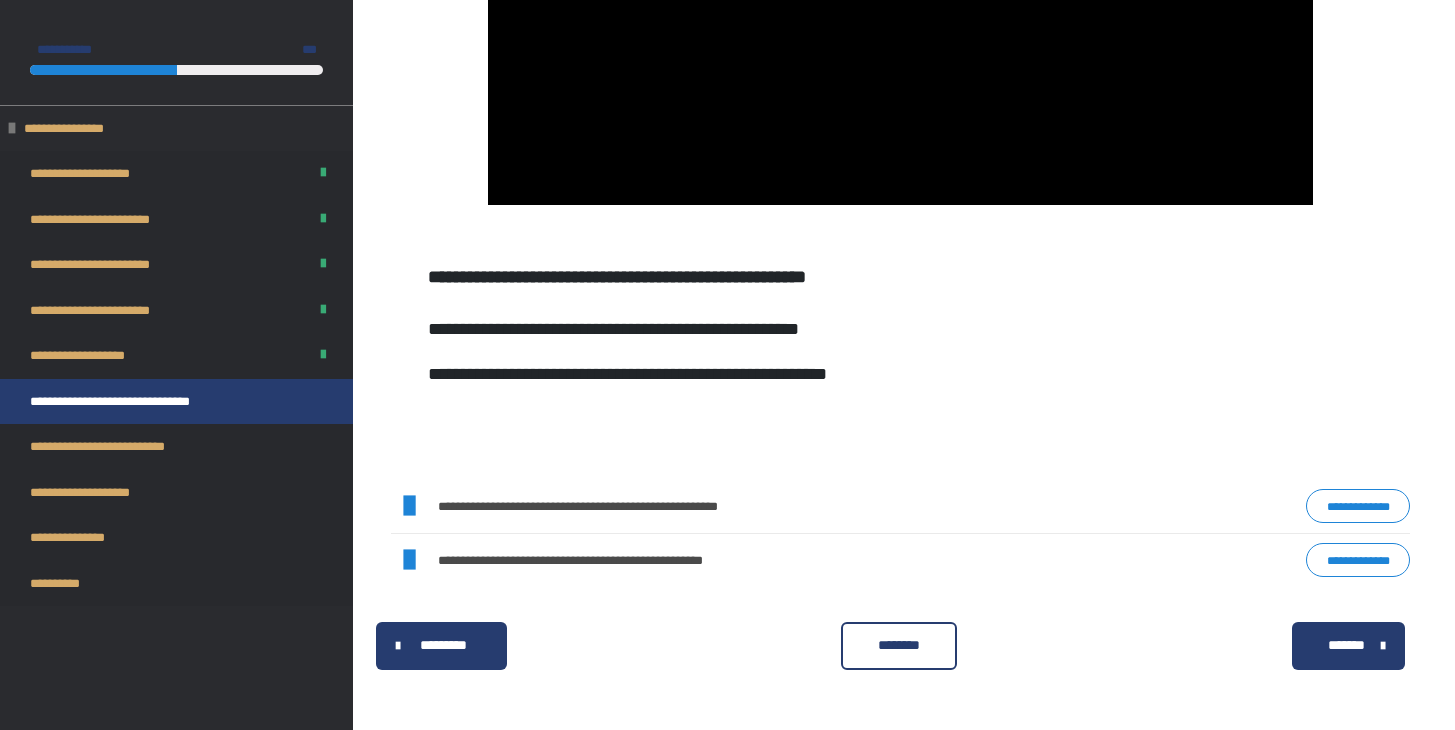 click on "********" at bounding box center (899, 645) 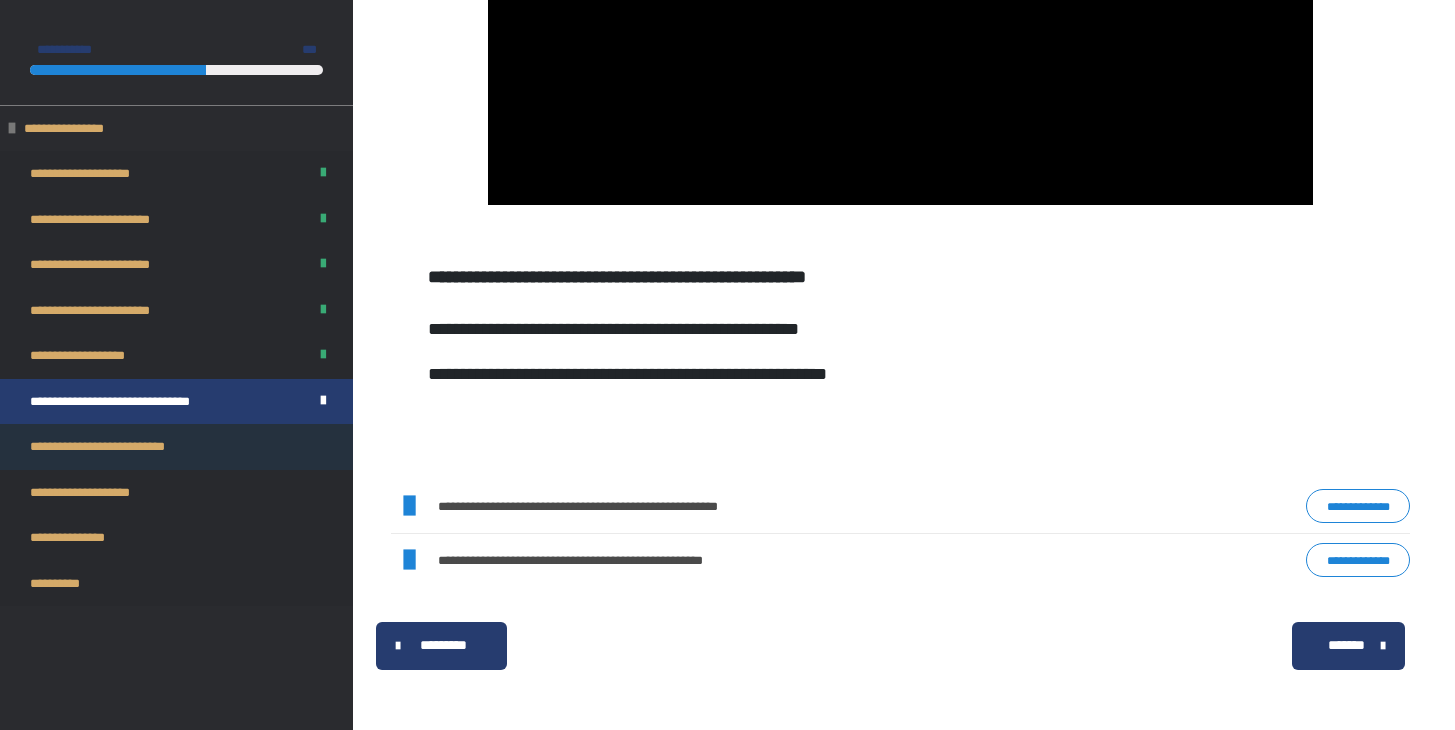 click on "**********" at bounding box center [127, 447] 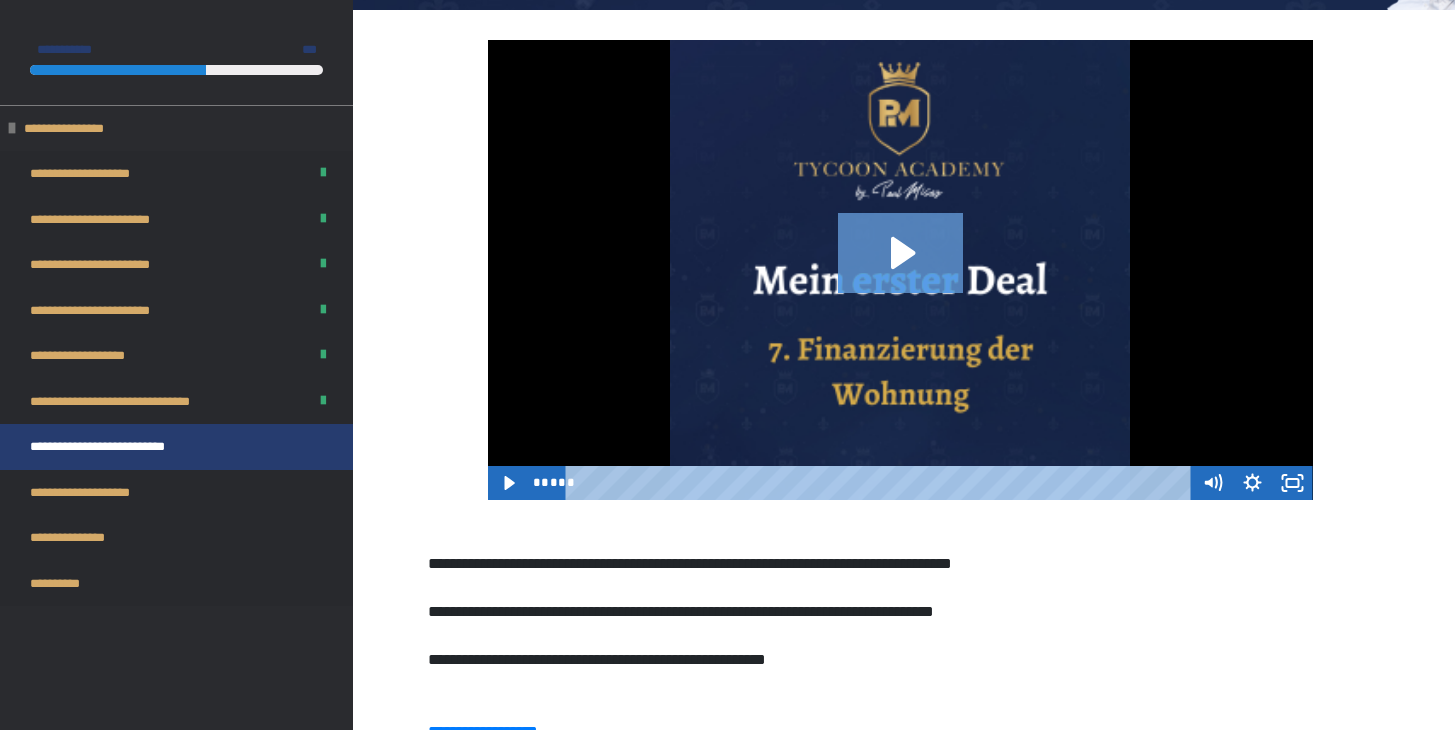 click 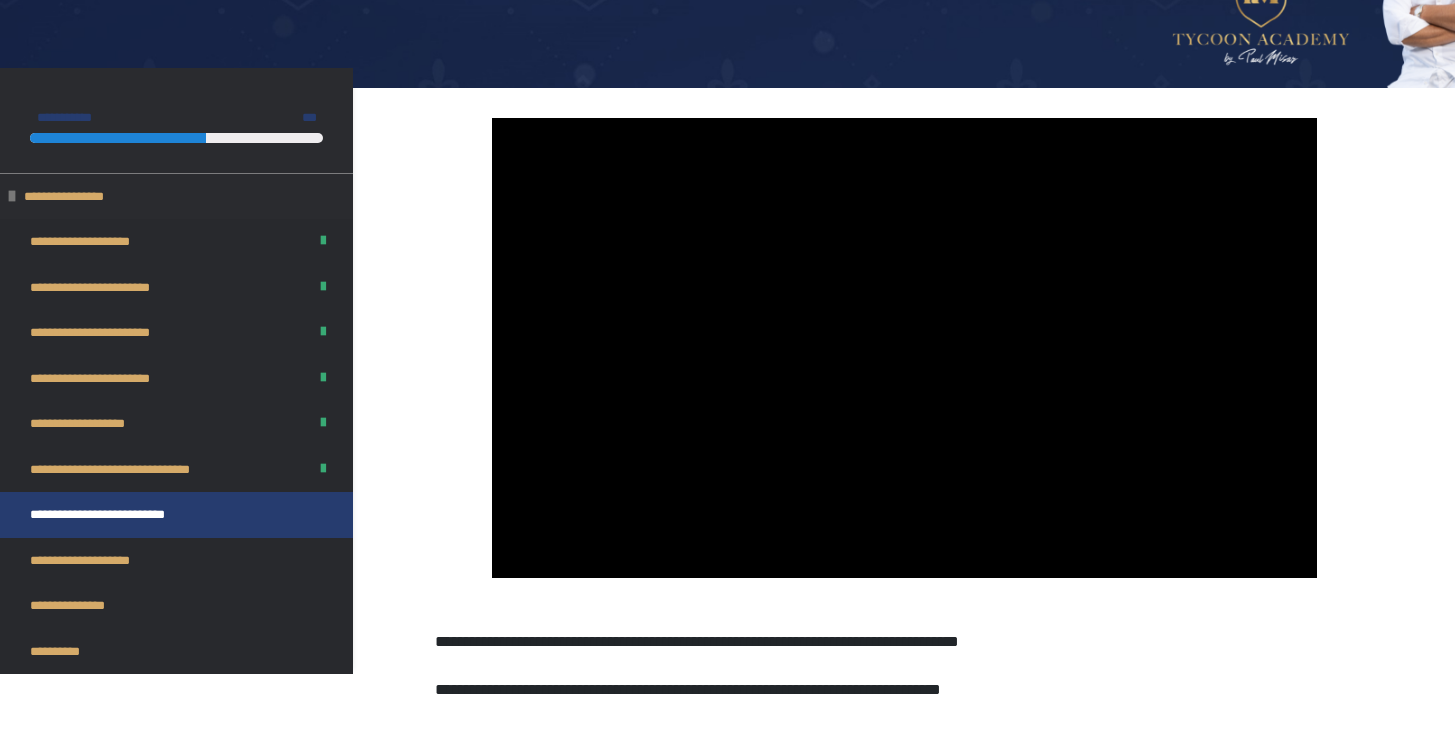 scroll, scrollTop: 193, scrollLeft: 0, axis: vertical 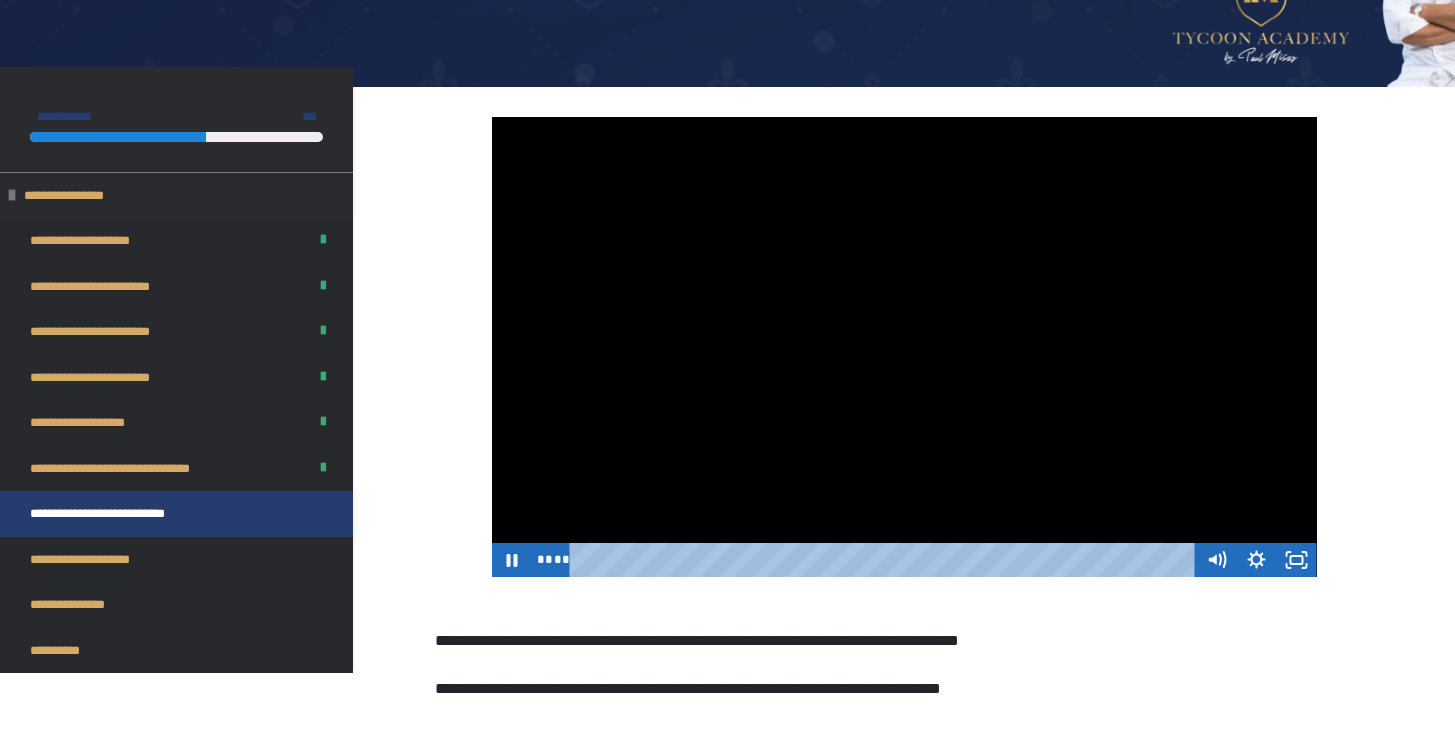 click at bounding box center [904, 347] 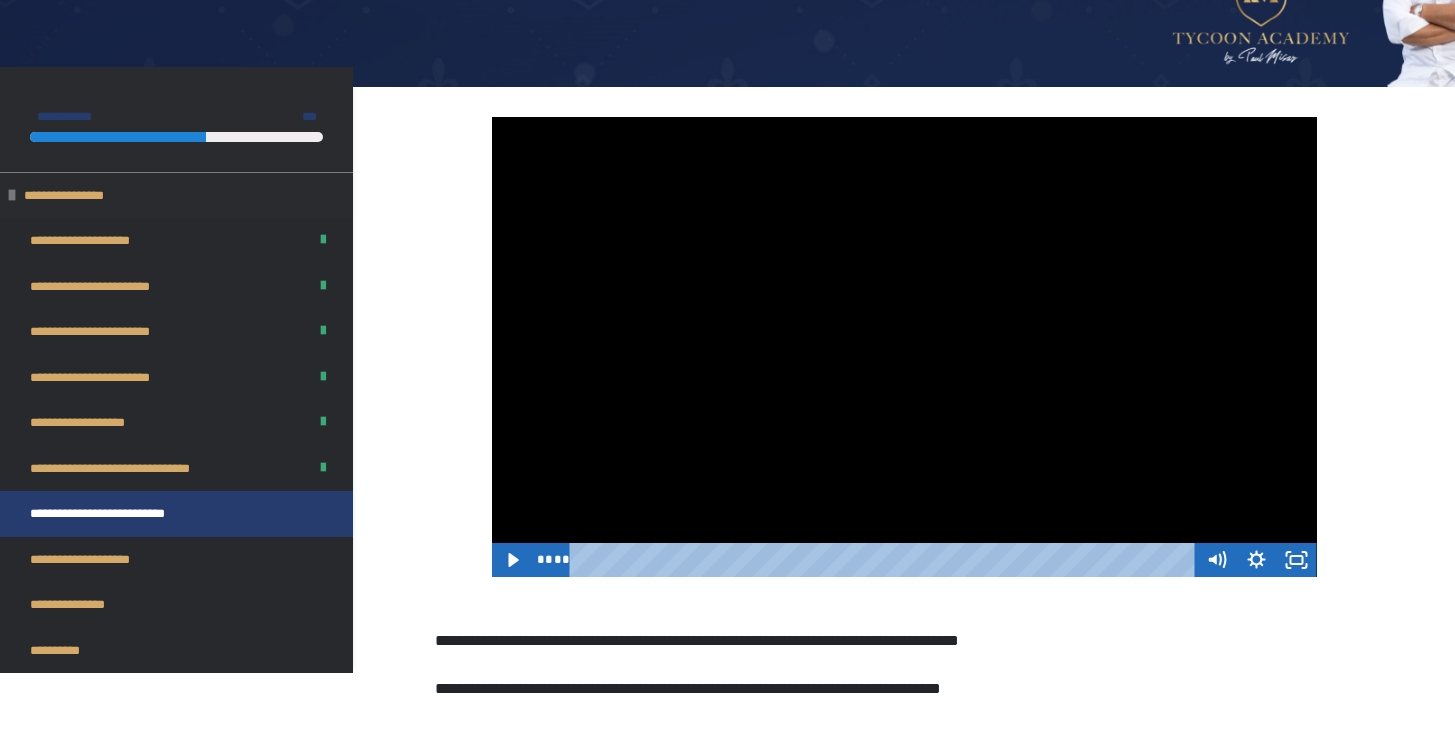 click at bounding box center [904, 347] 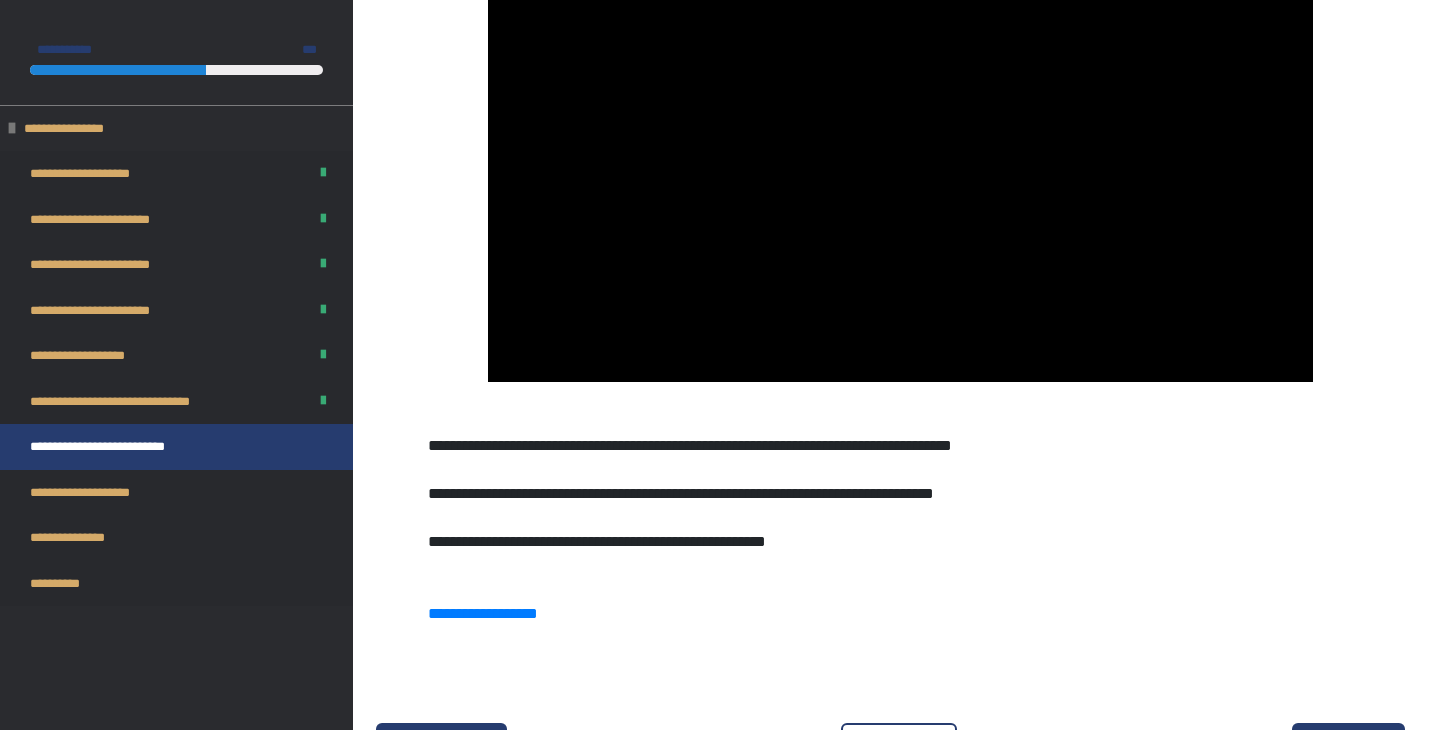 scroll, scrollTop: 245, scrollLeft: 0, axis: vertical 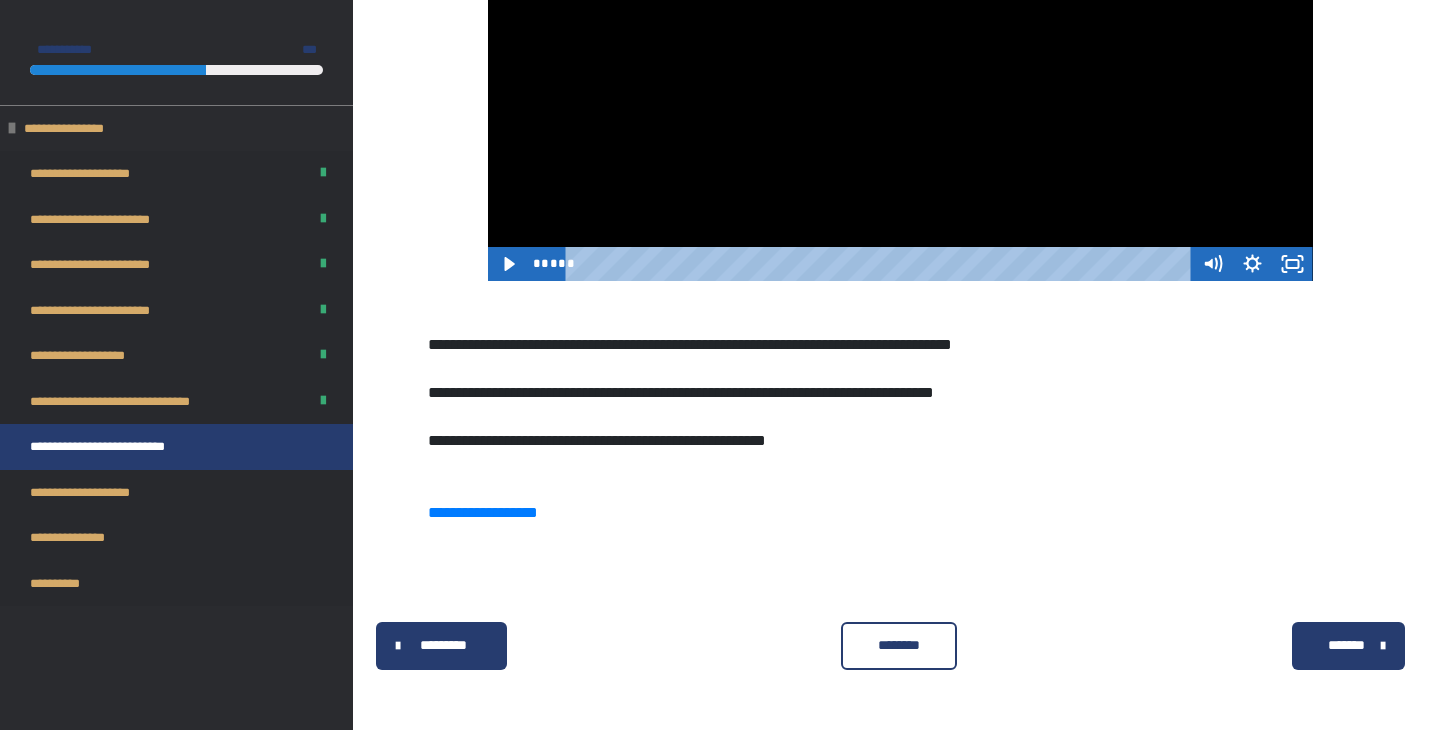 click on "********" at bounding box center (899, 645) 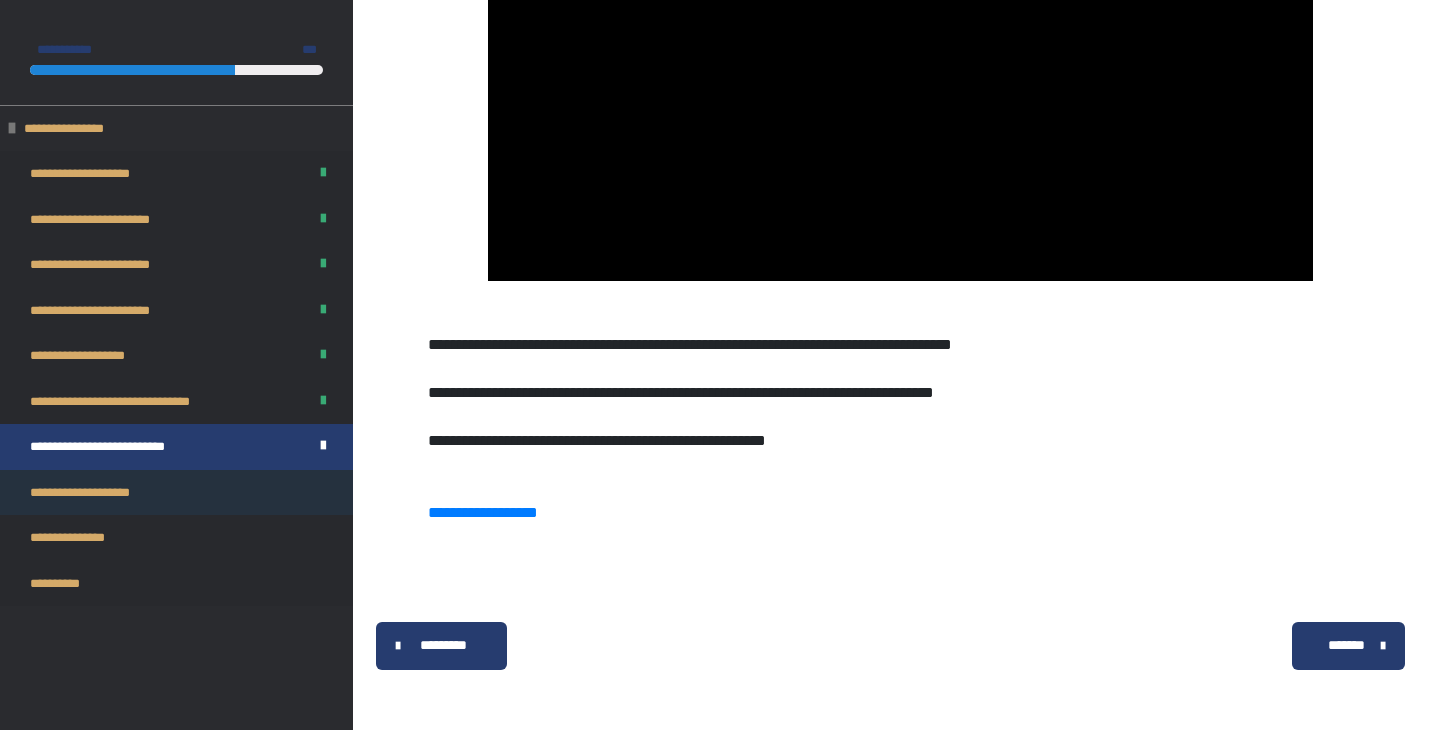 click on "**********" at bounding box center (176, 493) 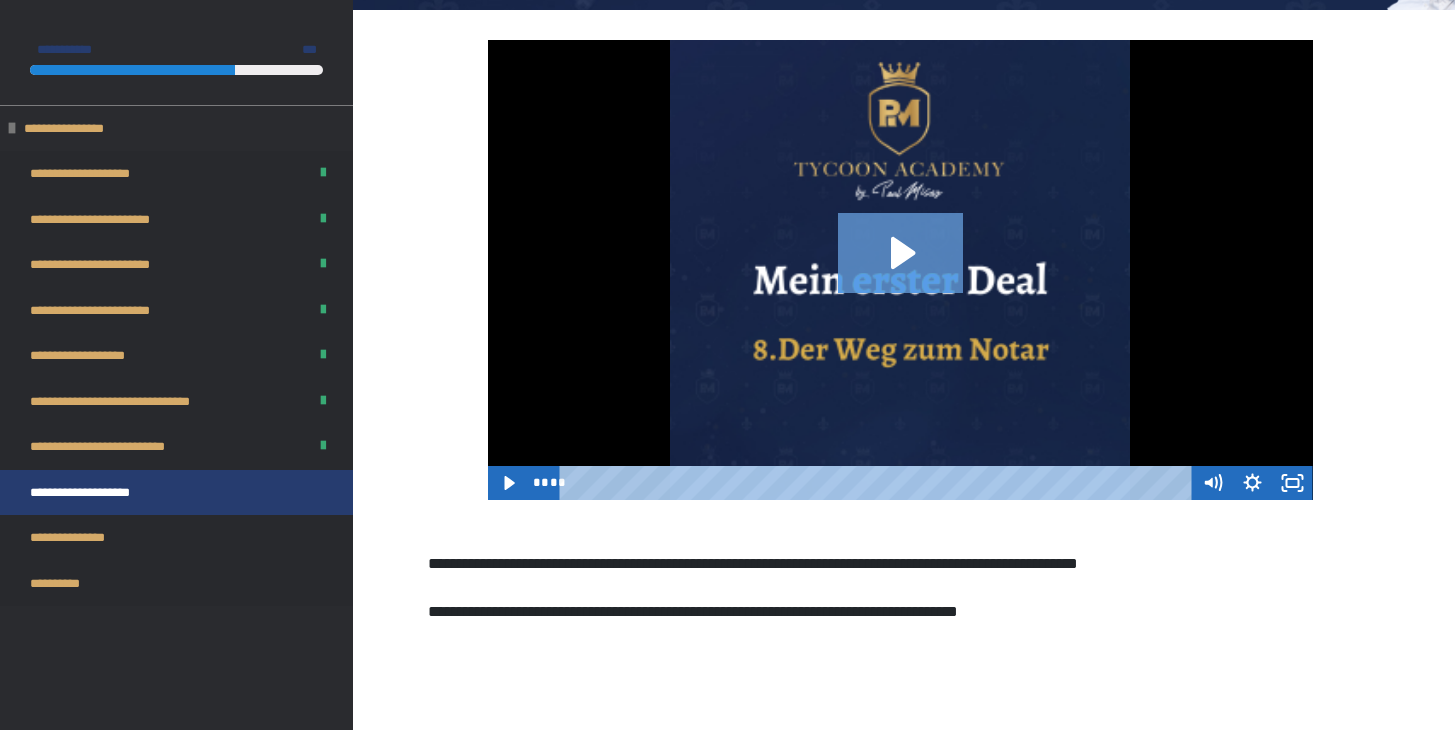click 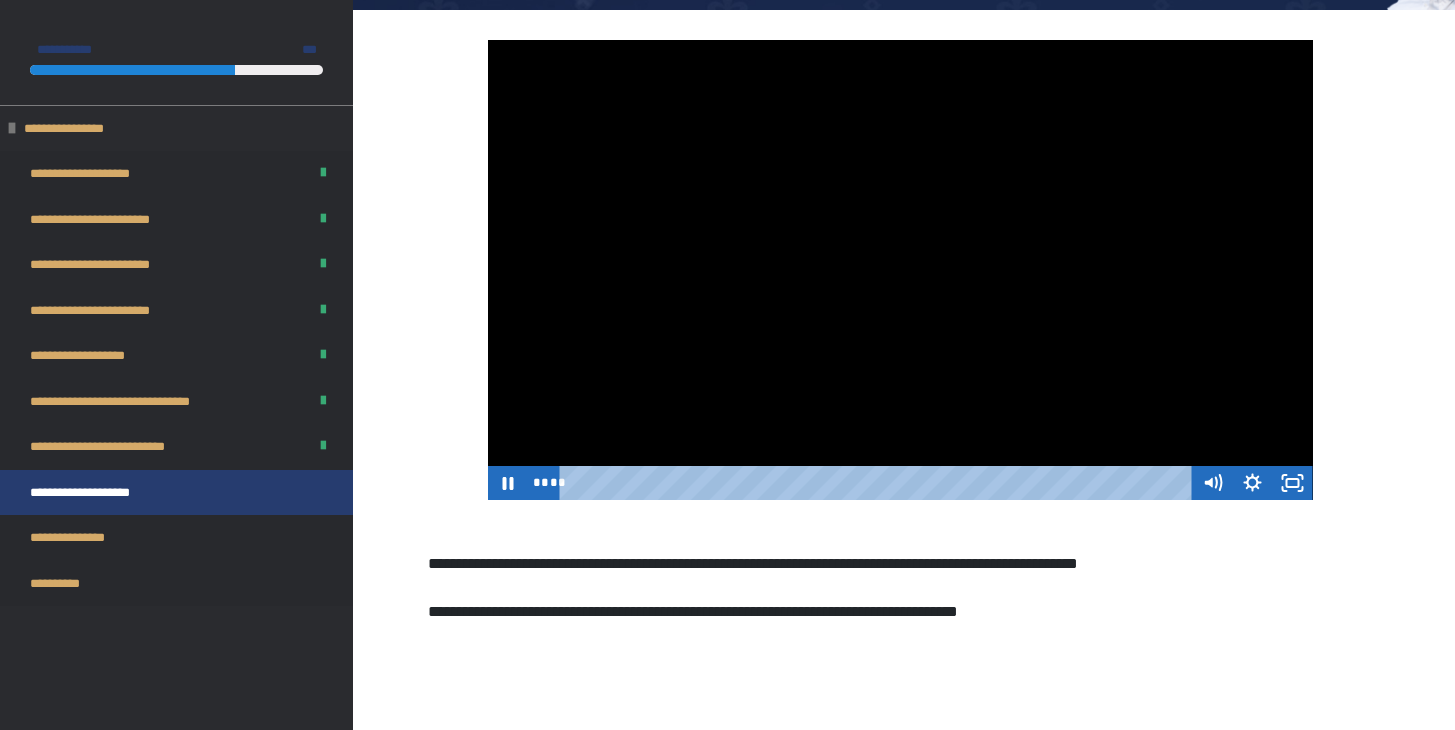 click at bounding box center (900, 270) 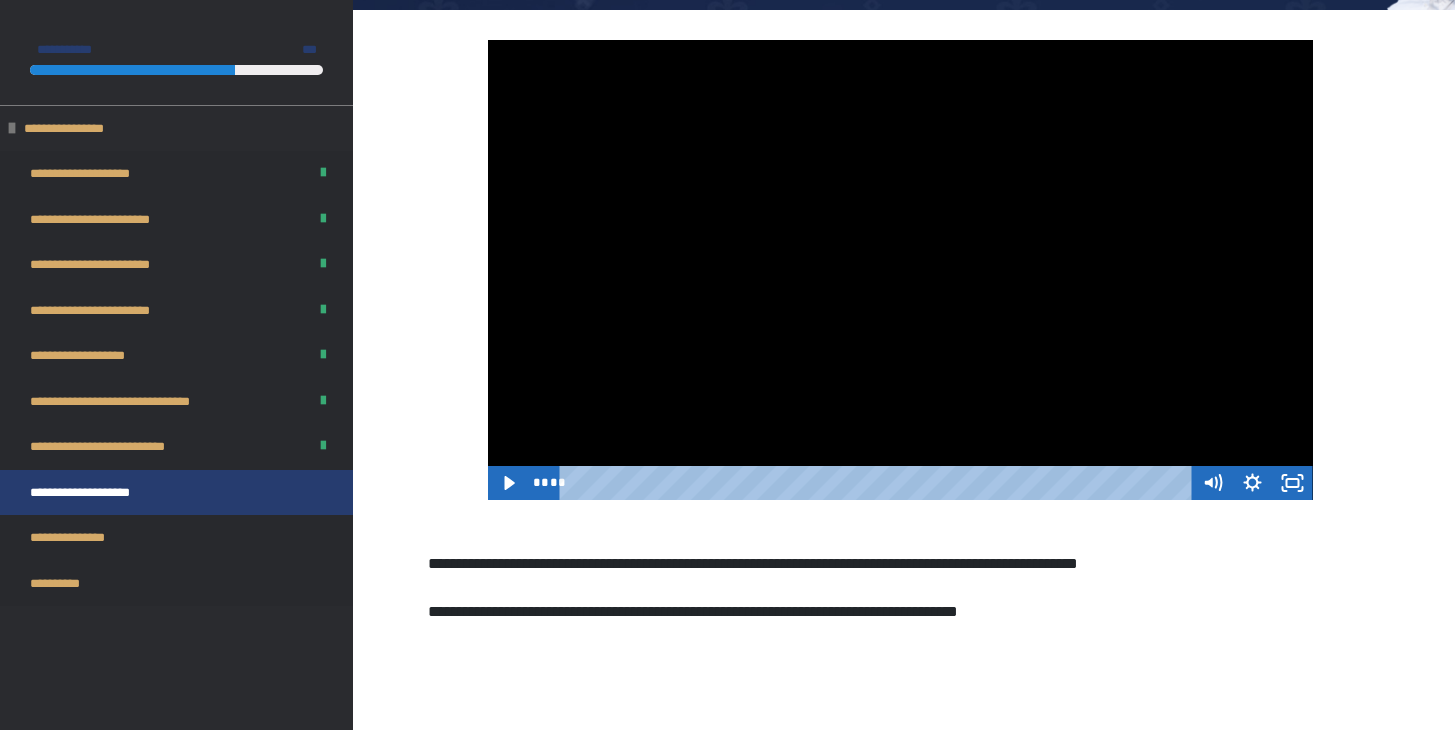 click at bounding box center (900, 270) 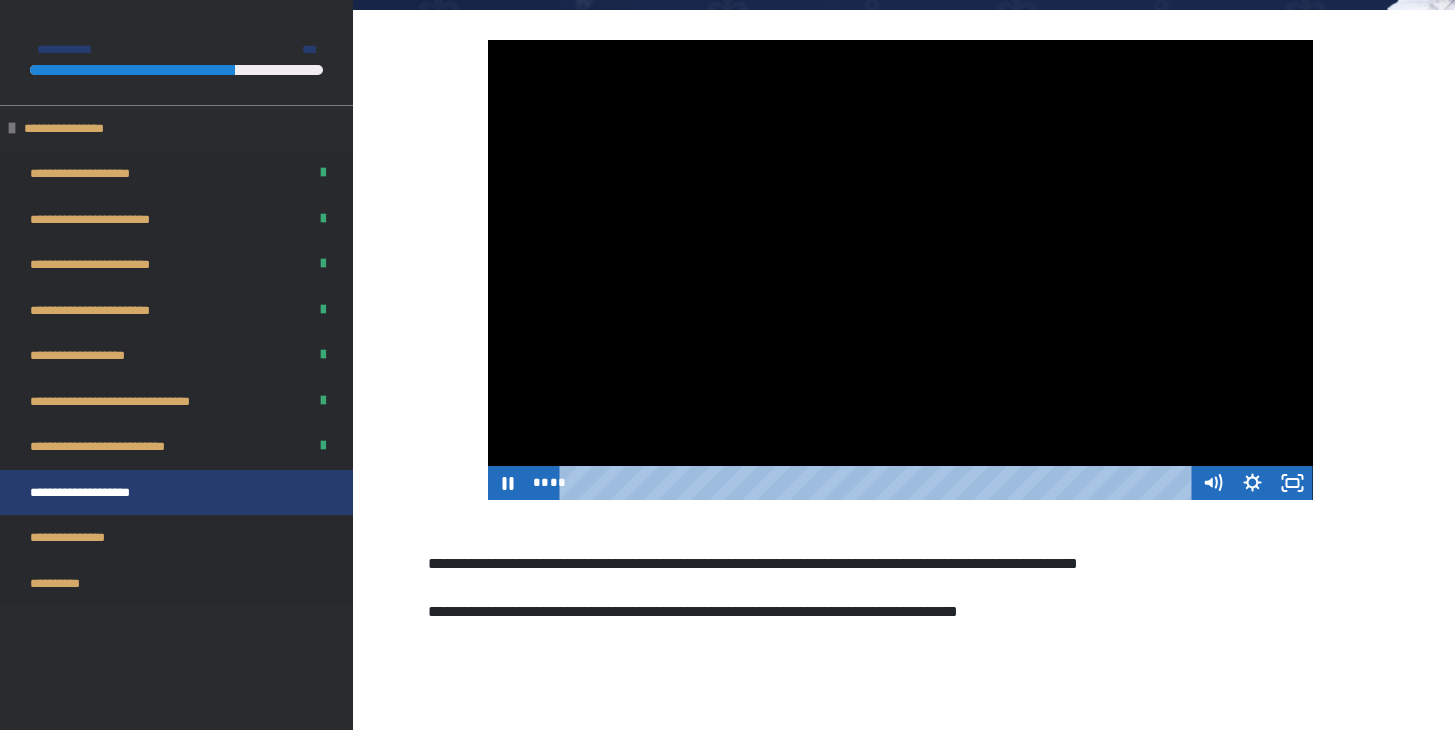 click at bounding box center [900, 270] 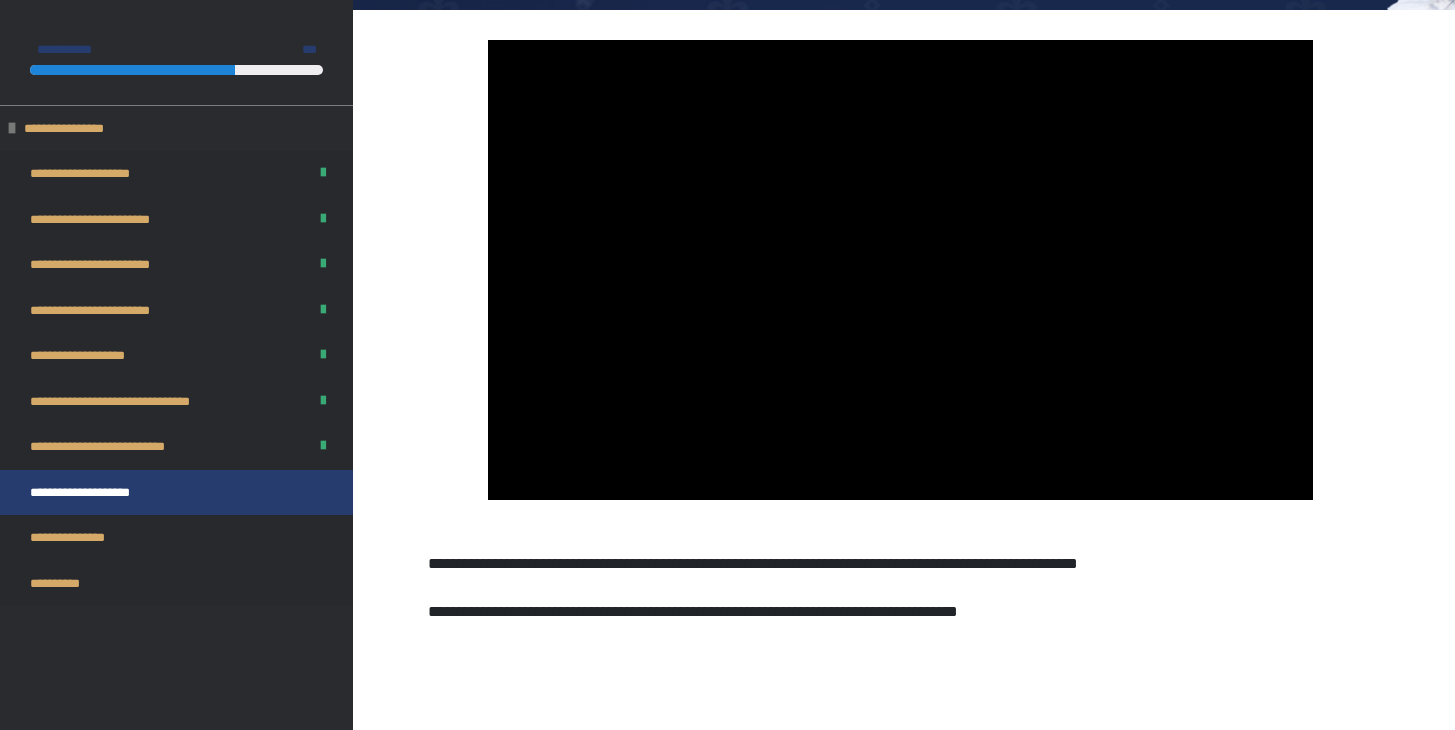 click at bounding box center [900, 270] 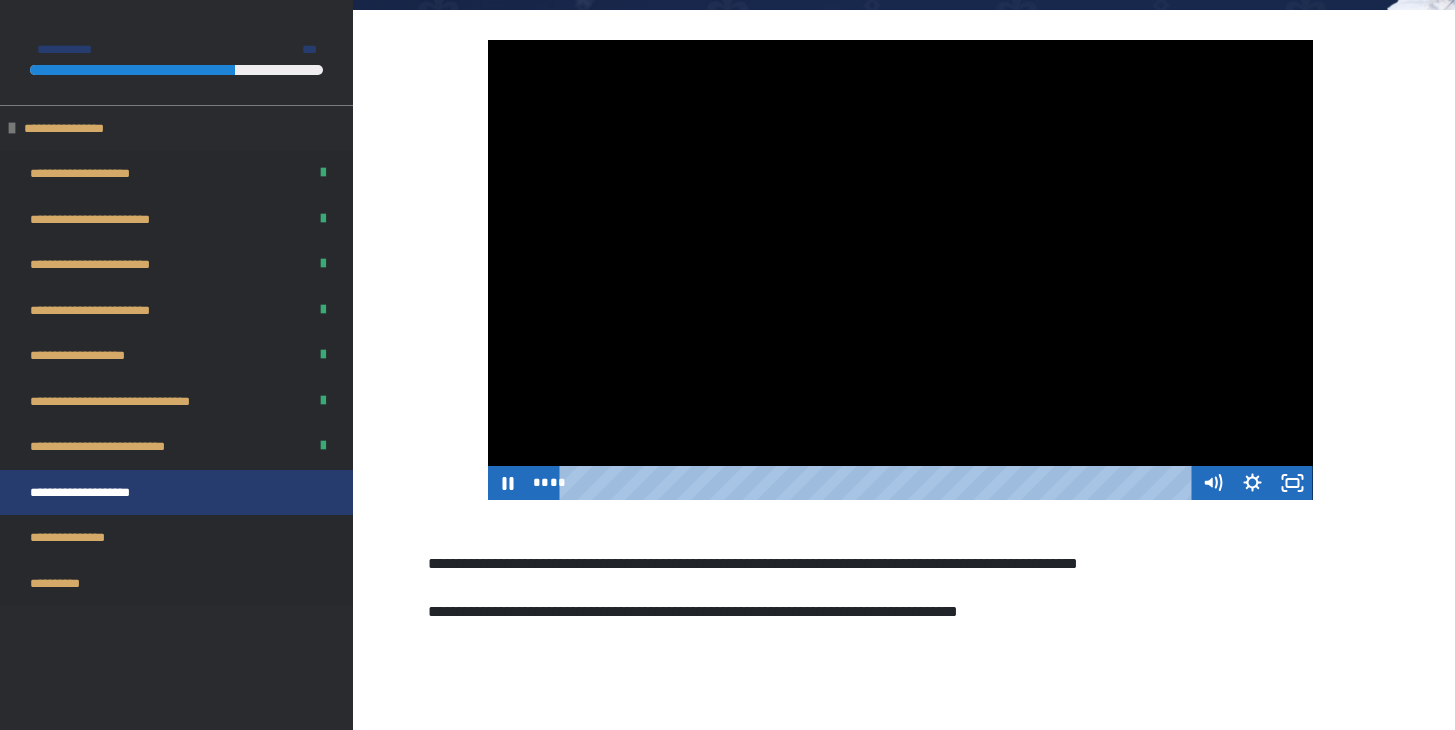 click at bounding box center (900, 270) 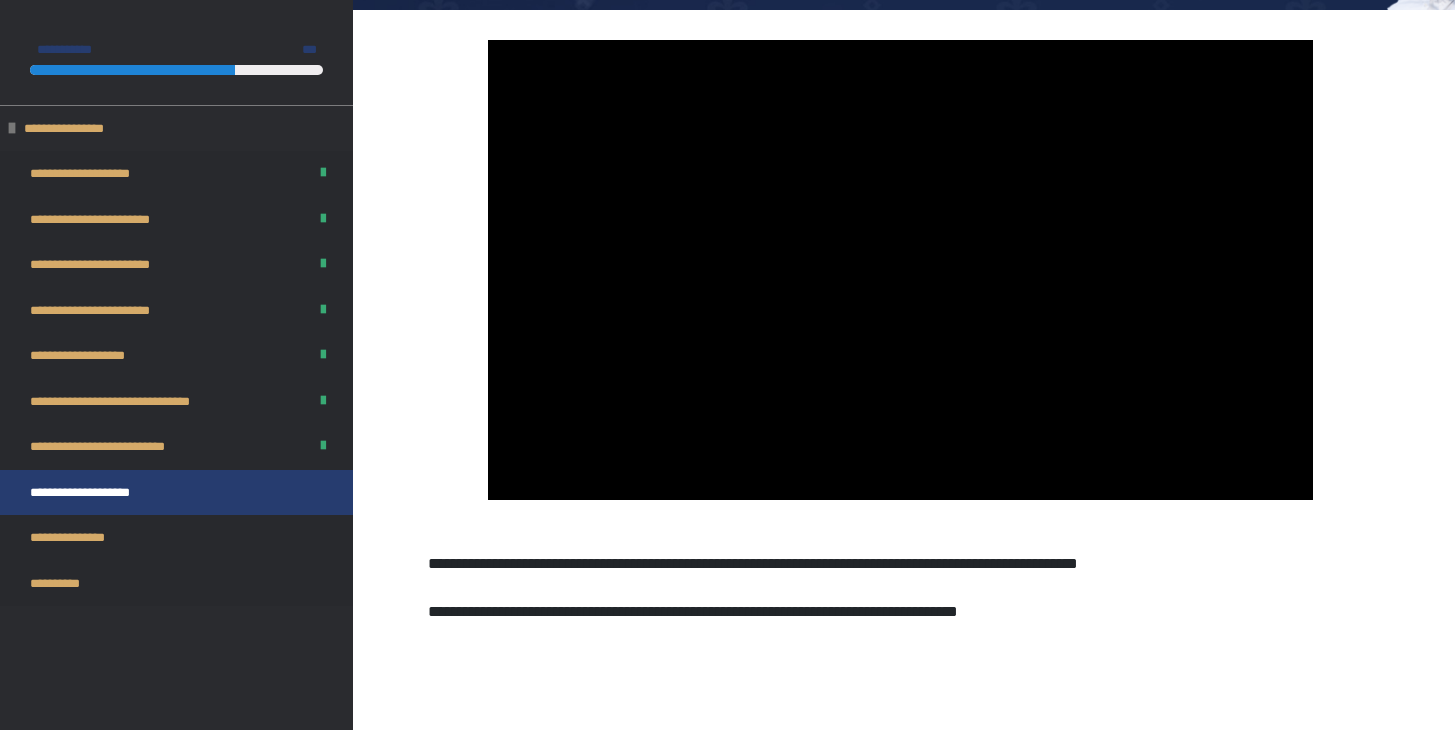 click at bounding box center (900, 270) 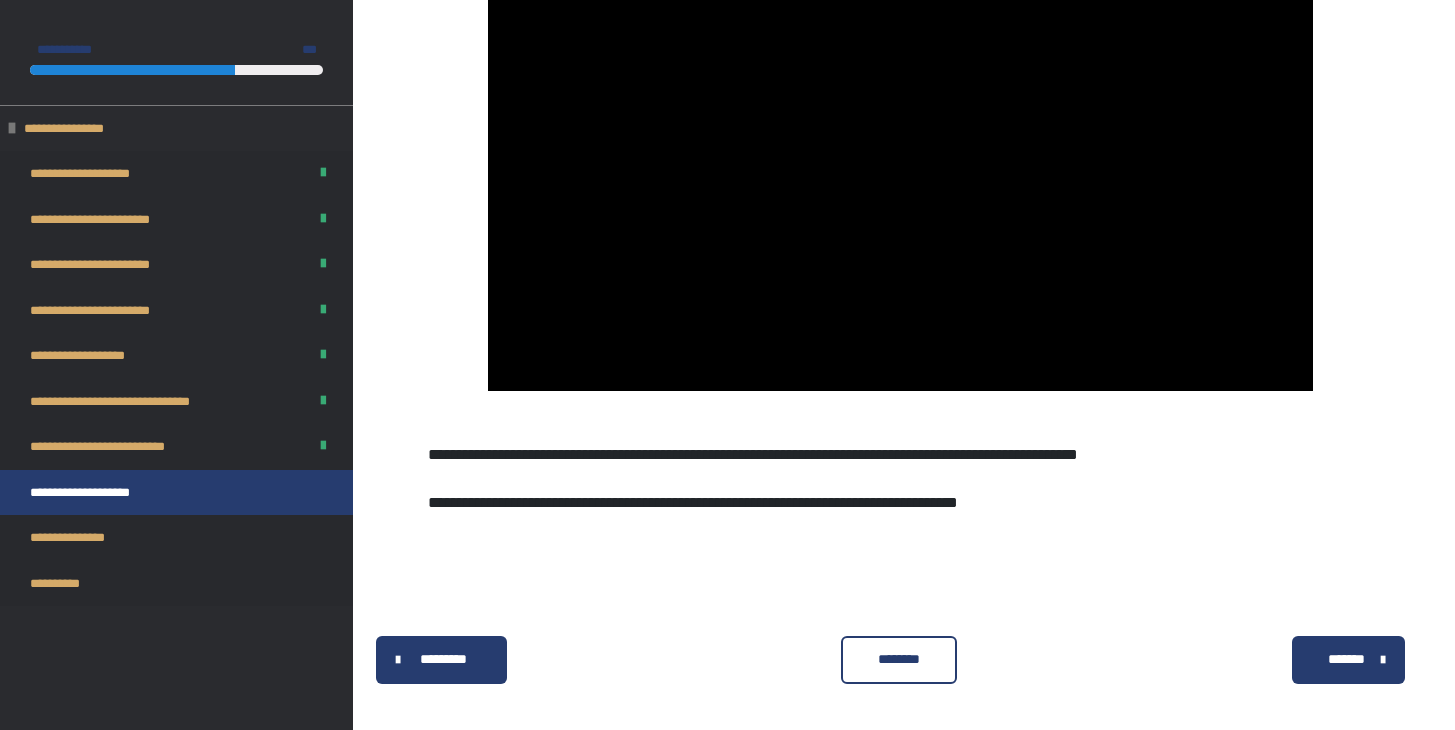 scroll, scrollTop: 393, scrollLeft: 0, axis: vertical 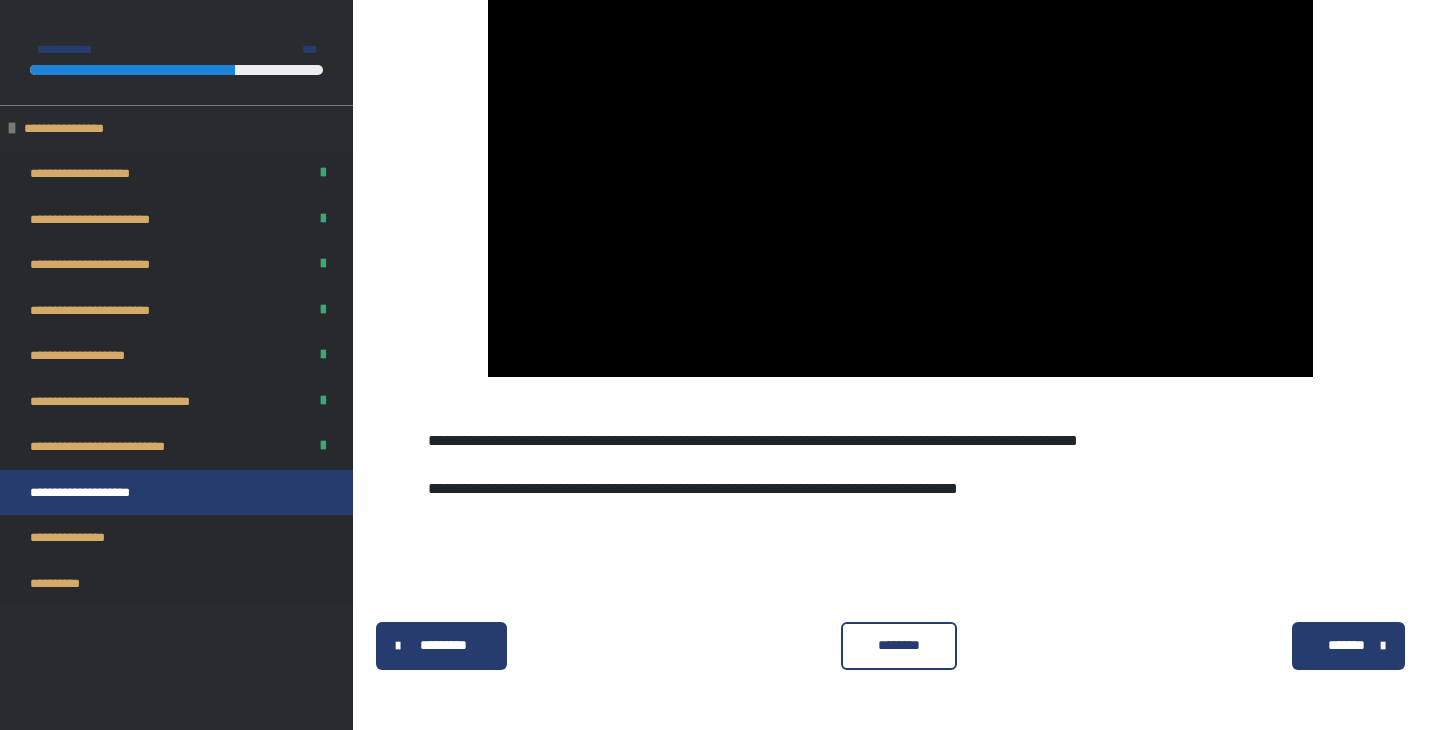 click on "********" at bounding box center [899, 645] 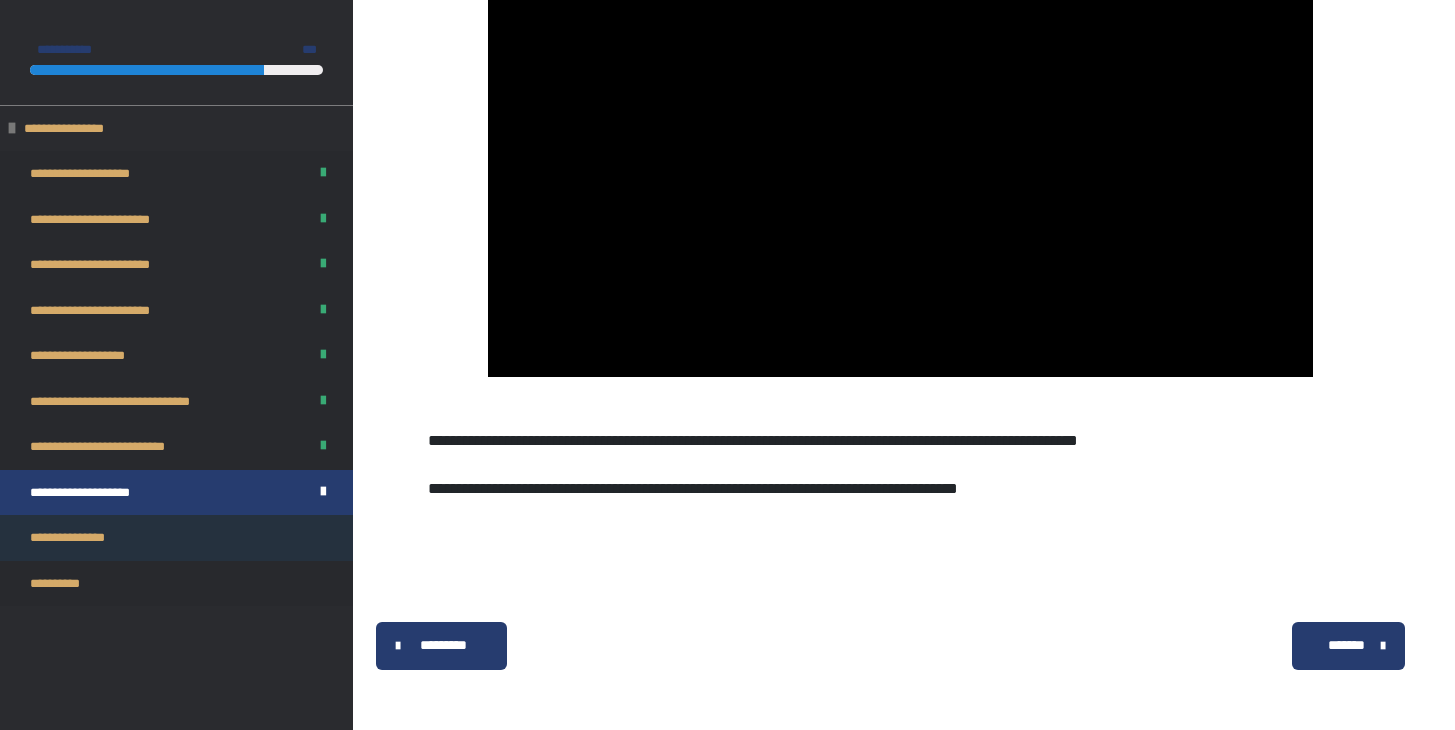 click on "**********" at bounding box center [82, 538] 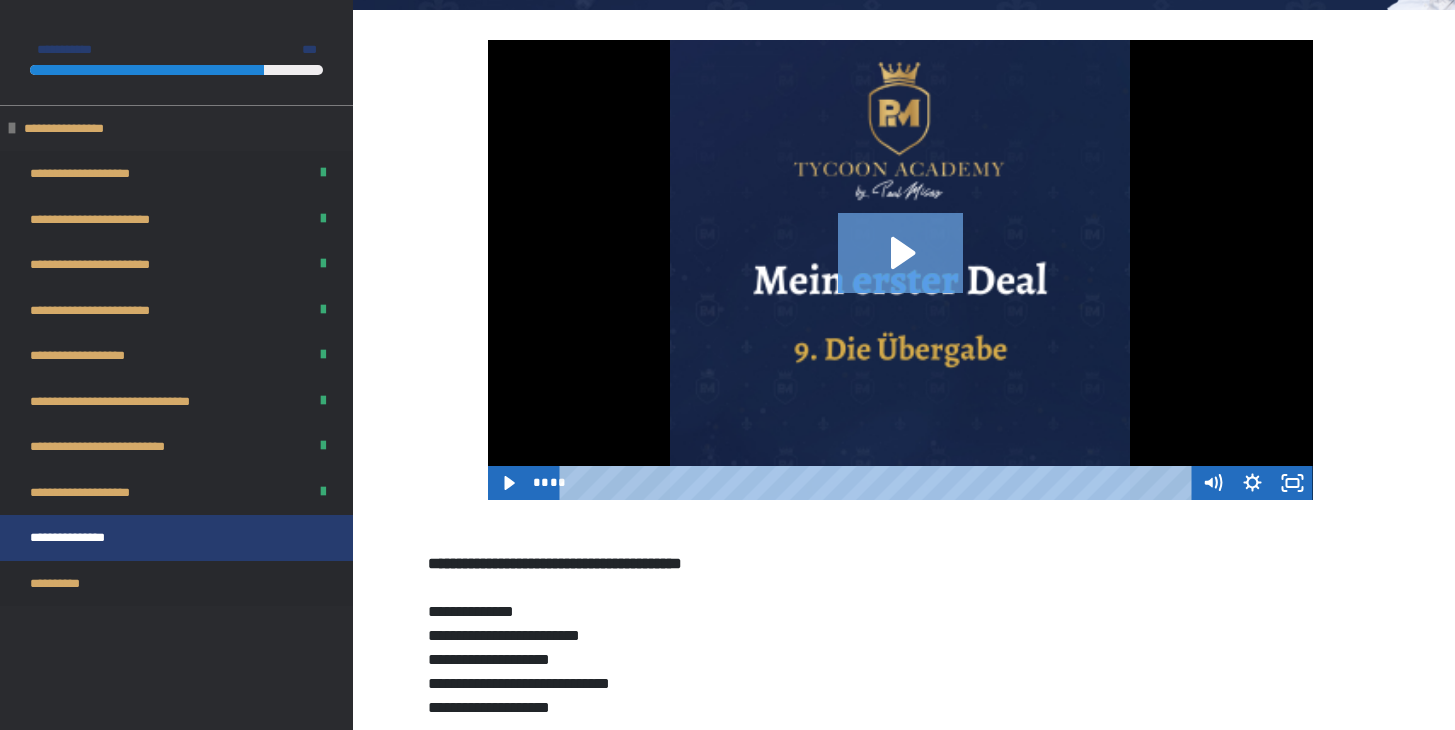 click 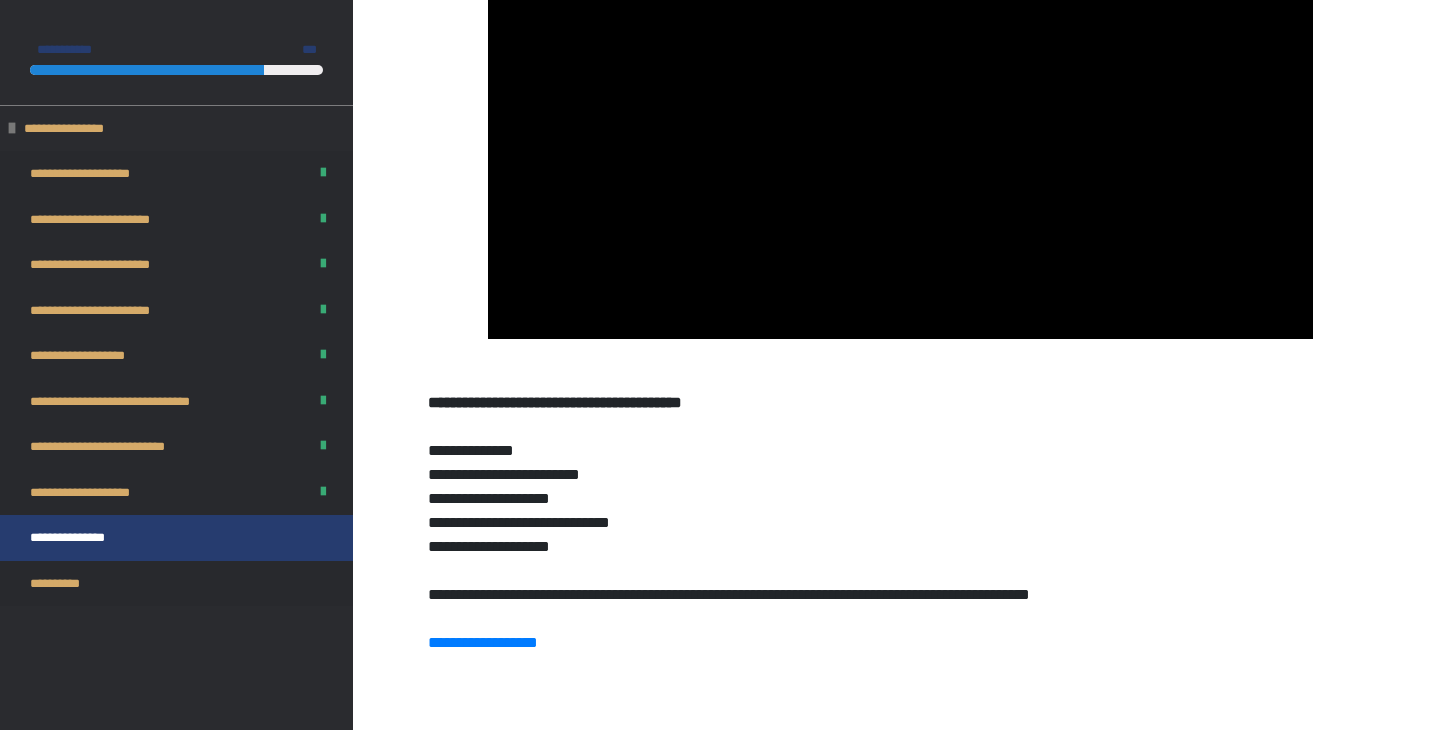 scroll, scrollTop: 620, scrollLeft: 0, axis: vertical 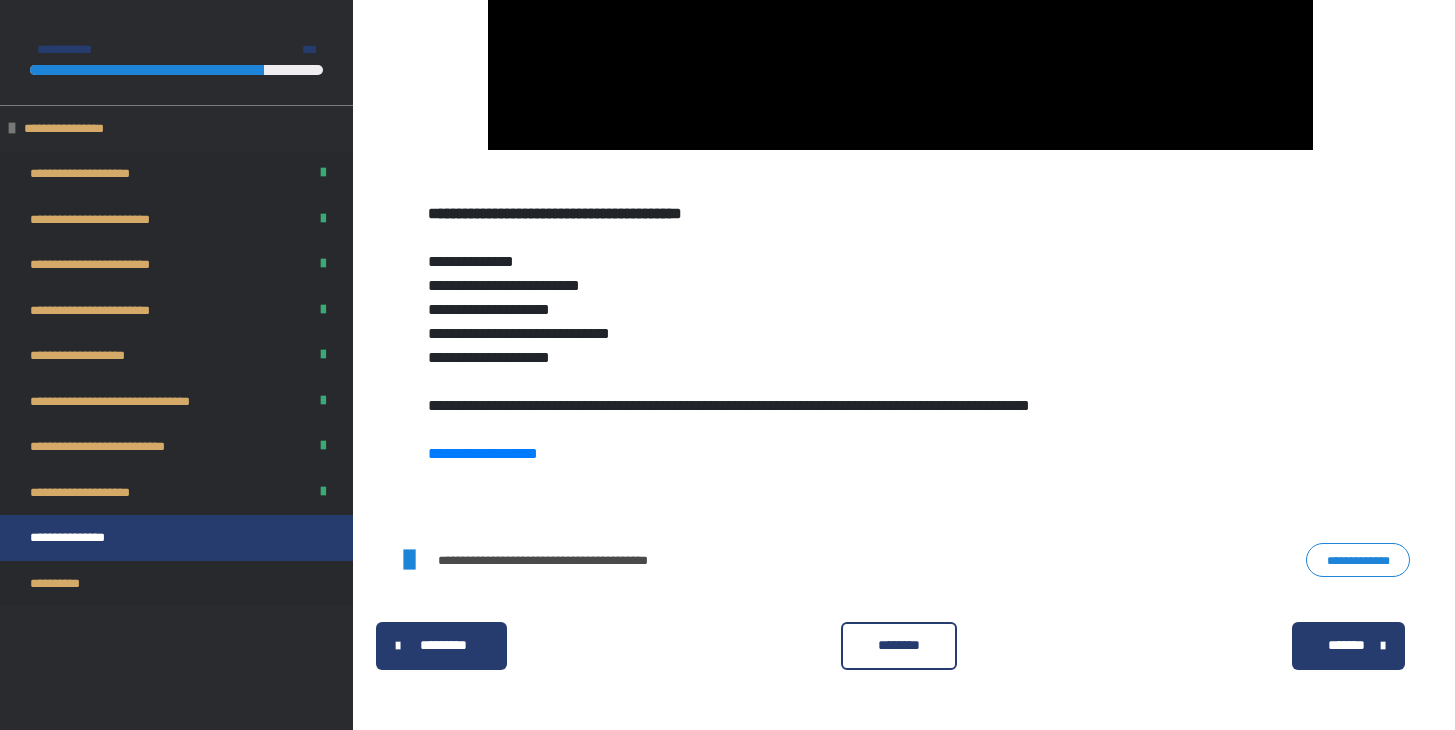 click on "********" at bounding box center (899, 646) 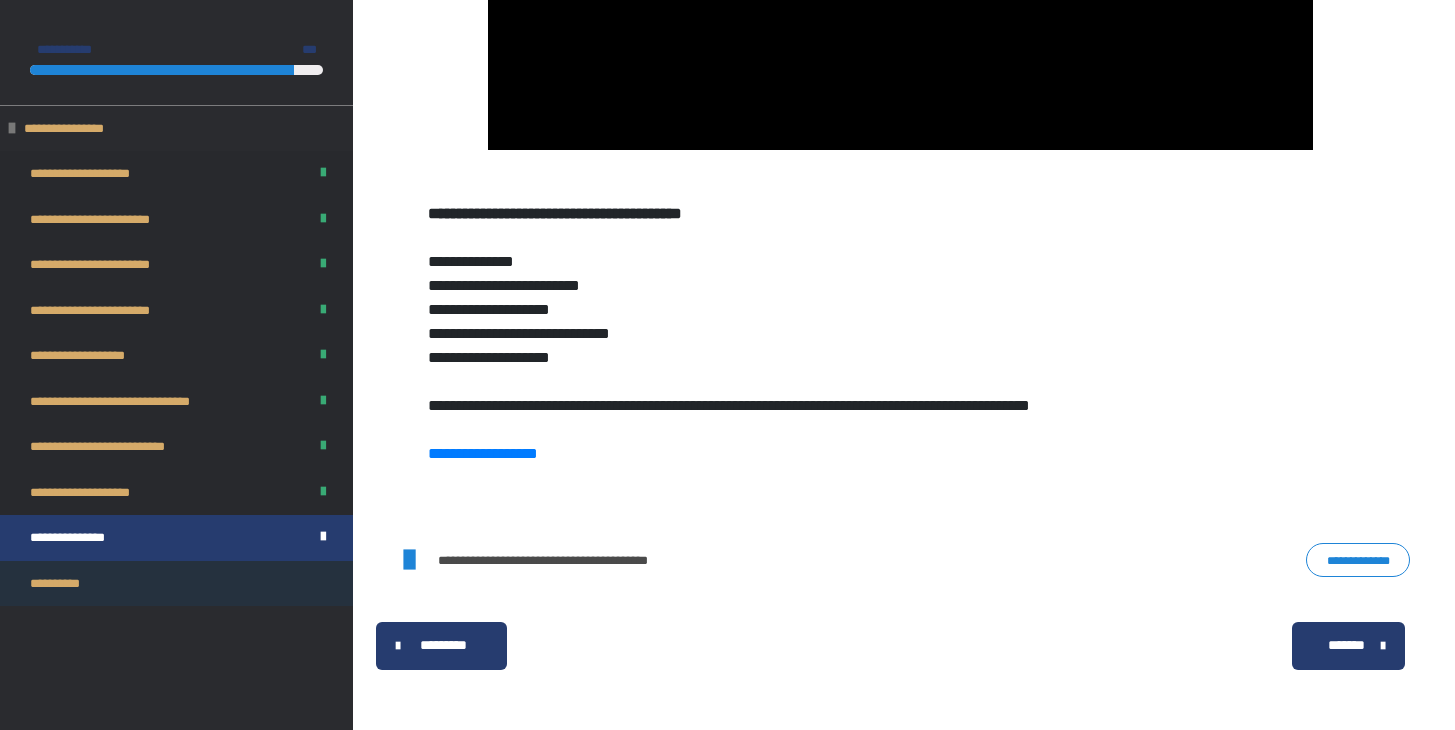 click on "**********" at bounding box center (176, 584) 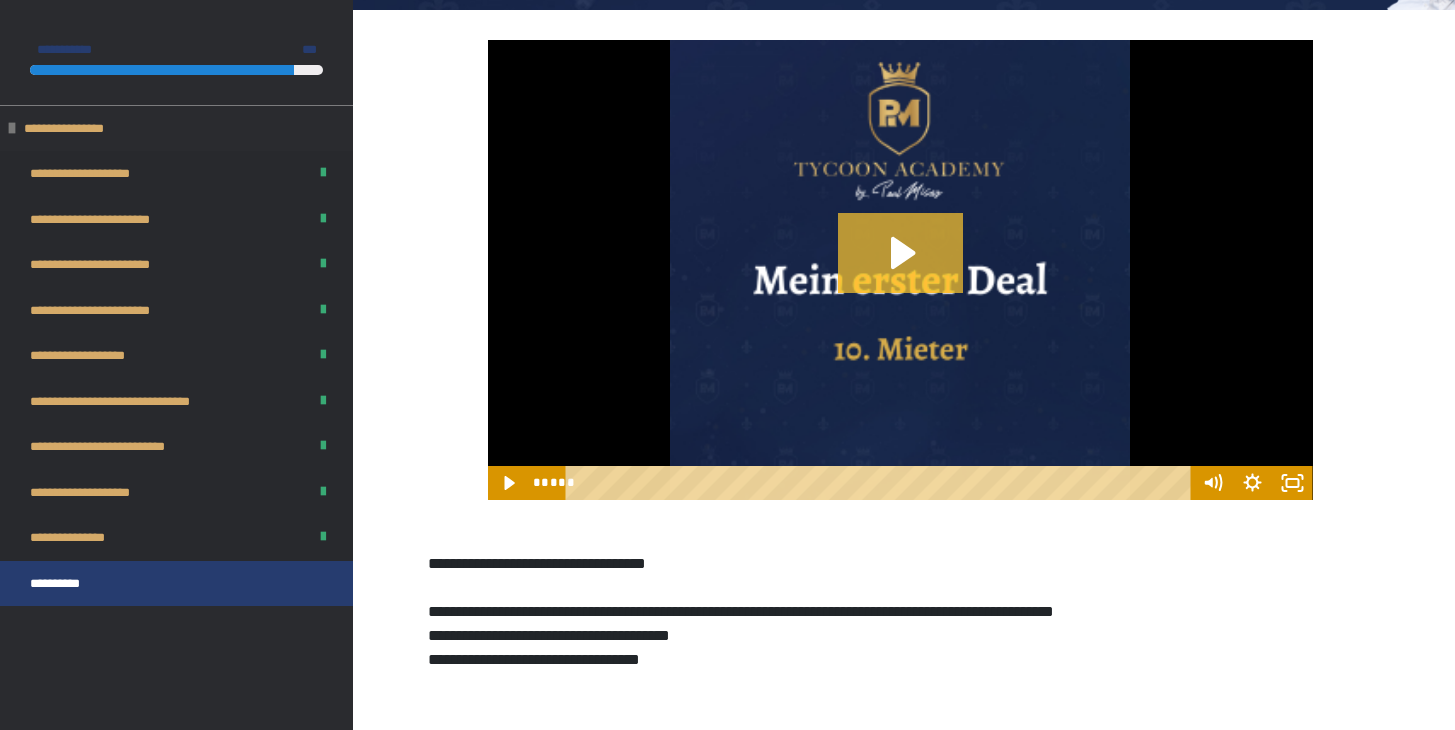 click 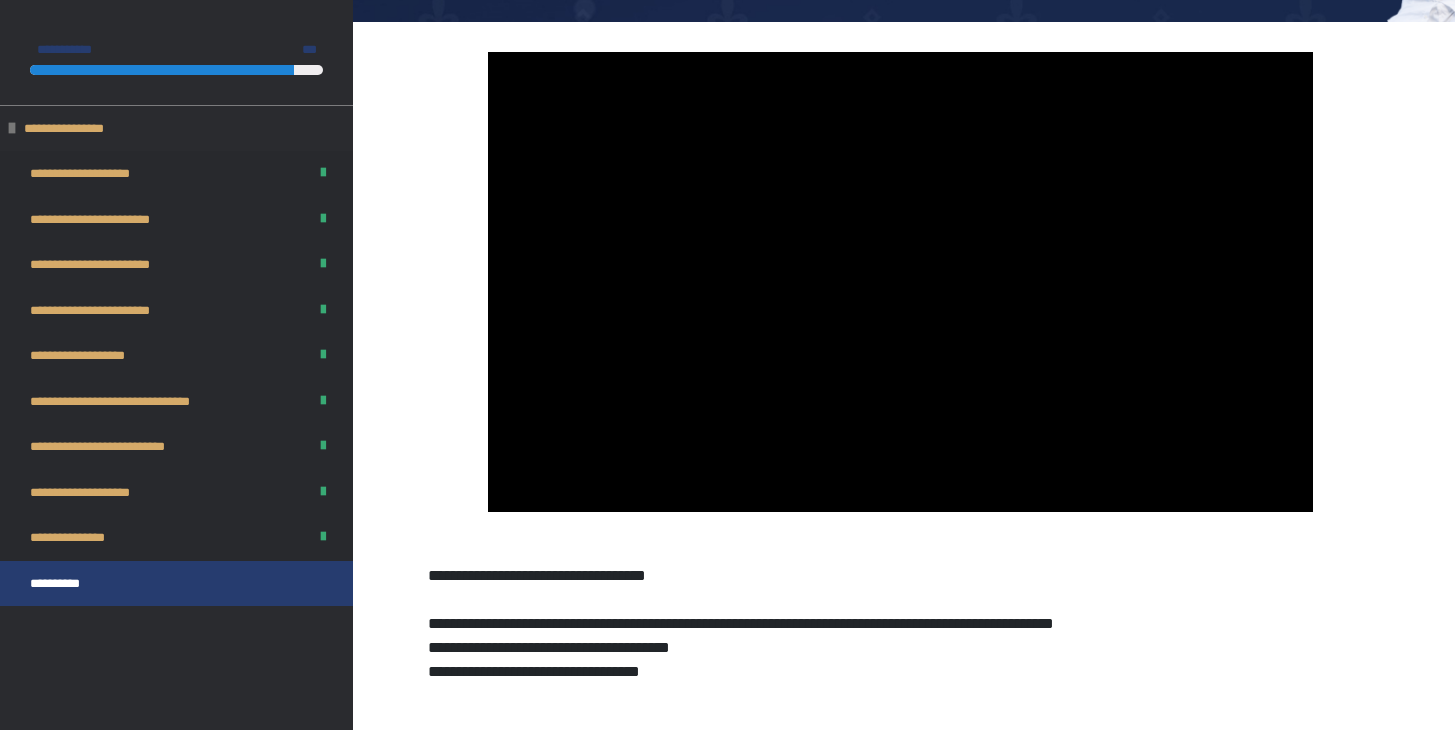 scroll, scrollTop: 183, scrollLeft: 0, axis: vertical 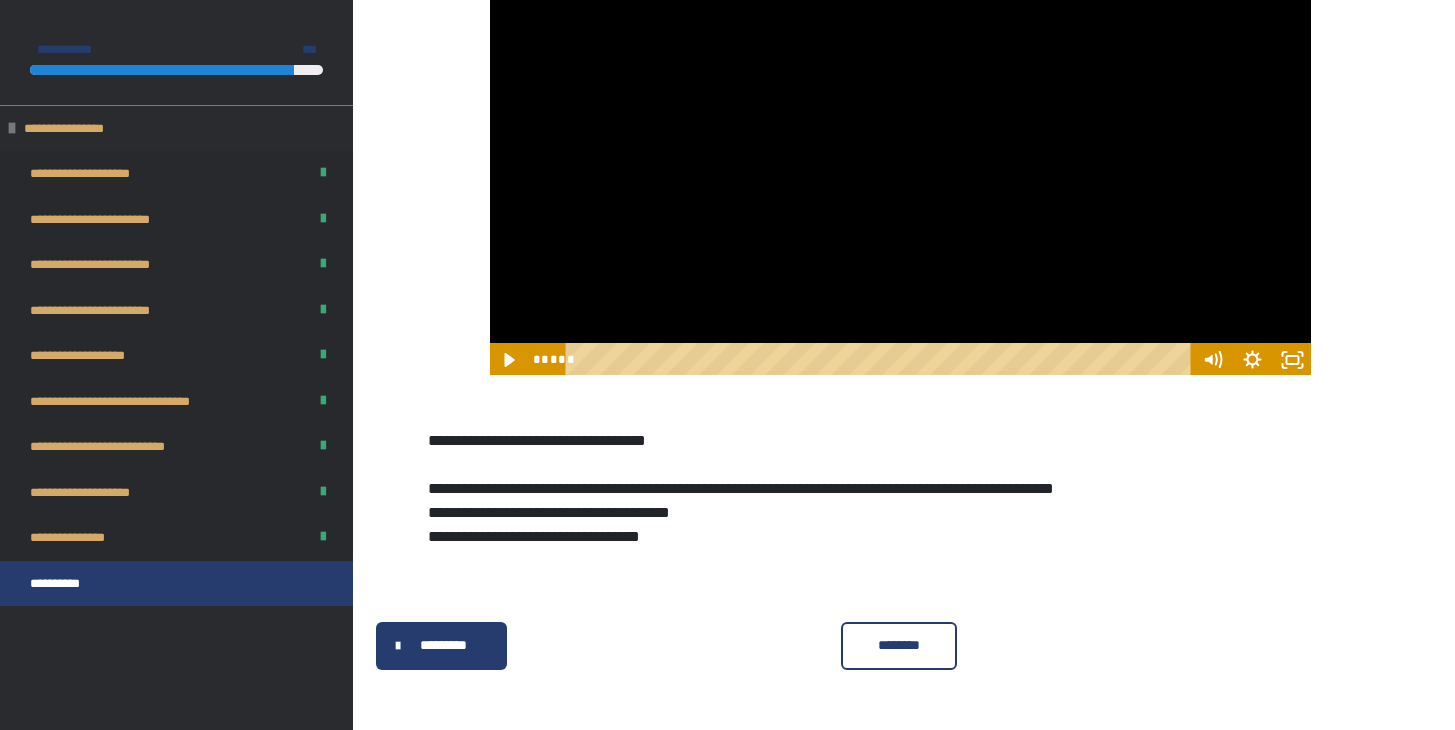 click on "********" at bounding box center [899, 645] 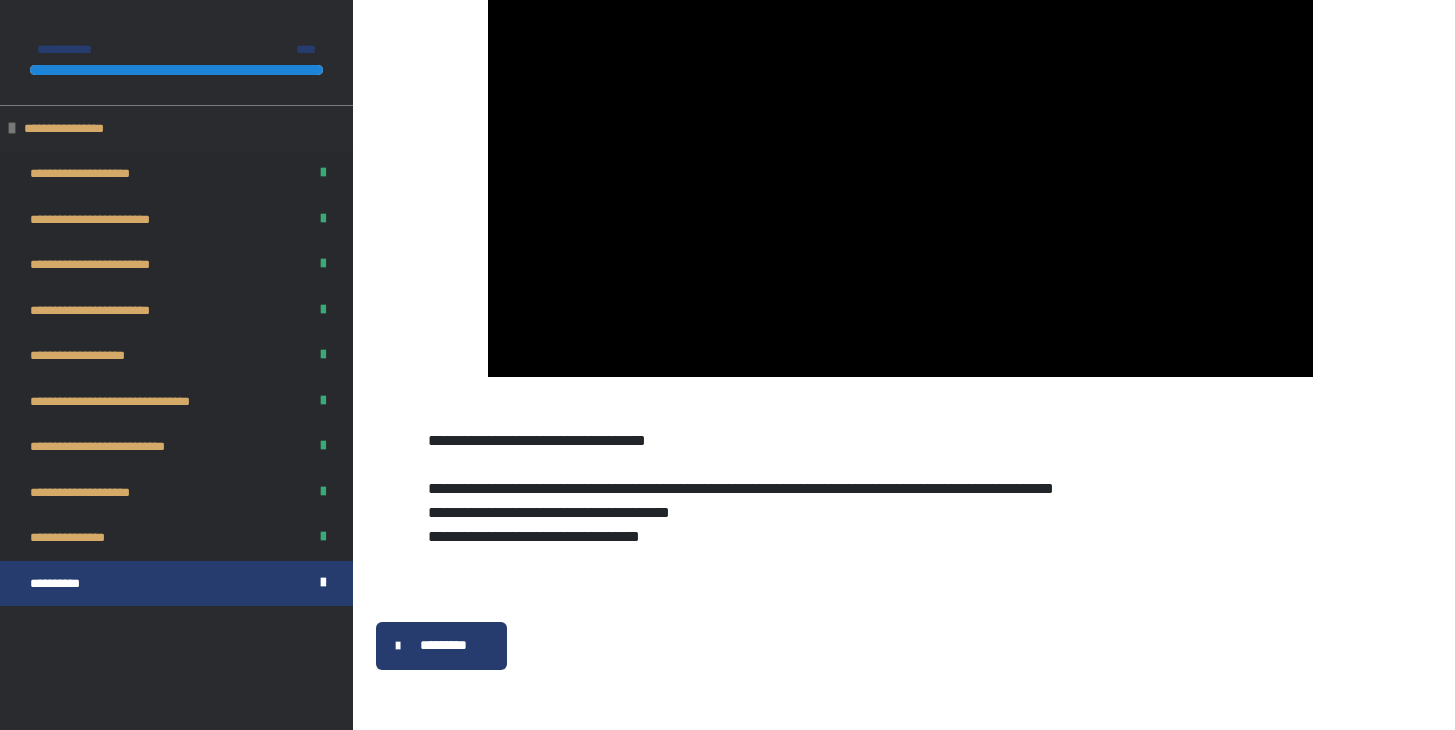 click on "*********" at bounding box center [443, 645] 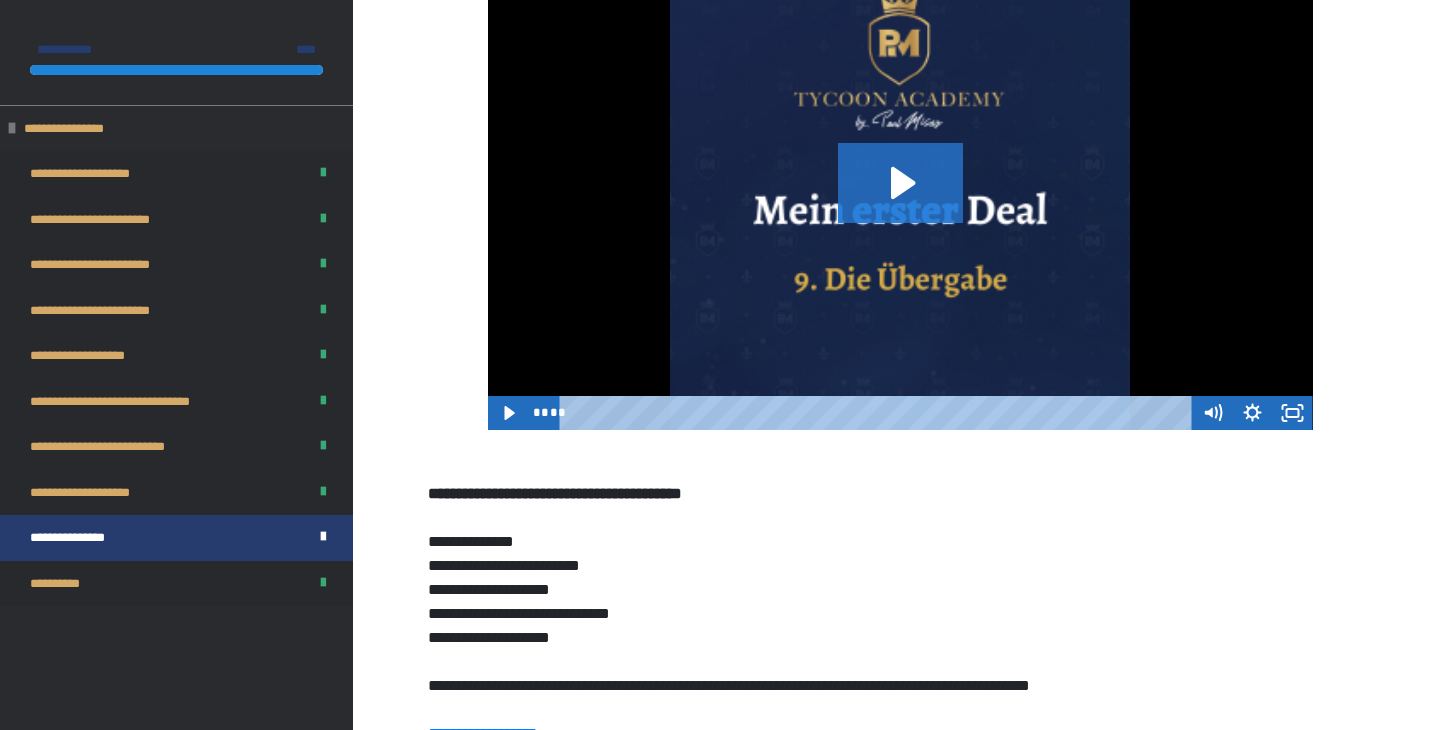 scroll, scrollTop: 0, scrollLeft: 0, axis: both 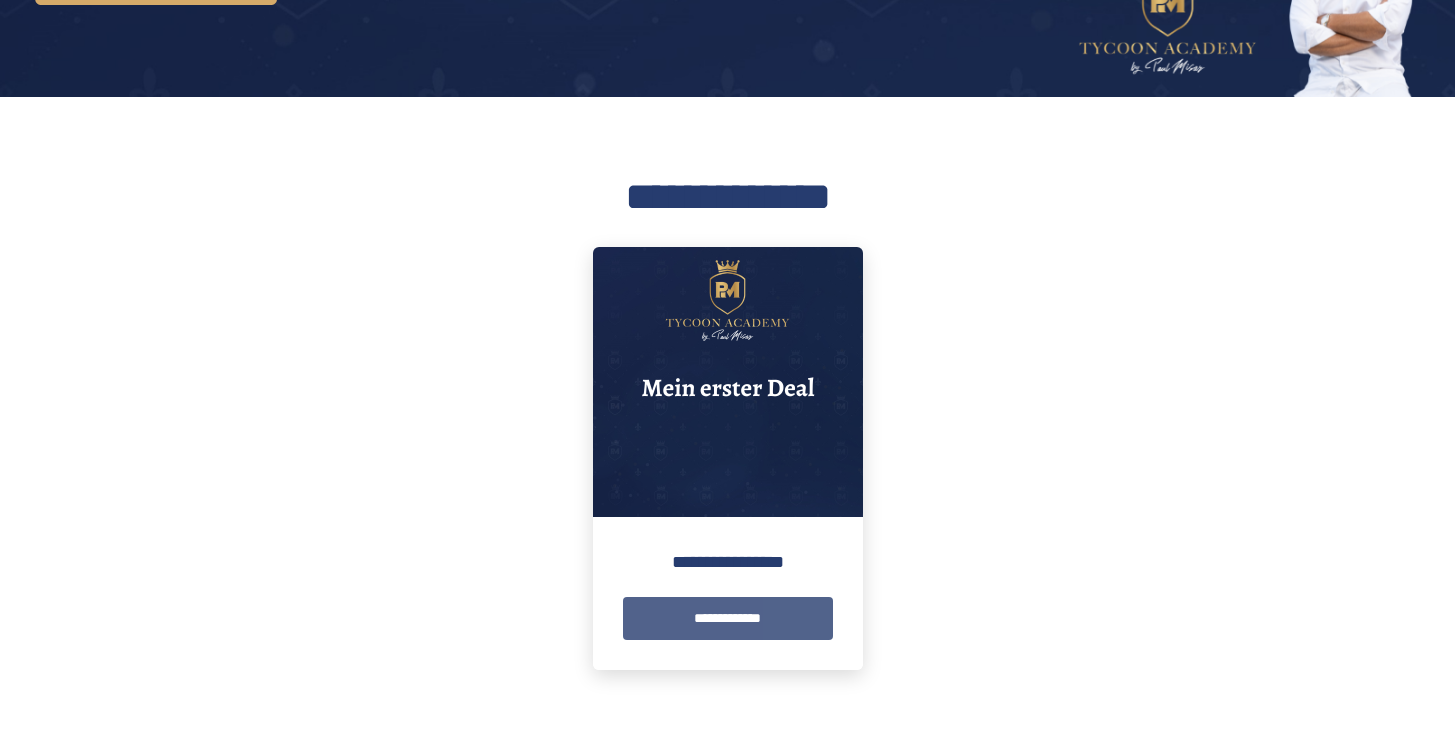 click on "**********" at bounding box center (728, 618) 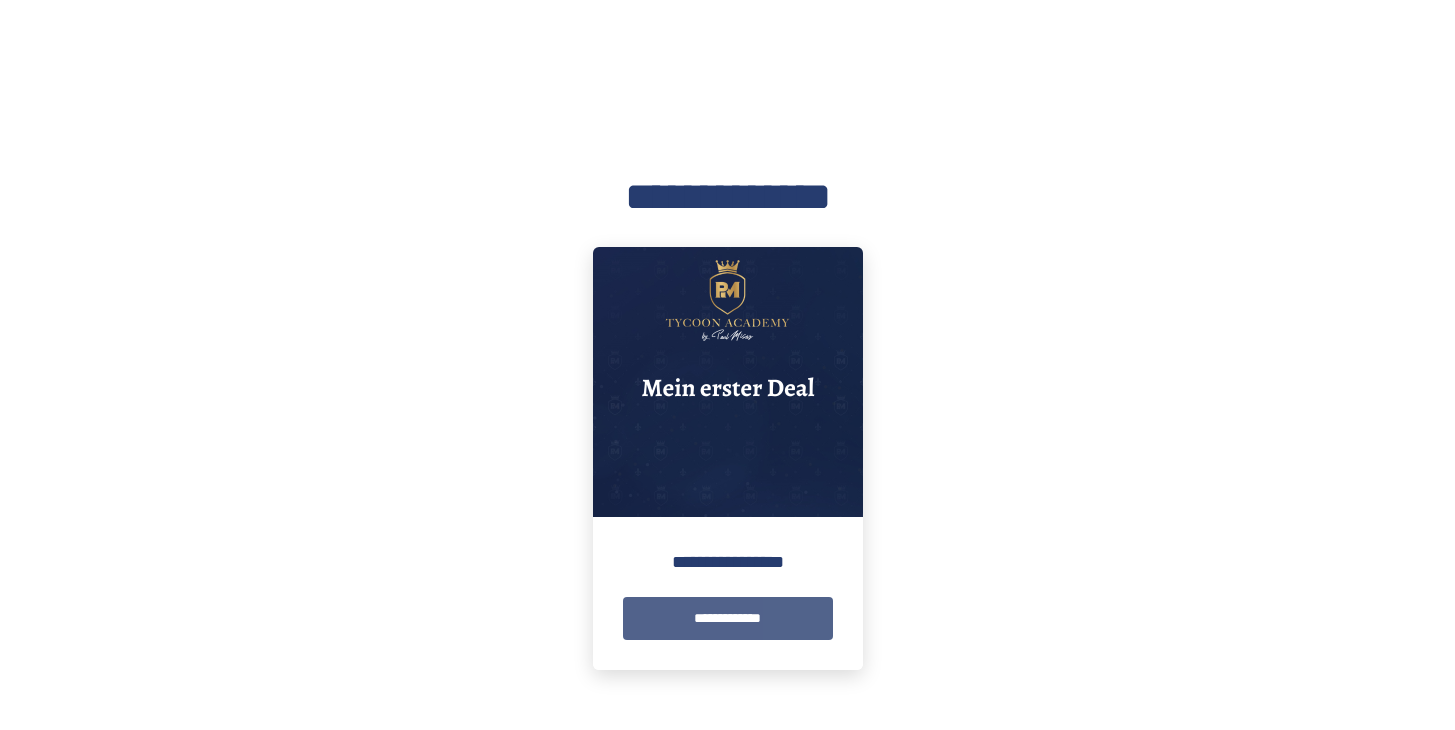 scroll, scrollTop: 0, scrollLeft: 0, axis: both 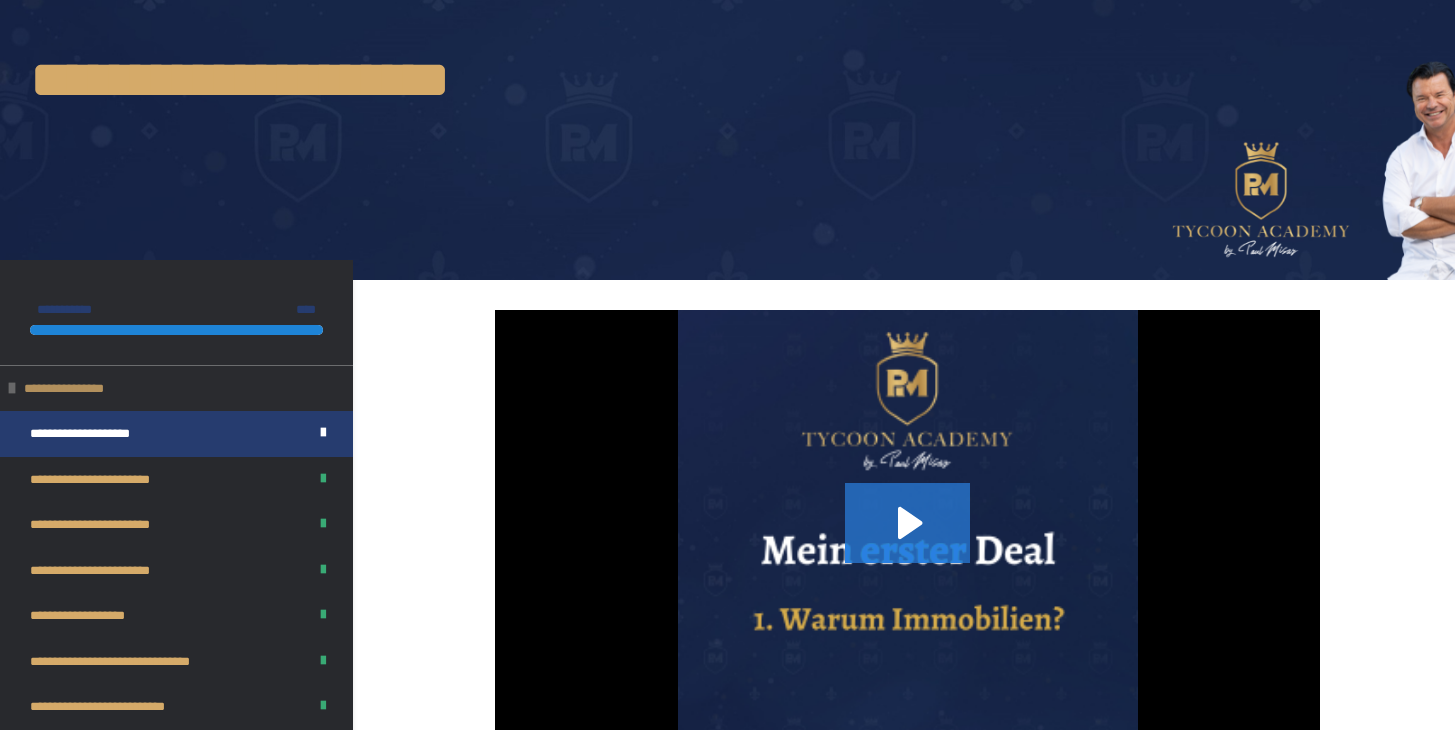 click on "**********" at bounding box center [77, 389] 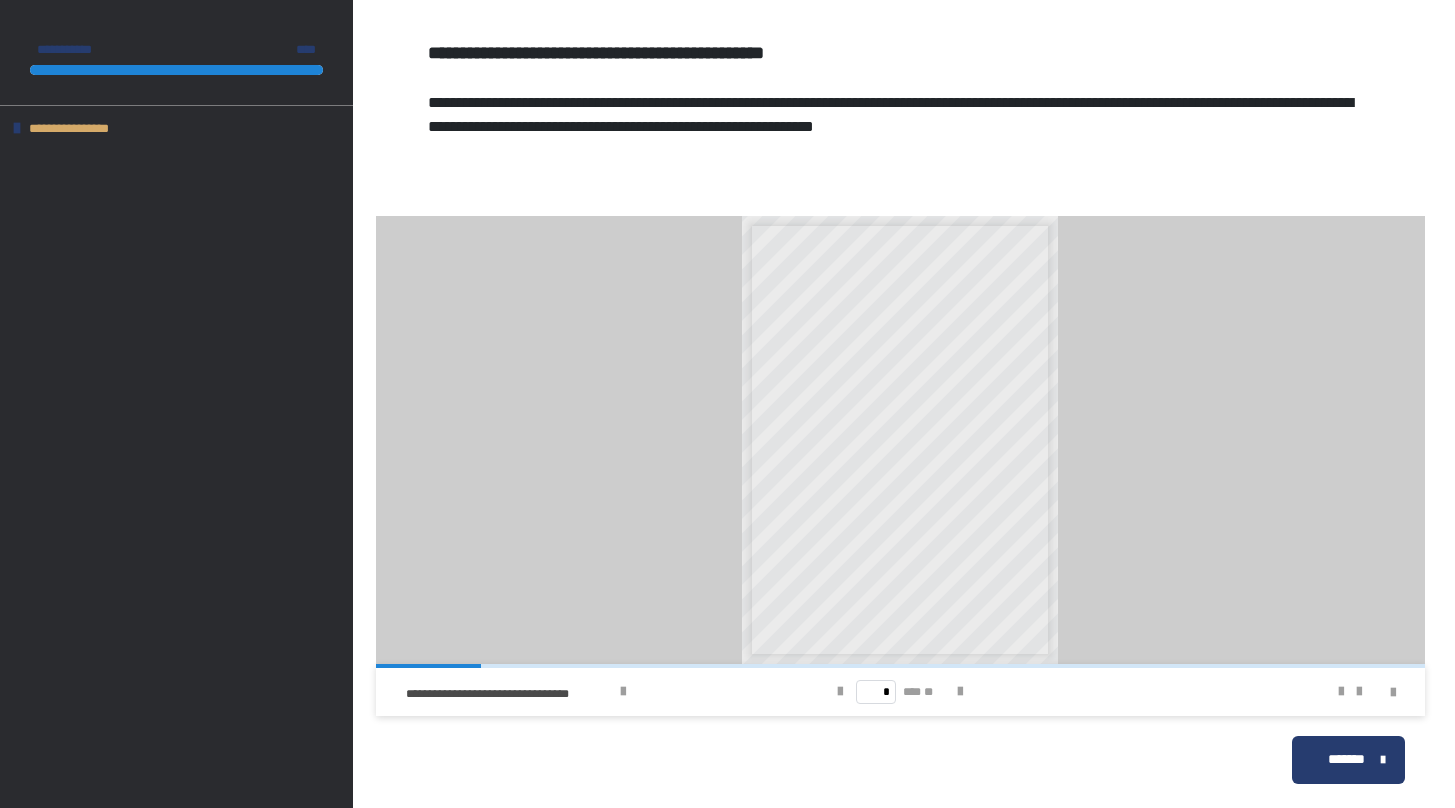 scroll, scrollTop: 818, scrollLeft: 0, axis: vertical 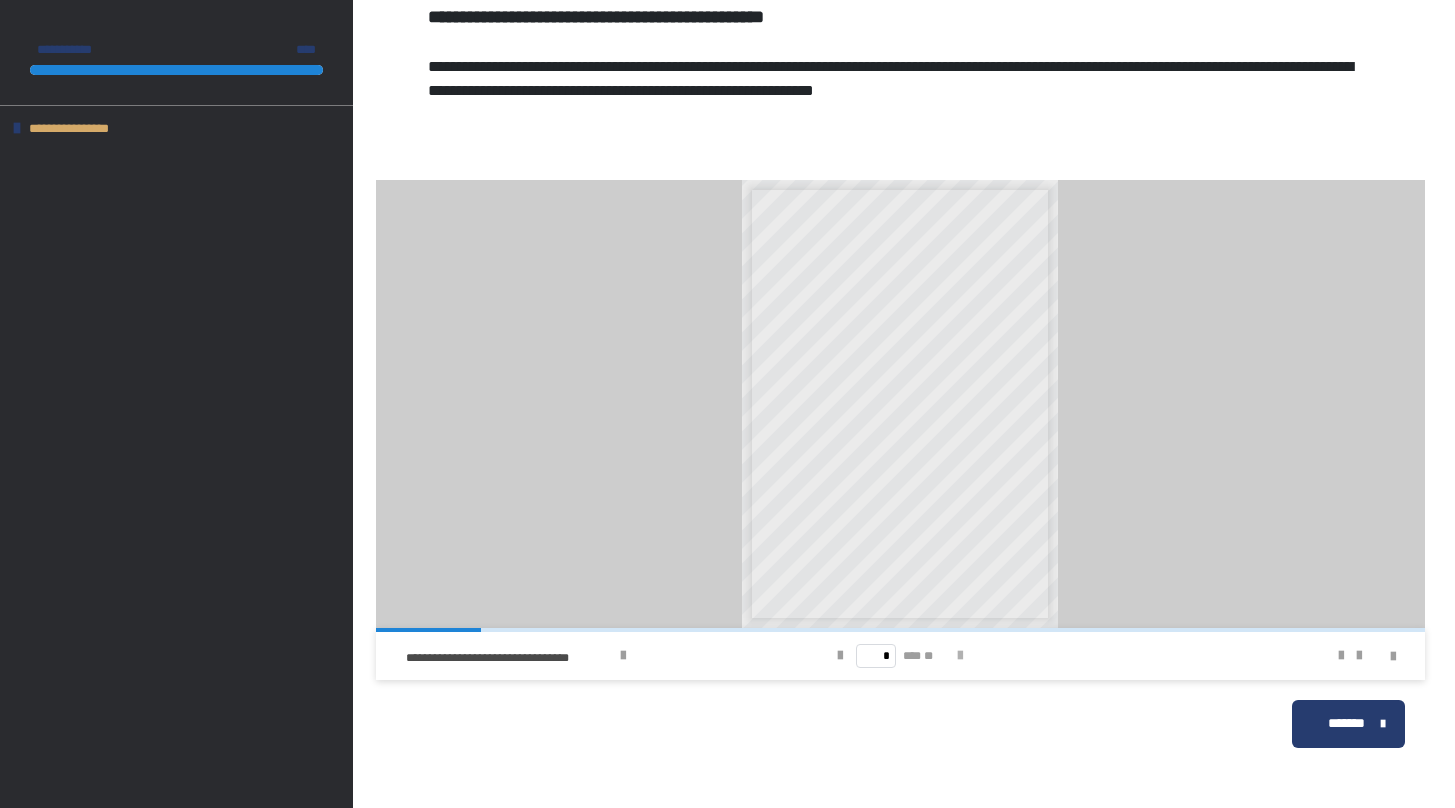 click at bounding box center [960, 656] 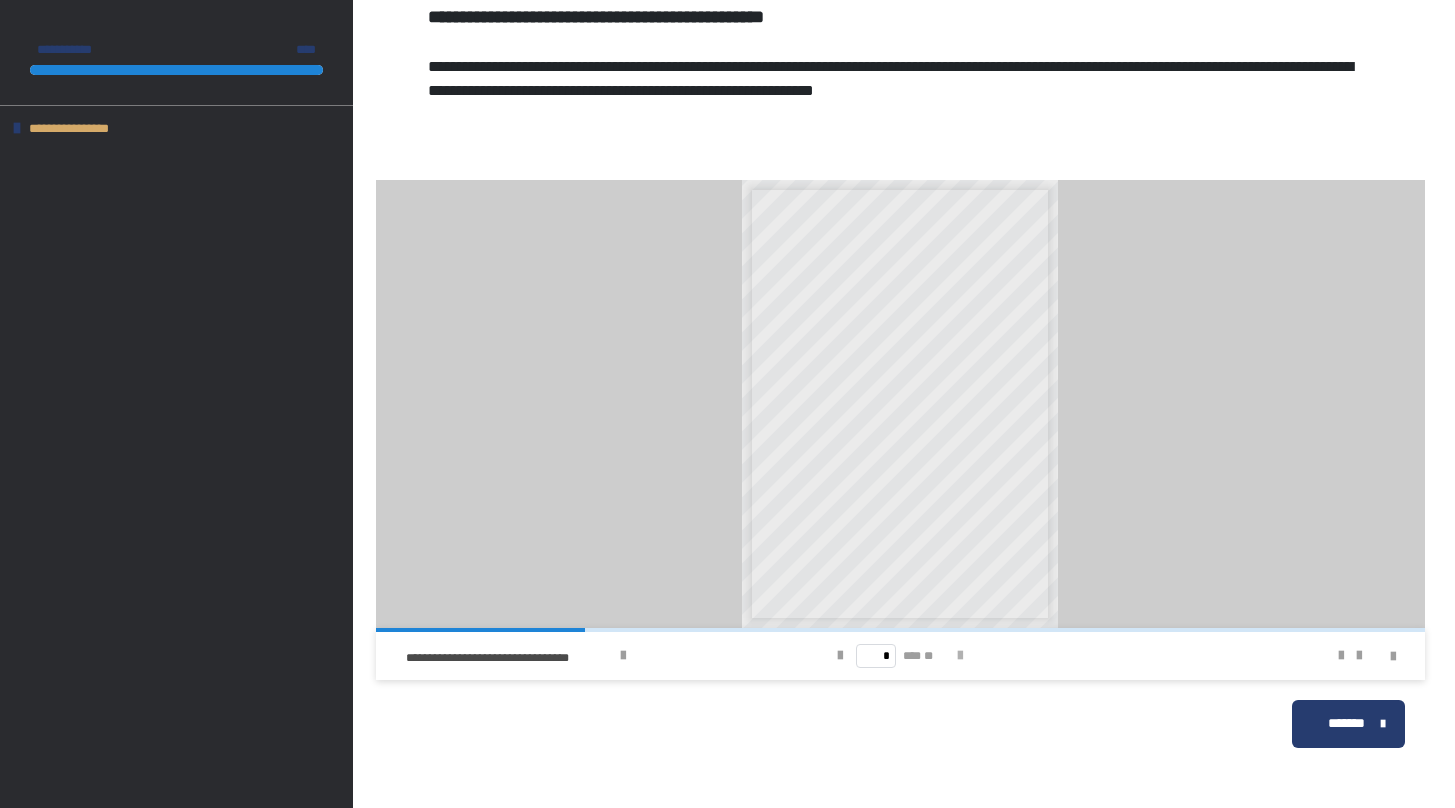 click at bounding box center (960, 656) 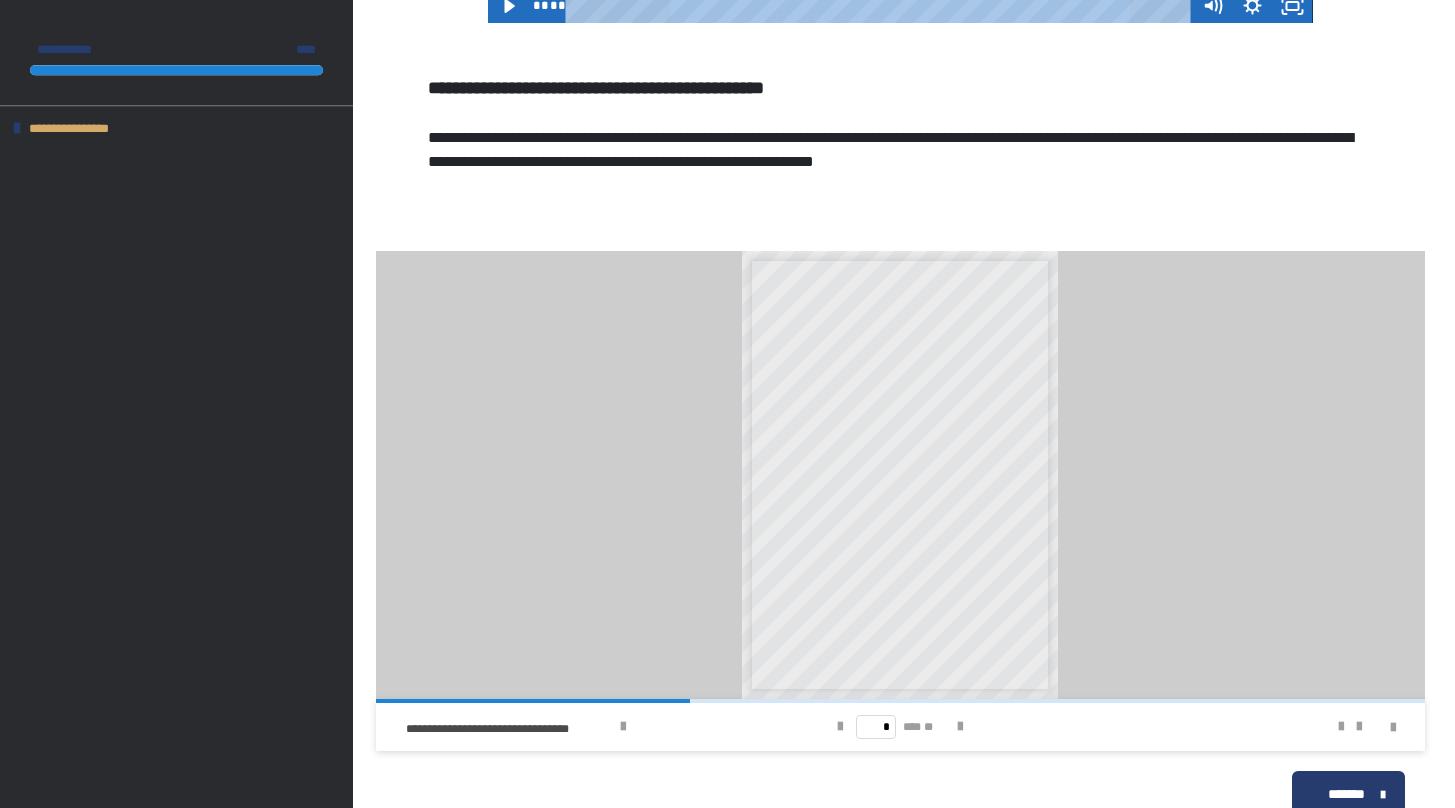 scroll, scrollTop: 818, scrollLeft: 0, axis: vertical 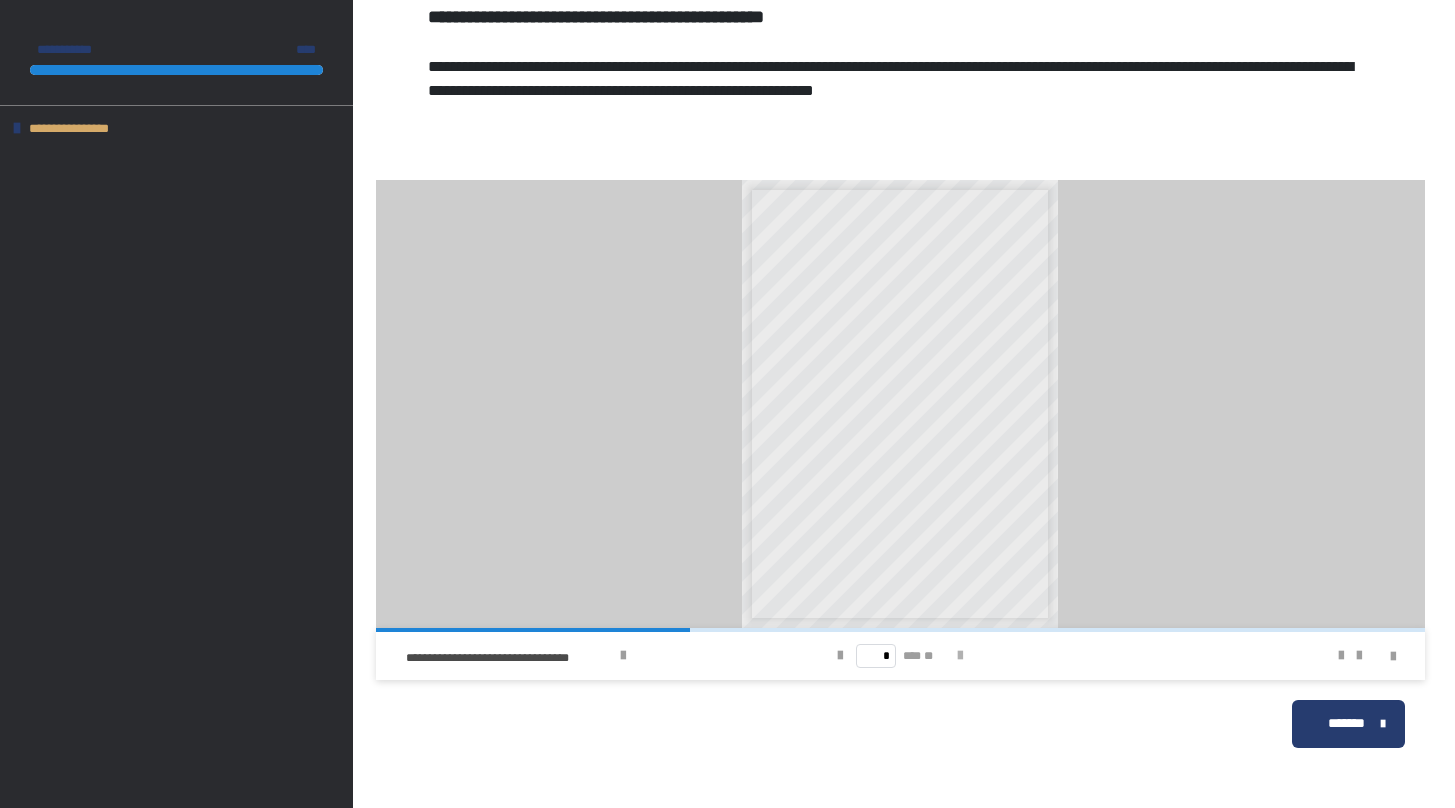 click at bounding box center (960, 656) 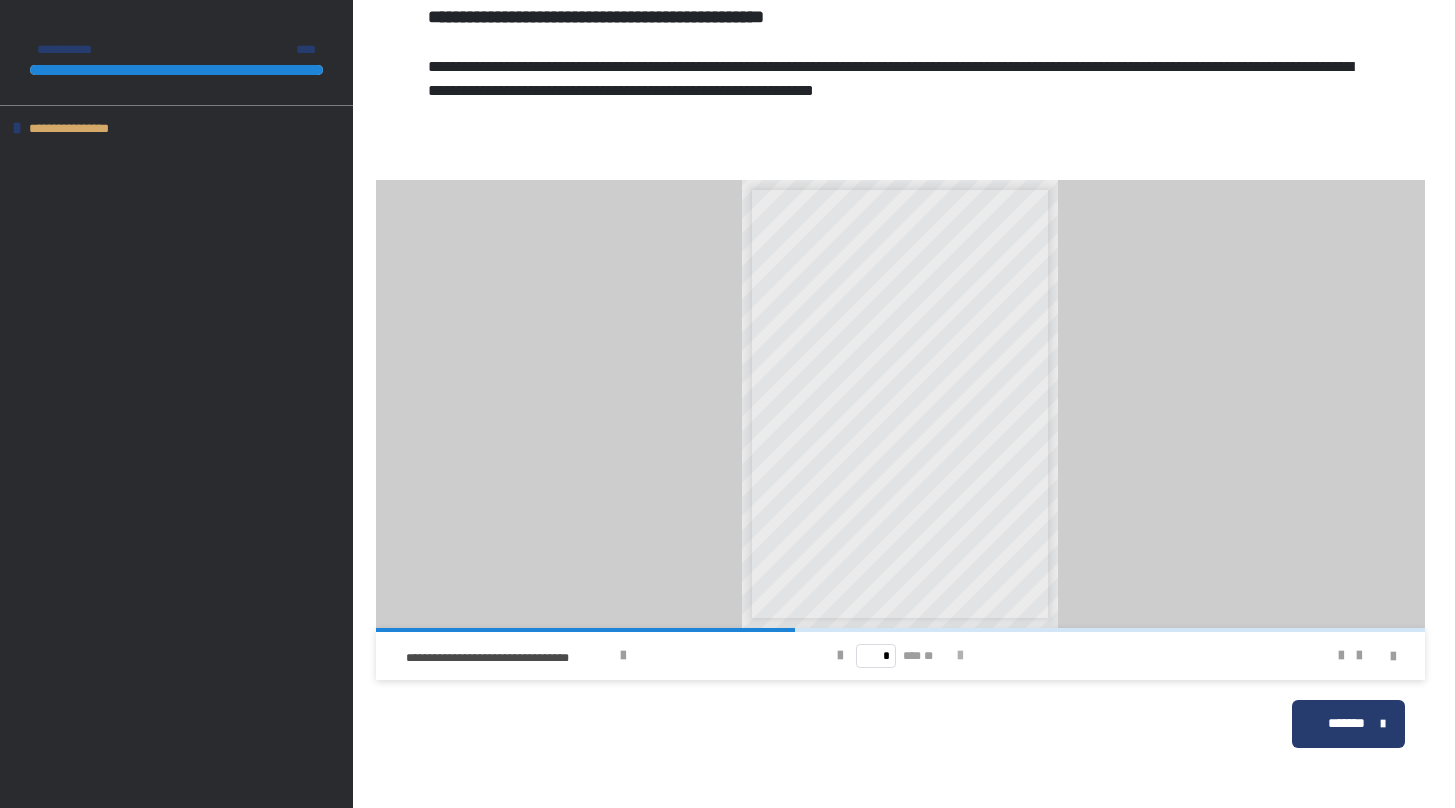 click at bounding box center (960, 656) 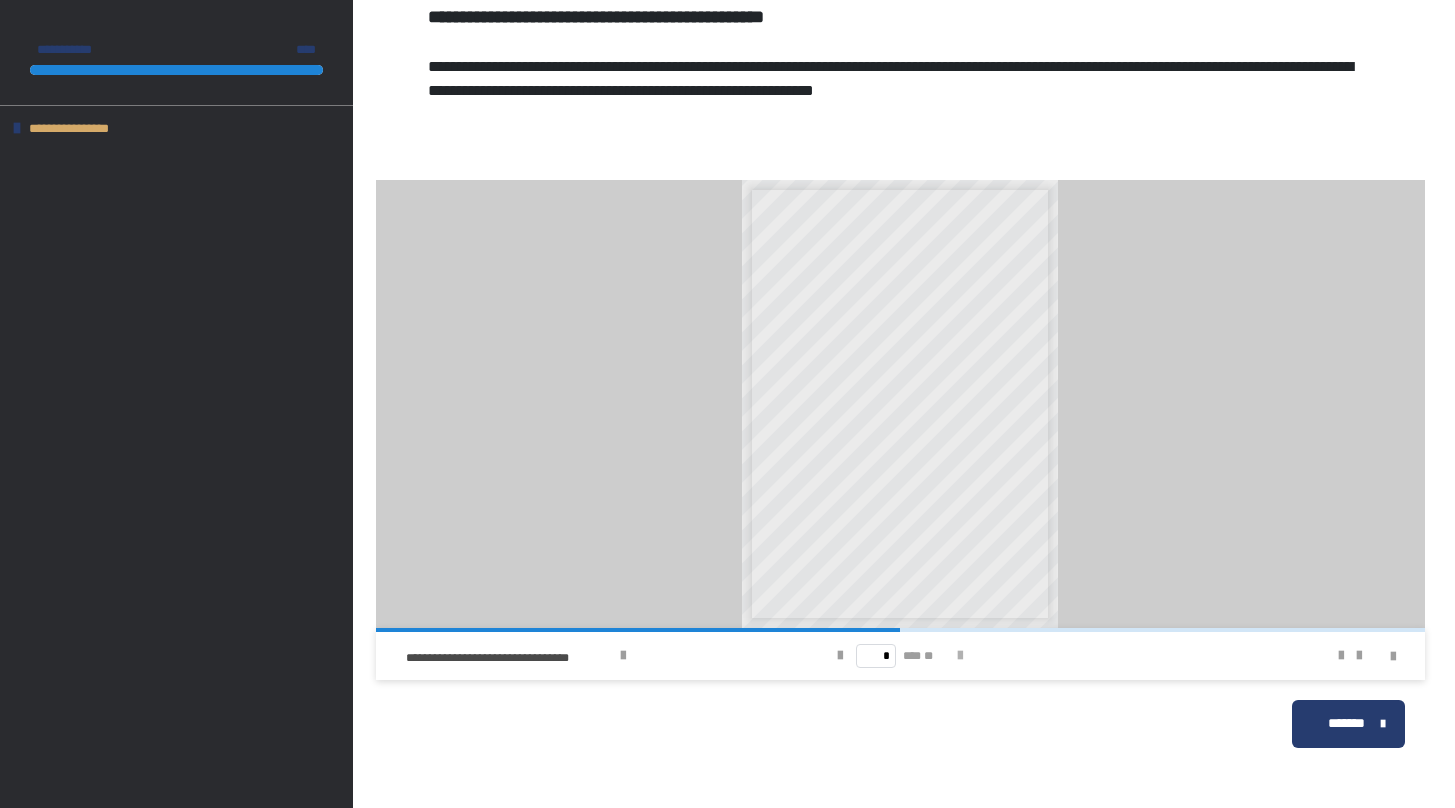 click at bounding box center [960, 656] 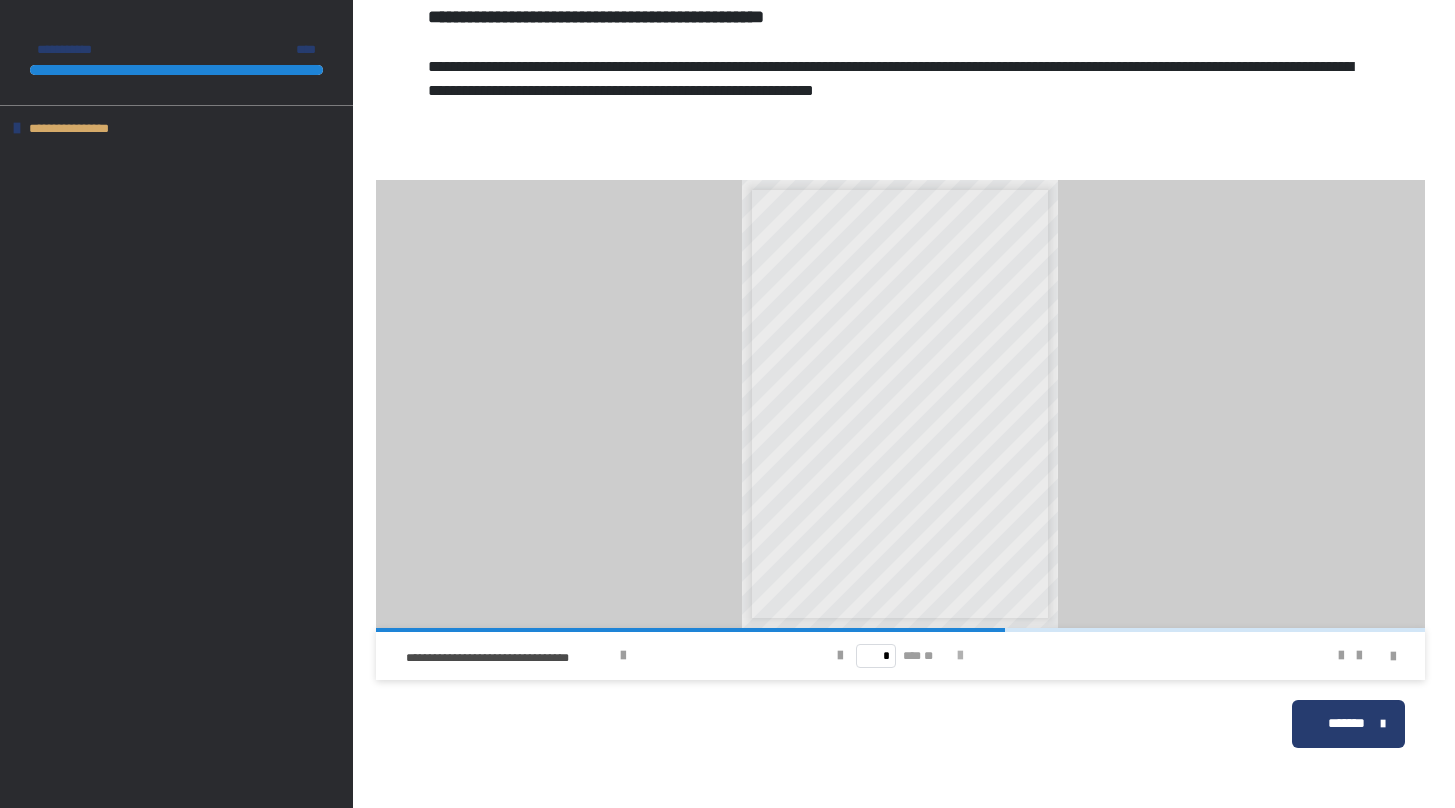 click at bounding box center (960, 656) 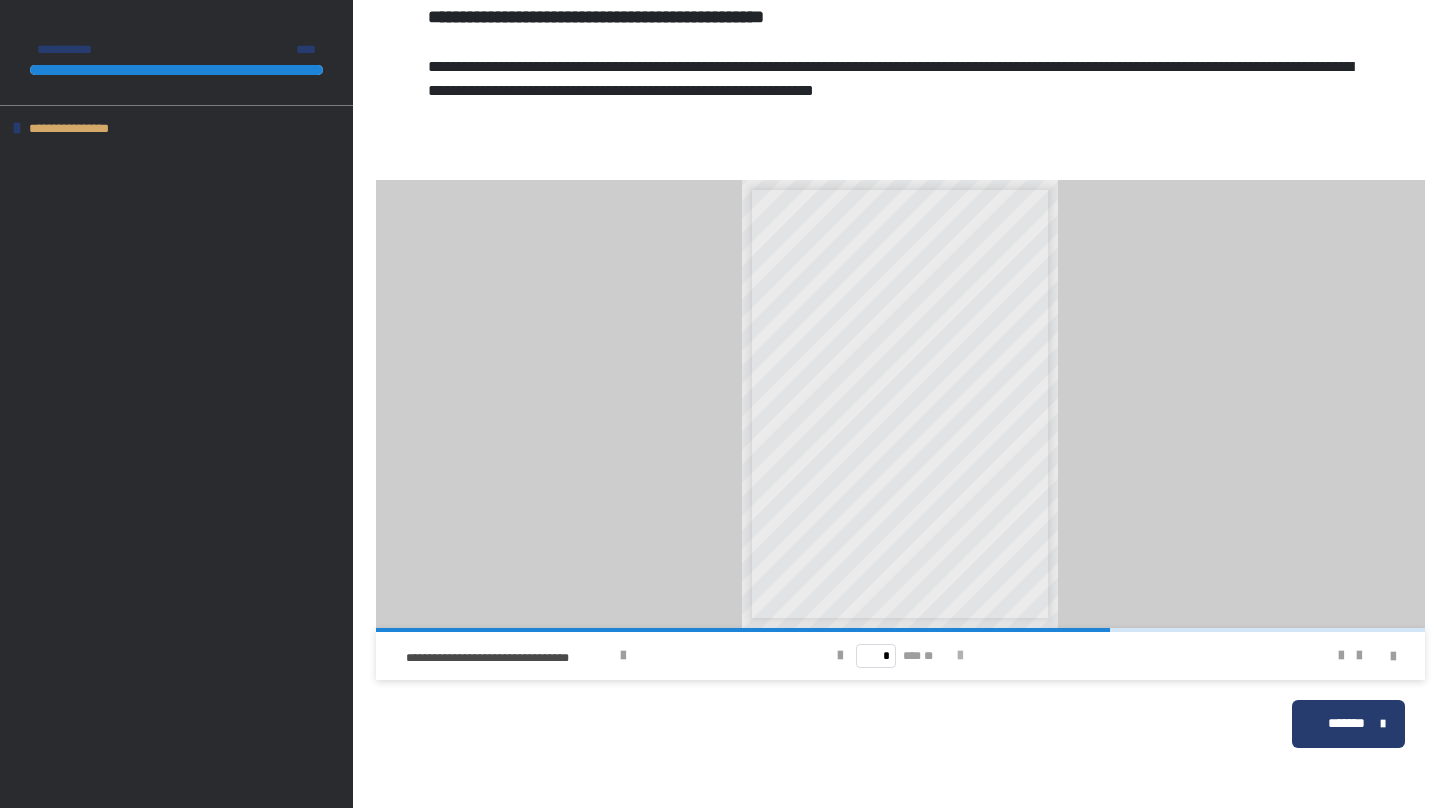 click at bounding box center (960, 656) 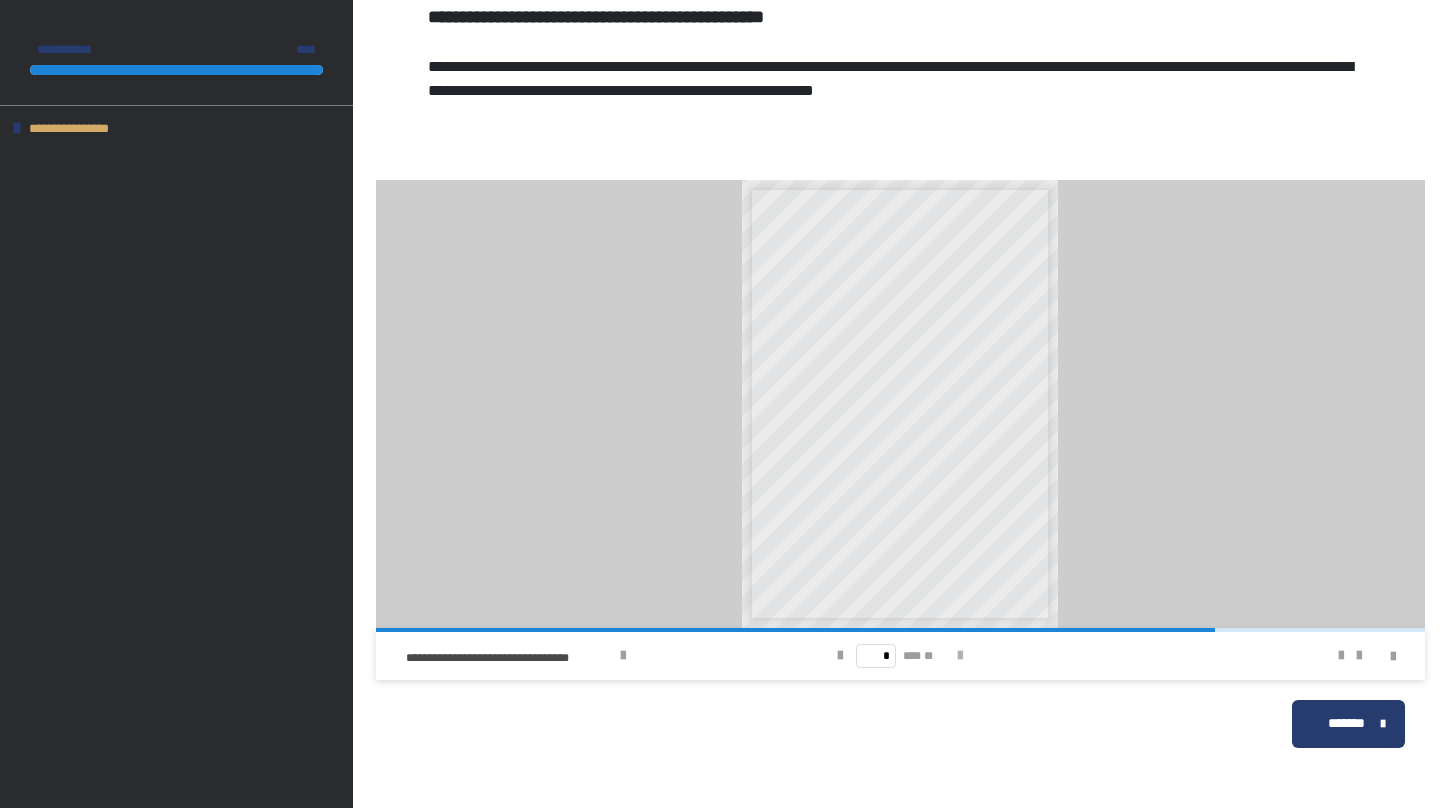 click at bounding box center (960, 656) 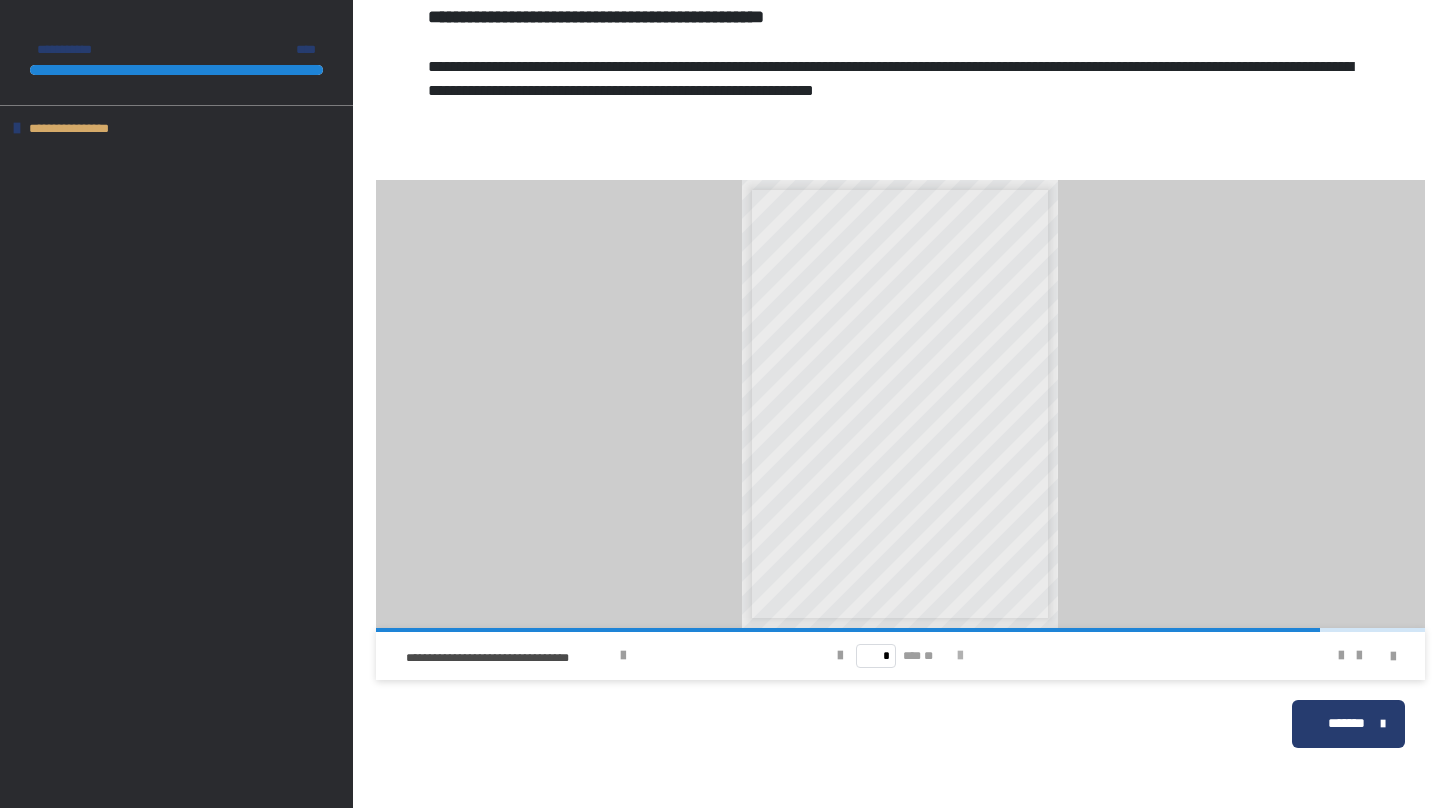 click at bounding box center [960, 656] 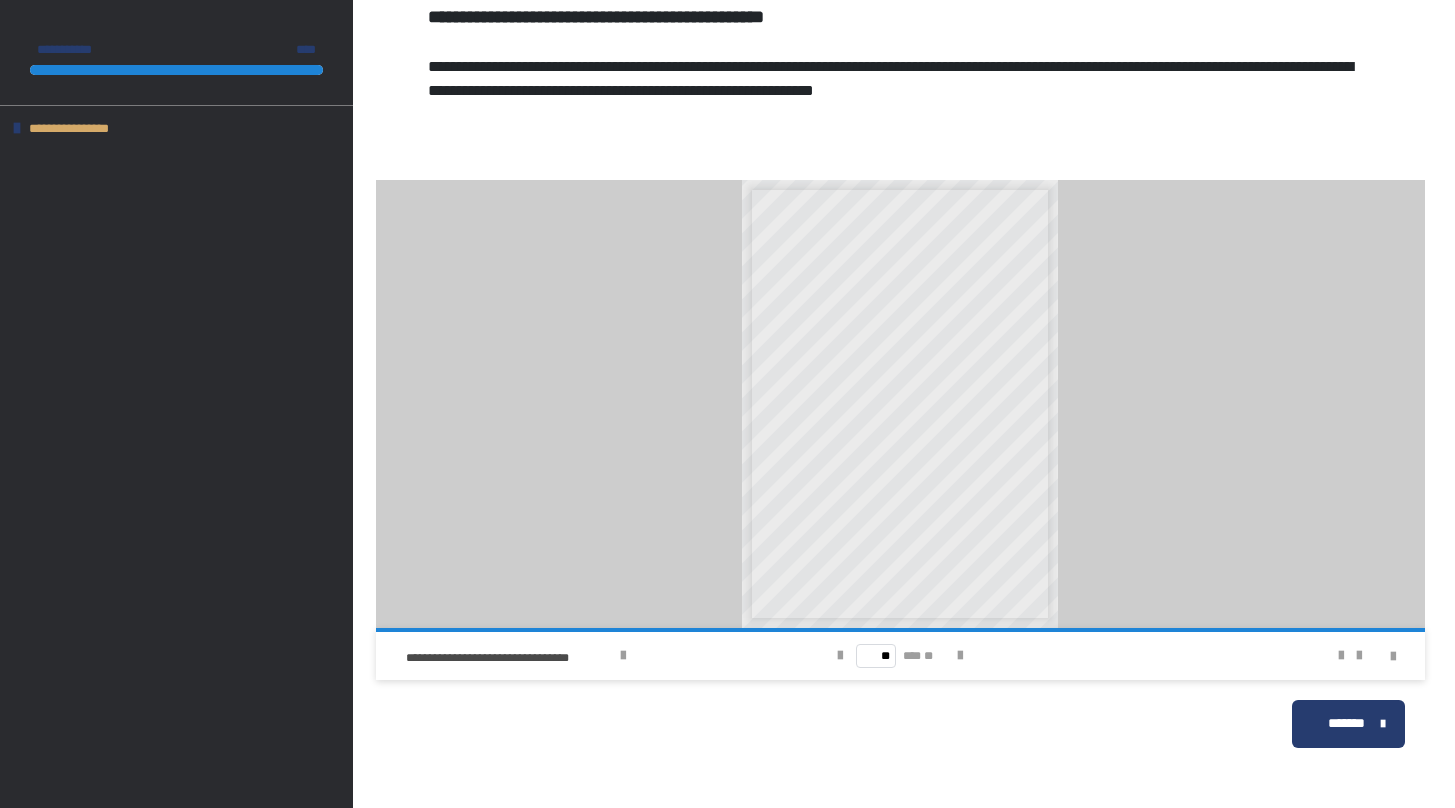 scroll, scrollTop: 0, scrollLeft: 0, axis: both 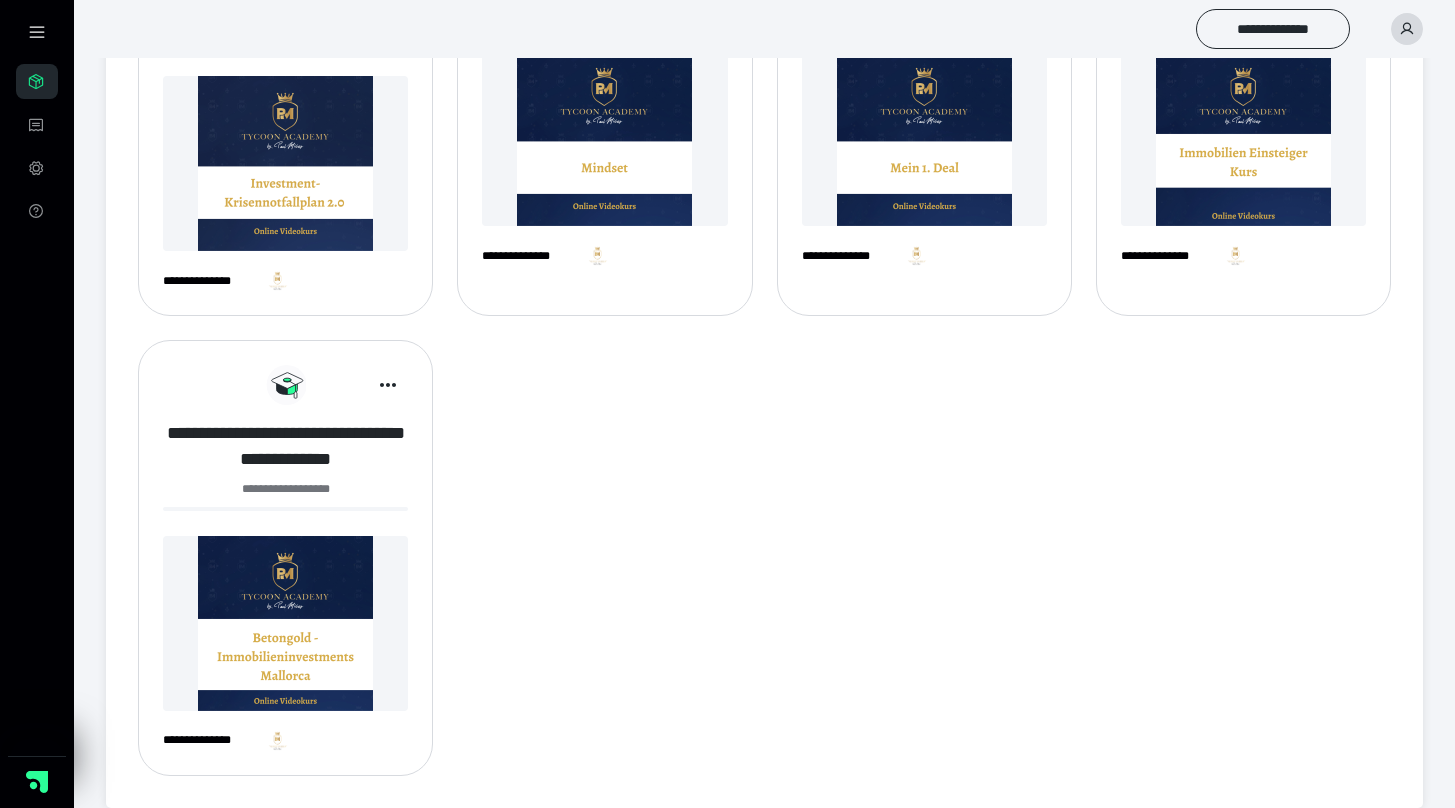 click on "**********" at bounding box center (285, 446) 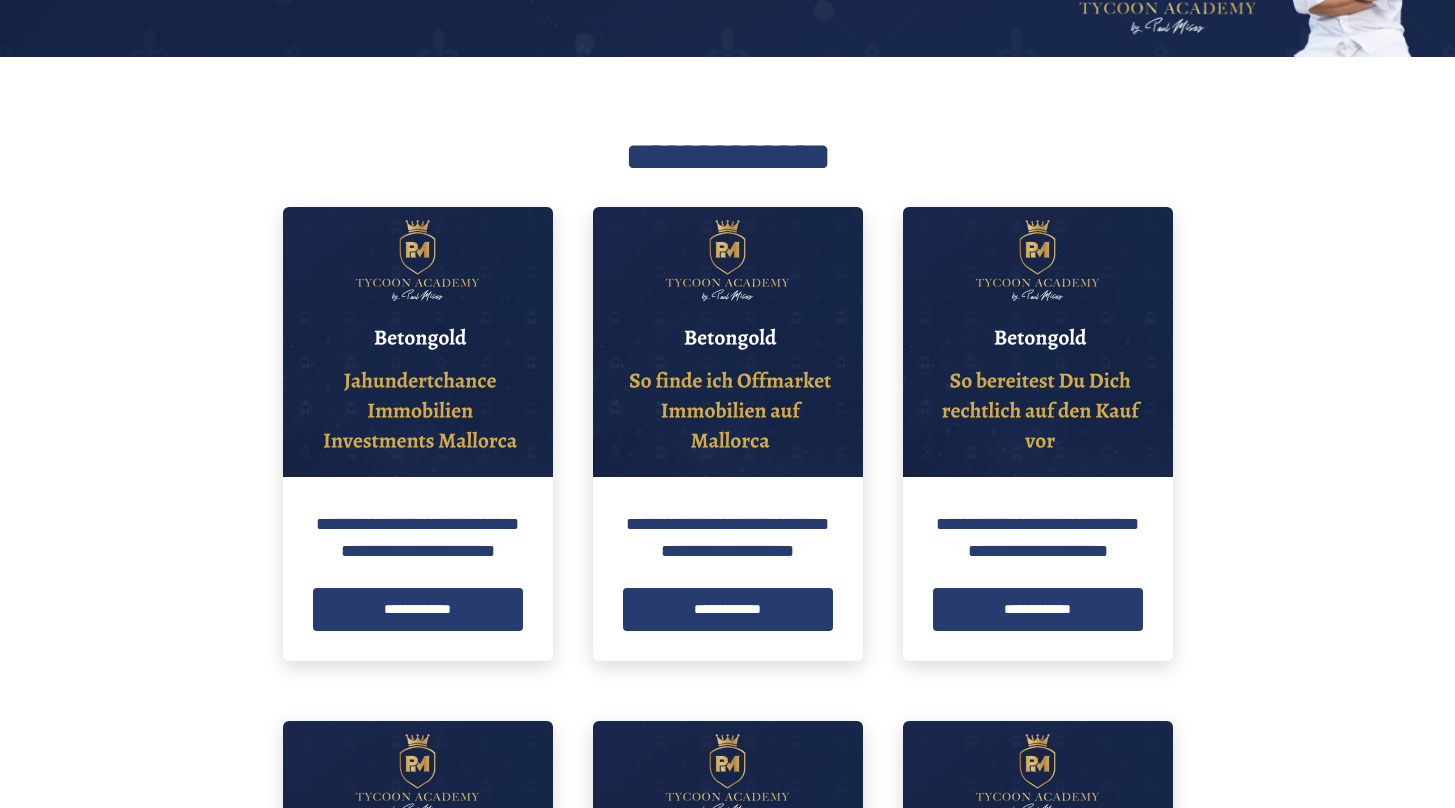 scroll, scrollTop: 151, scrollLeft: 0, axis: vertical 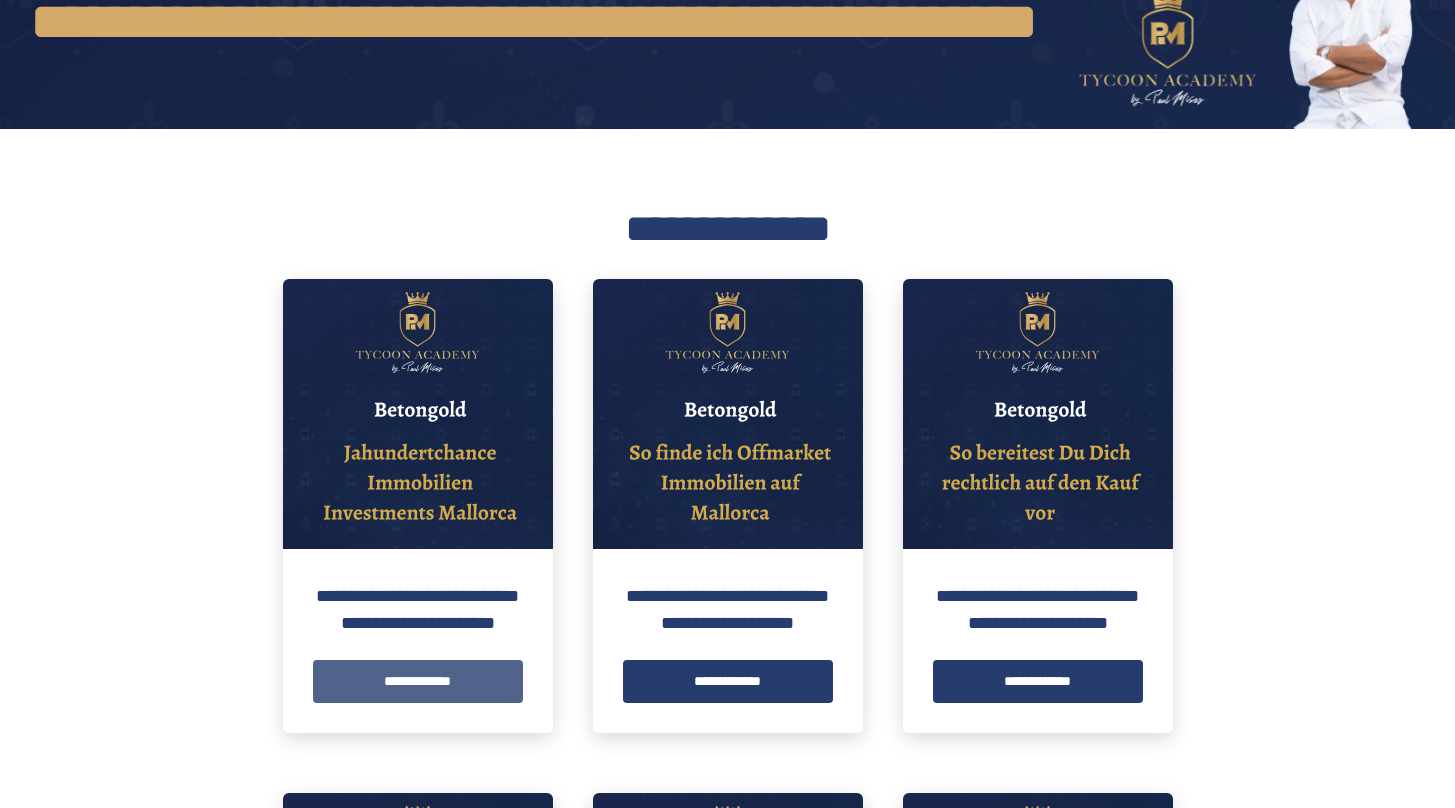 click on "**********" at bounding box center (418, 681) 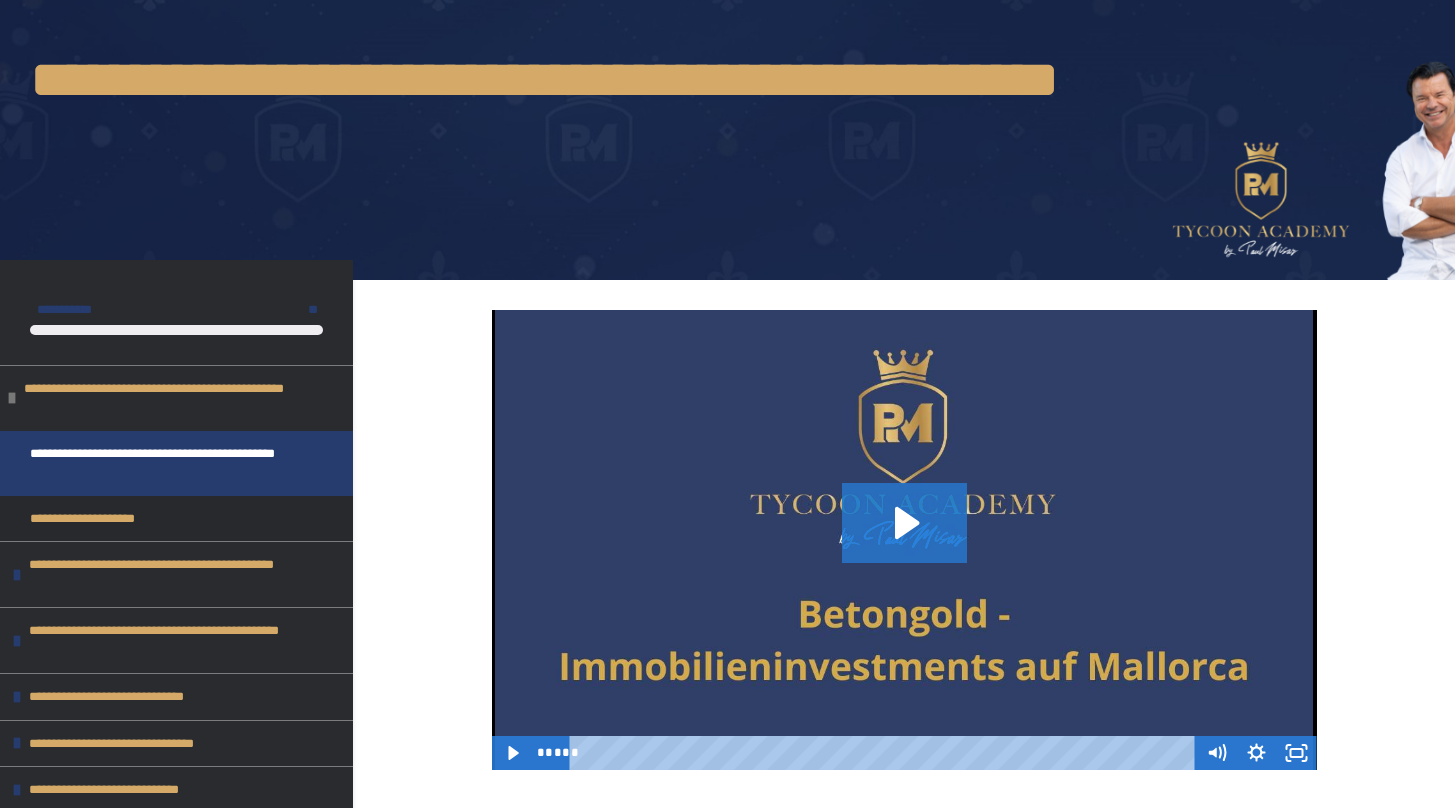 scroll, scrollTop: 21, scrollLeft: 0, axis: vertical 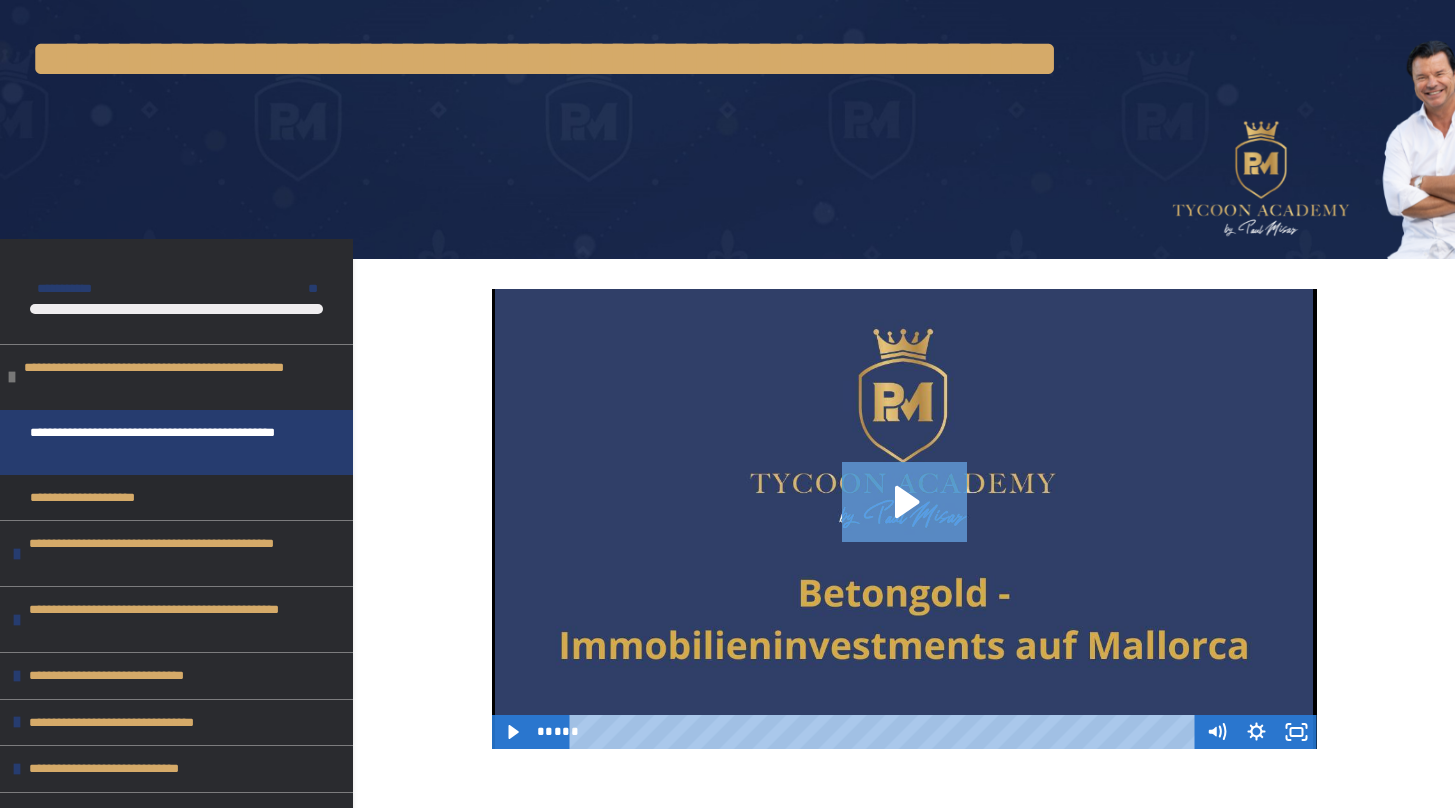 click 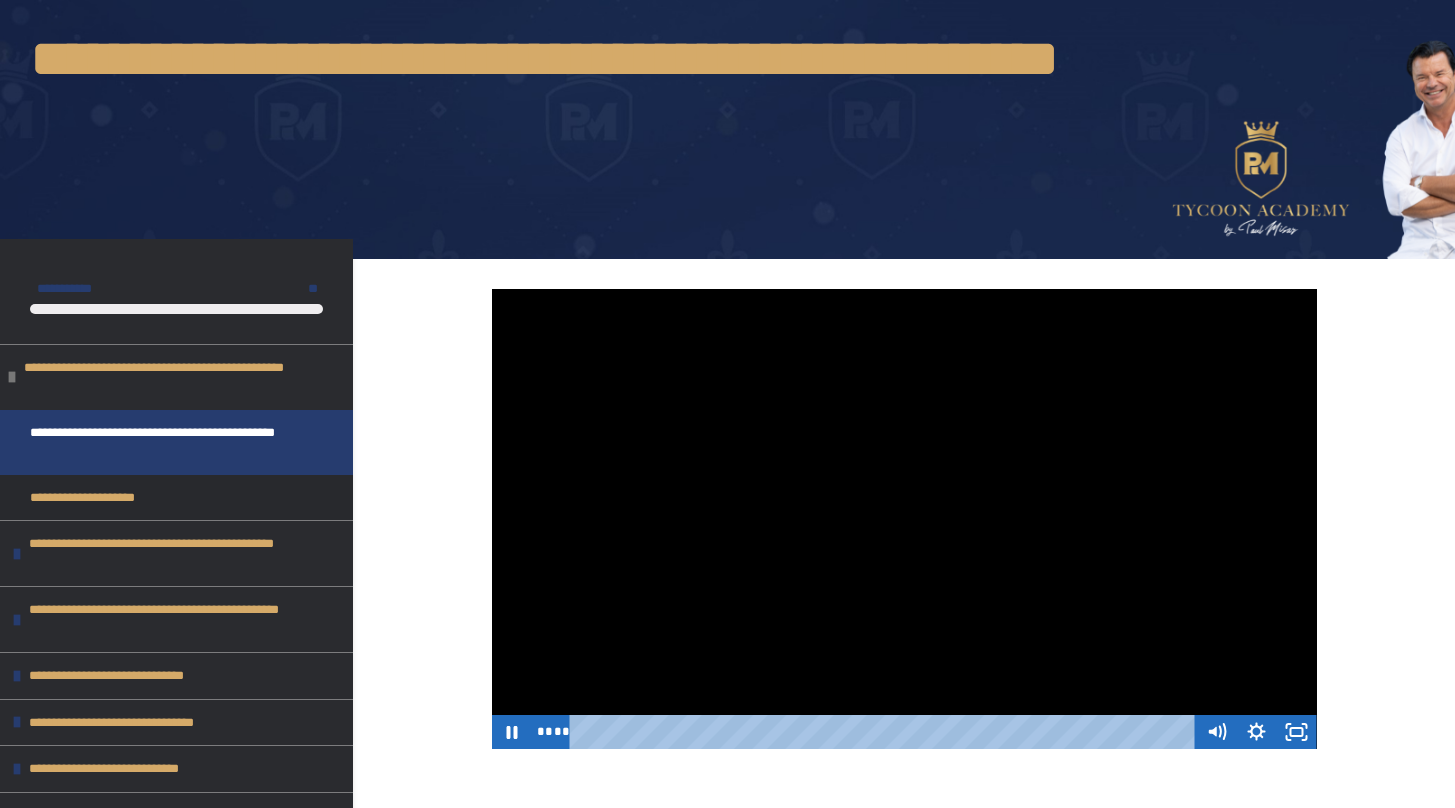 click at bounding box center (904, 519) 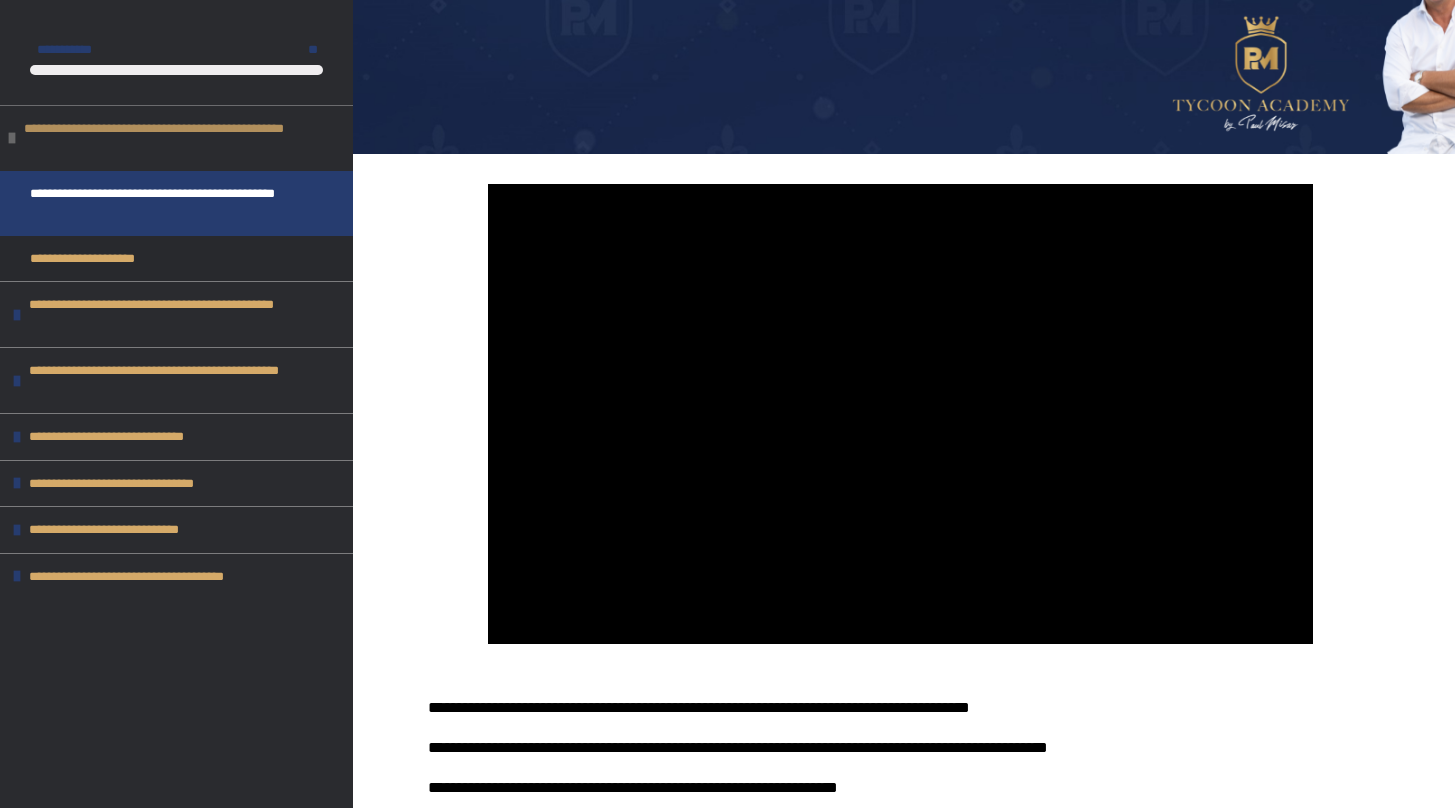 scroll, scrollTop: 271, scrollLeft: 0, axis: vertical 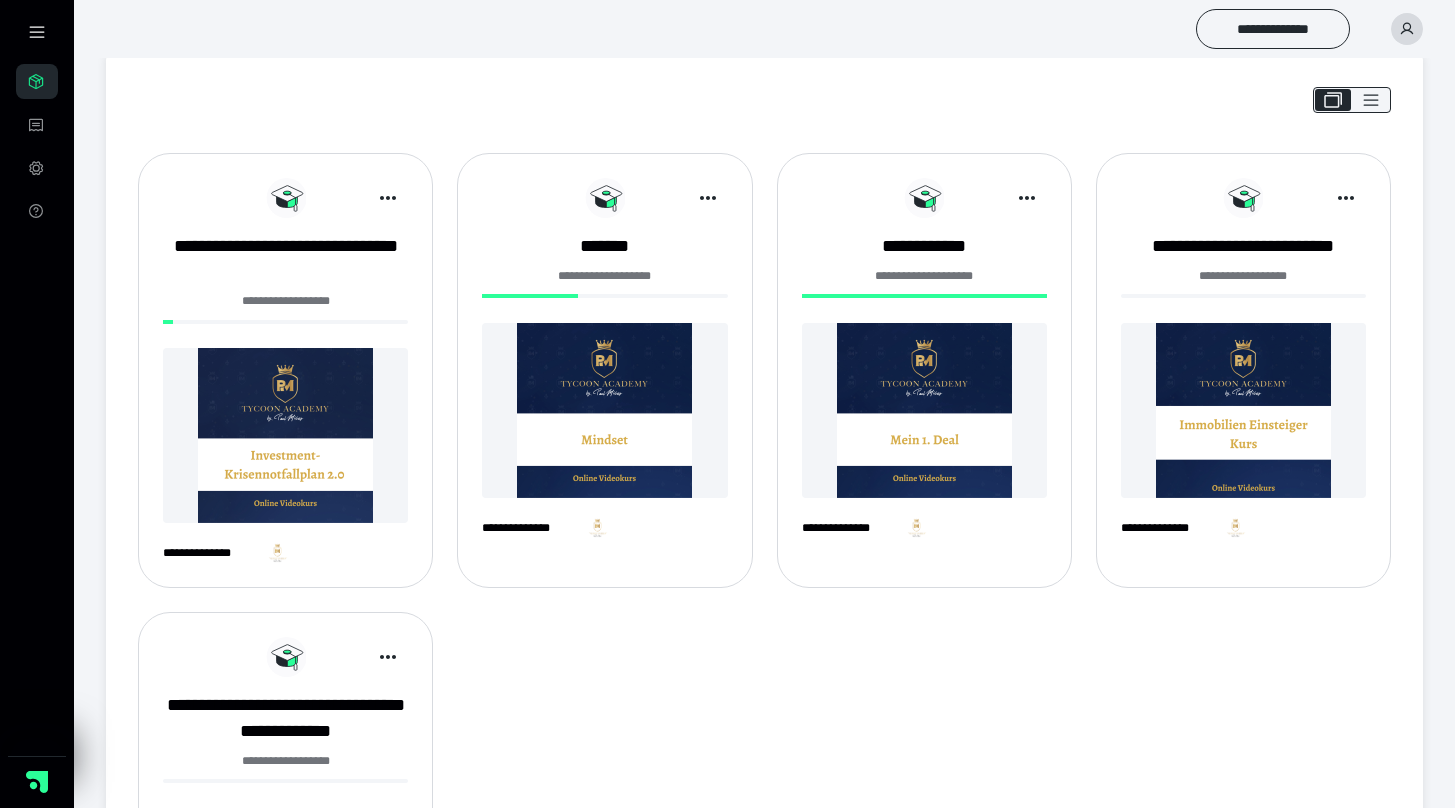 click at bounding box center (1243, 410) 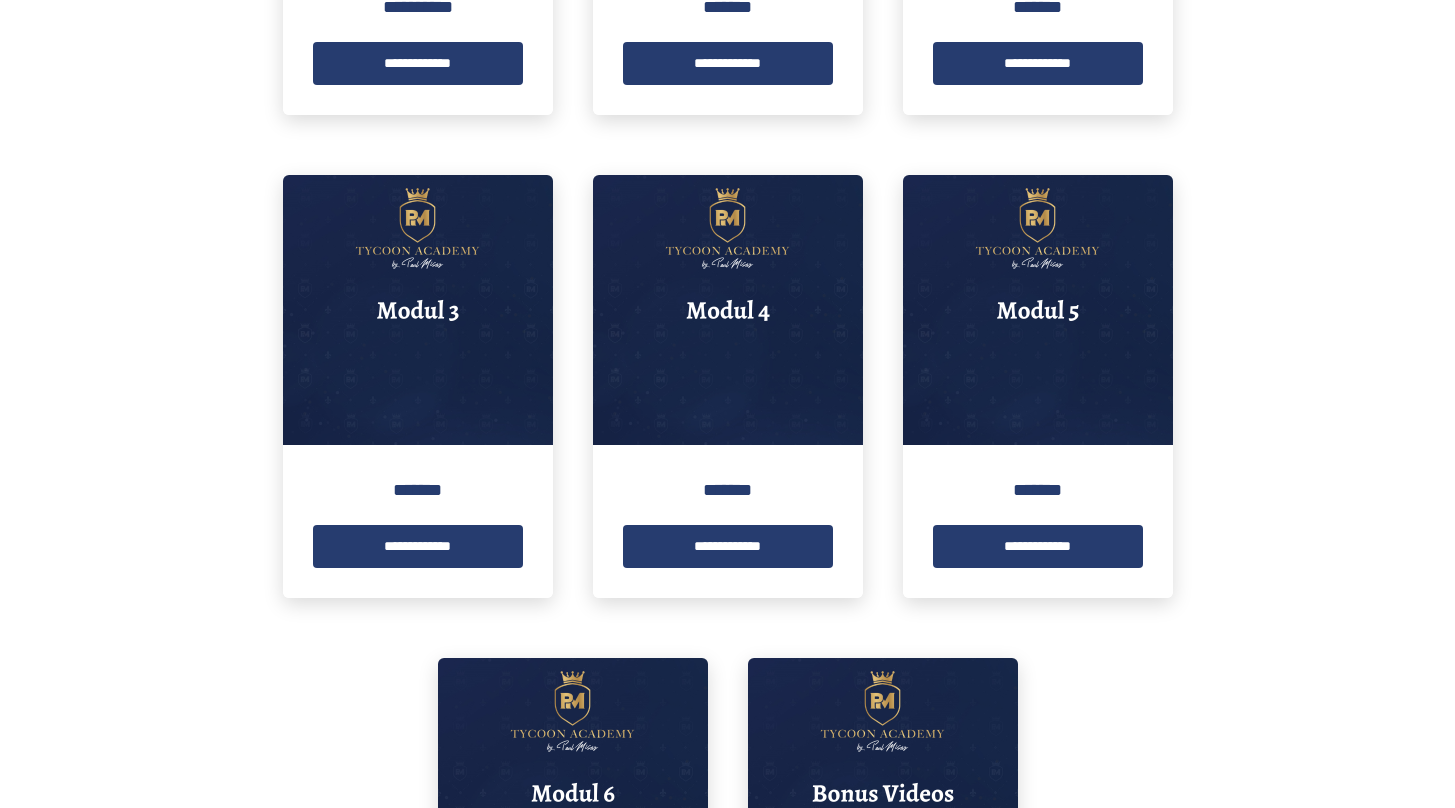 scroll, scrollTop: 804, scrollLeft: 0, axis: vertical 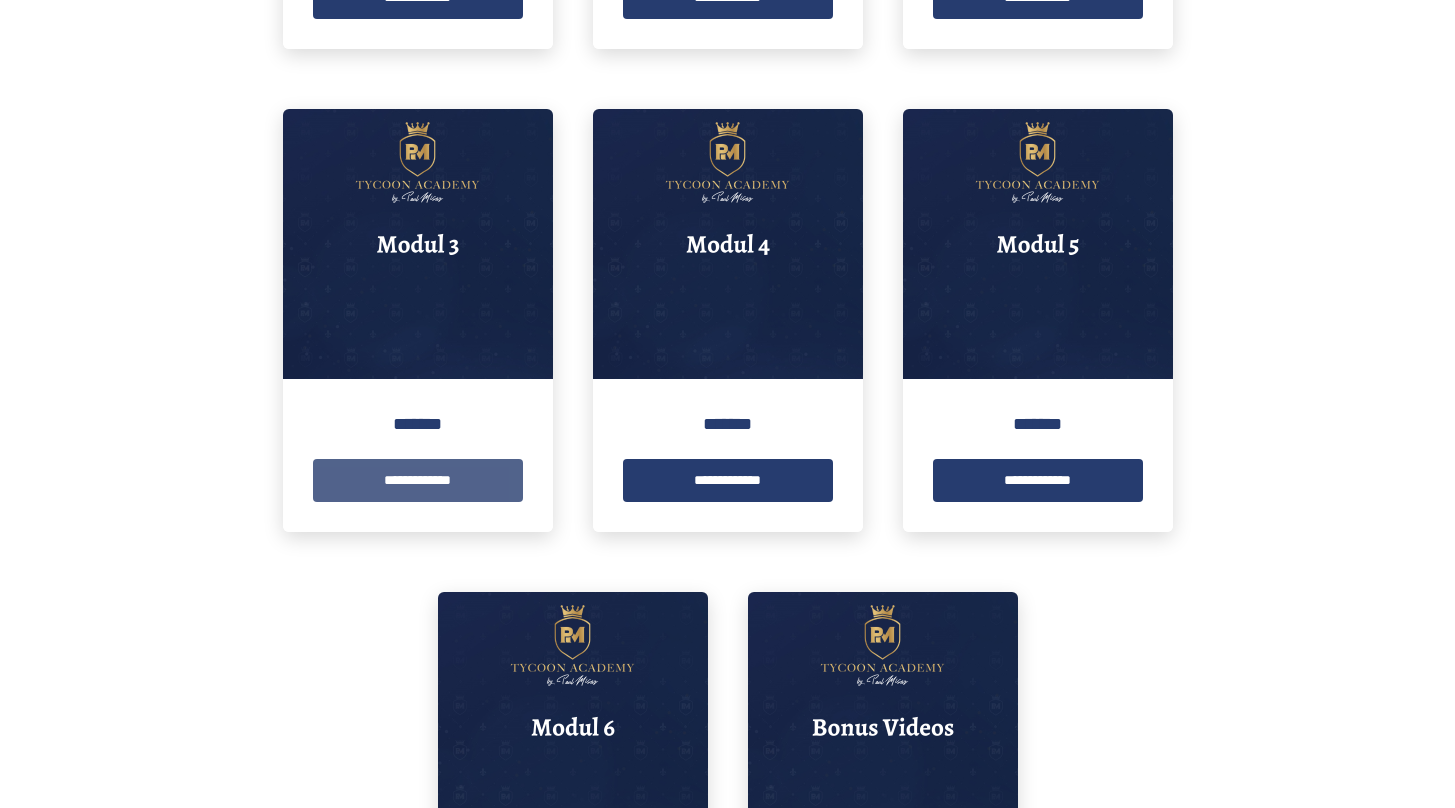 click on "**********" at bounding box center [418, 480] 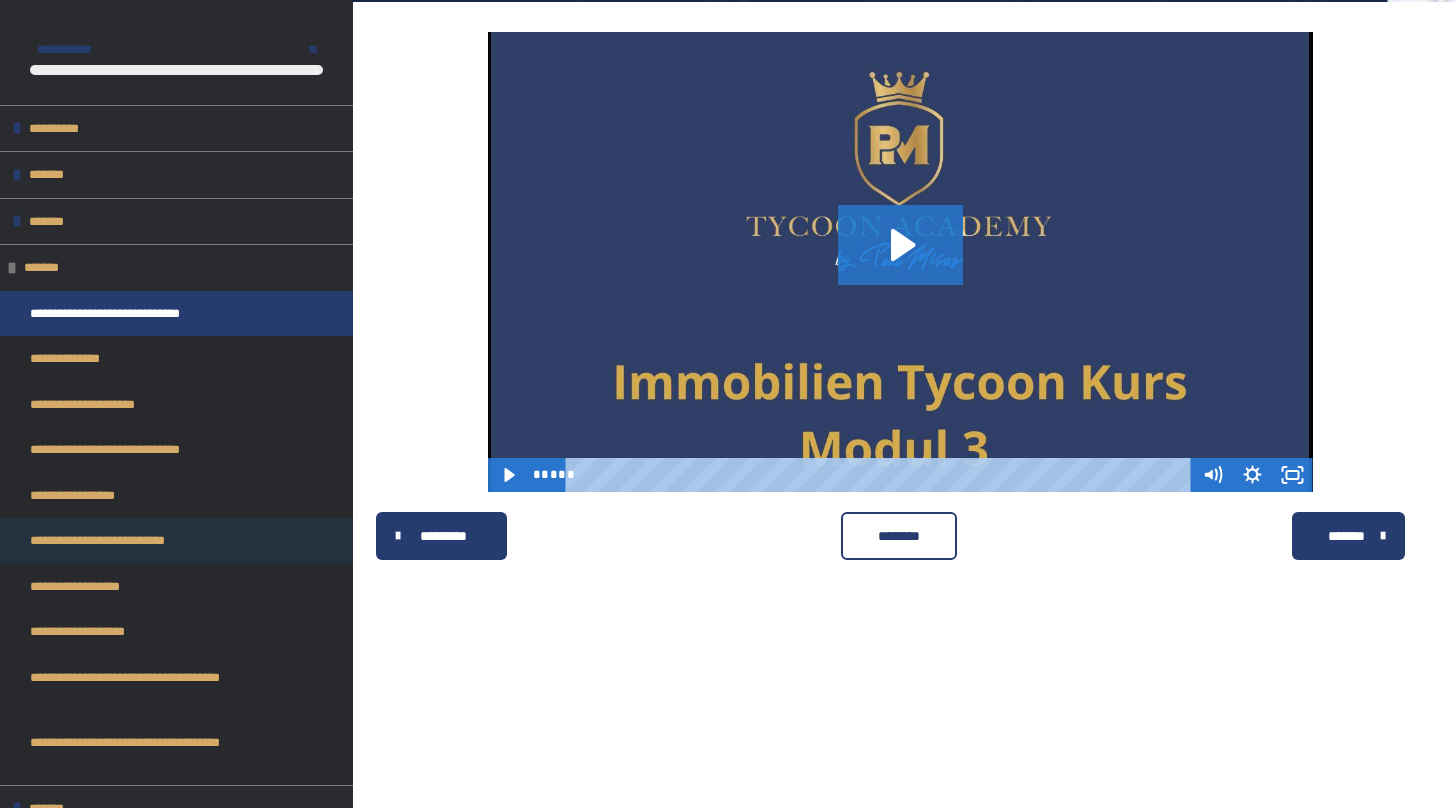 scroll, scrollTop: 327, scrollLeft: 0, axis: vertical 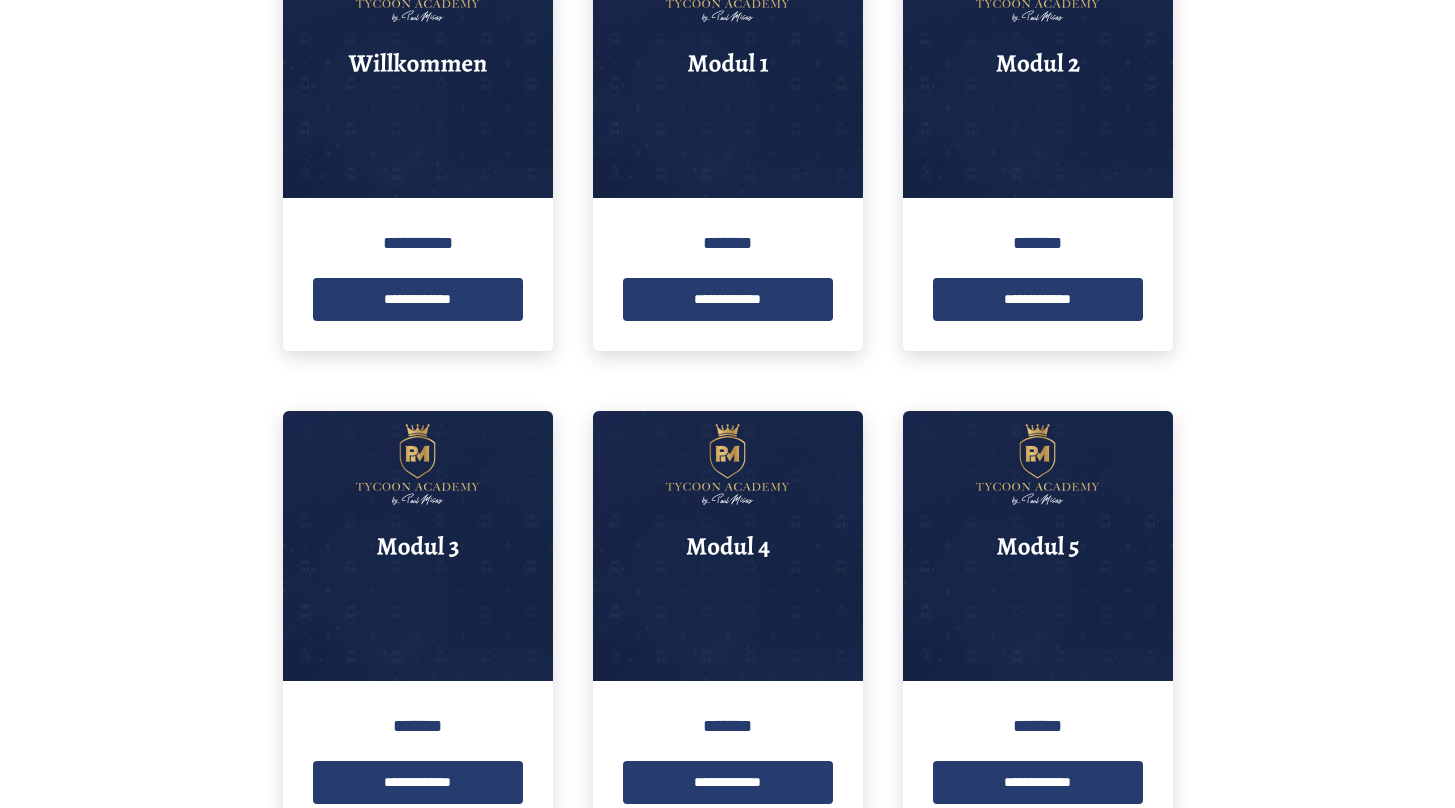 click at bounding box center [1038, 546] 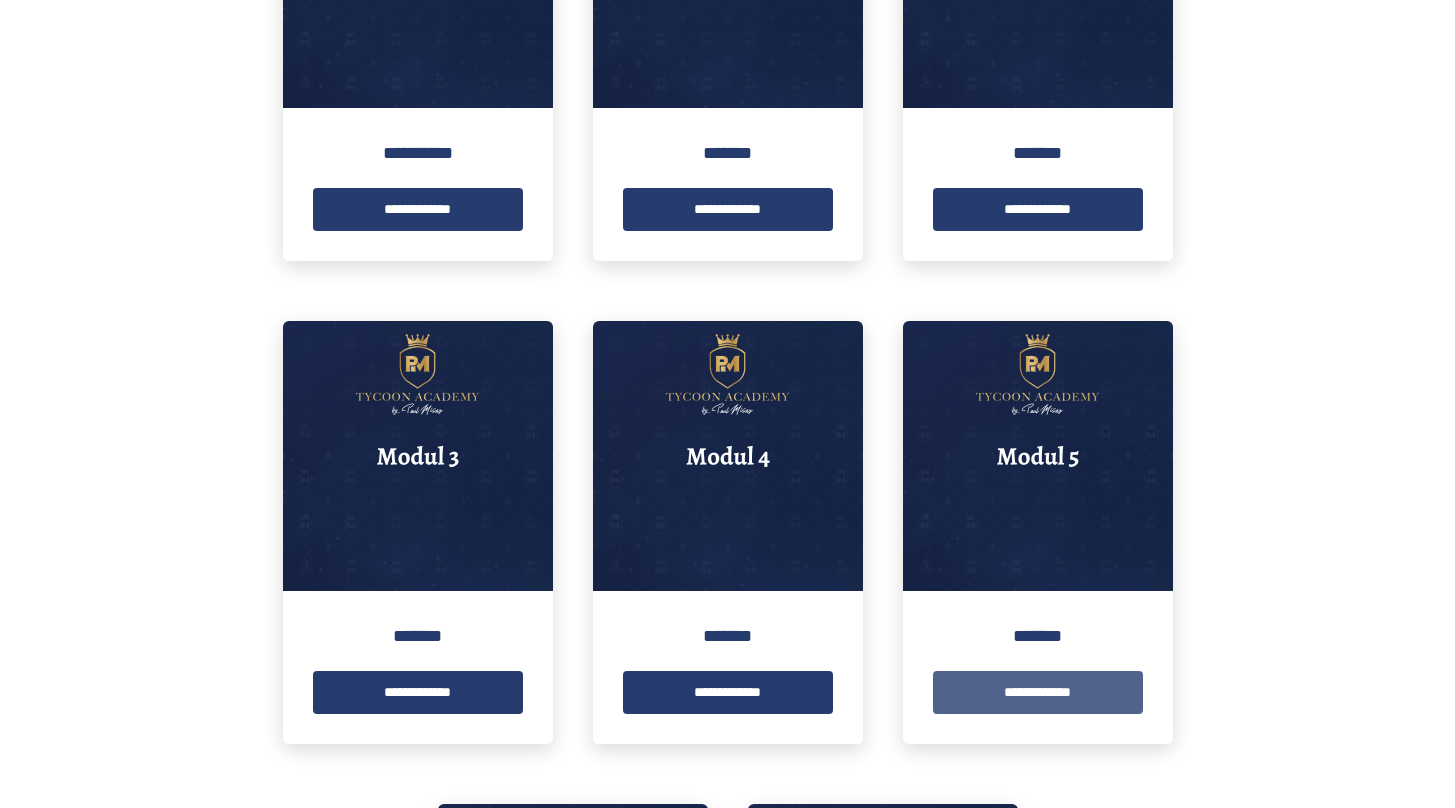scroll, scrollTop: 751, scrollLeft: 0, axis: vertical 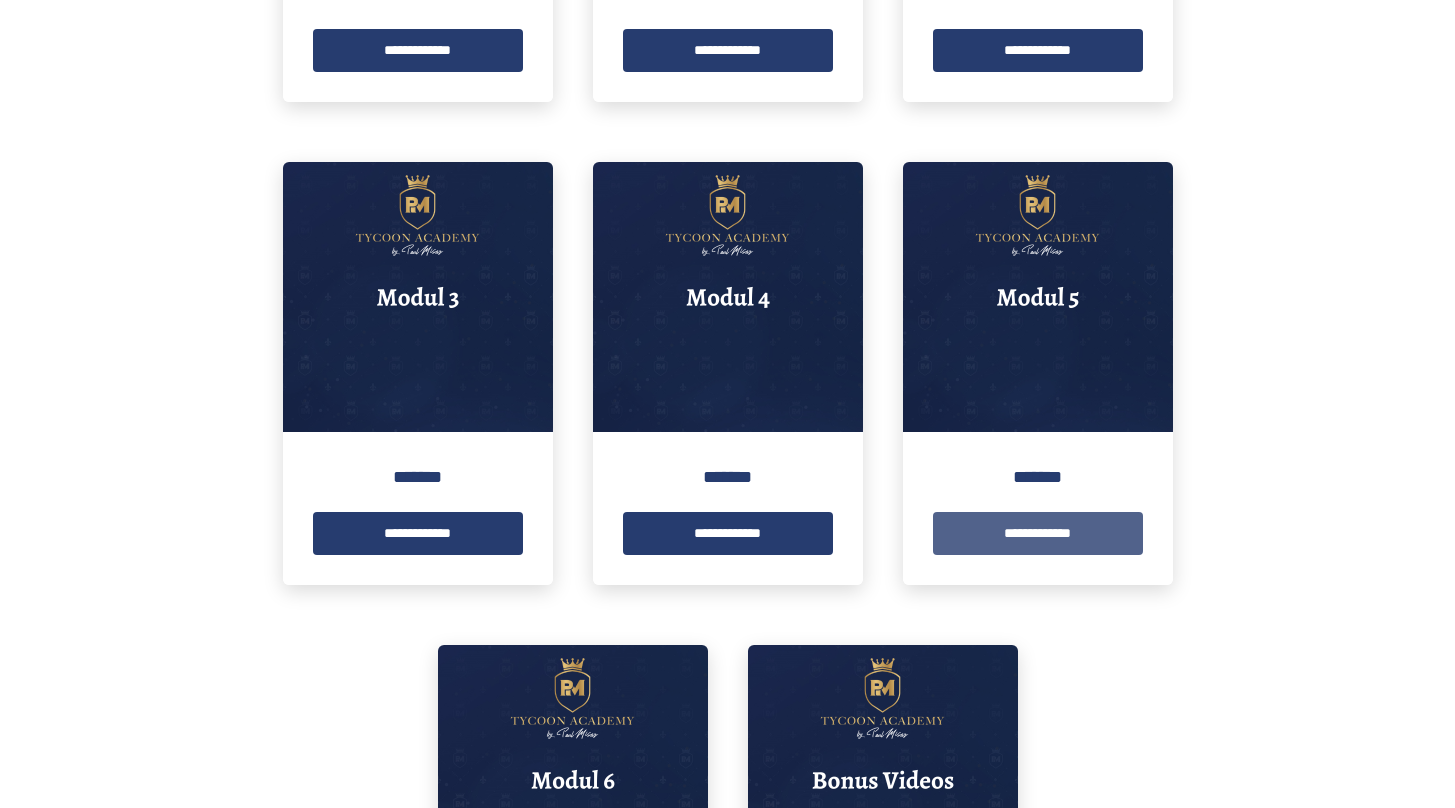 click on "**********" at bounding box center (1038, 533) 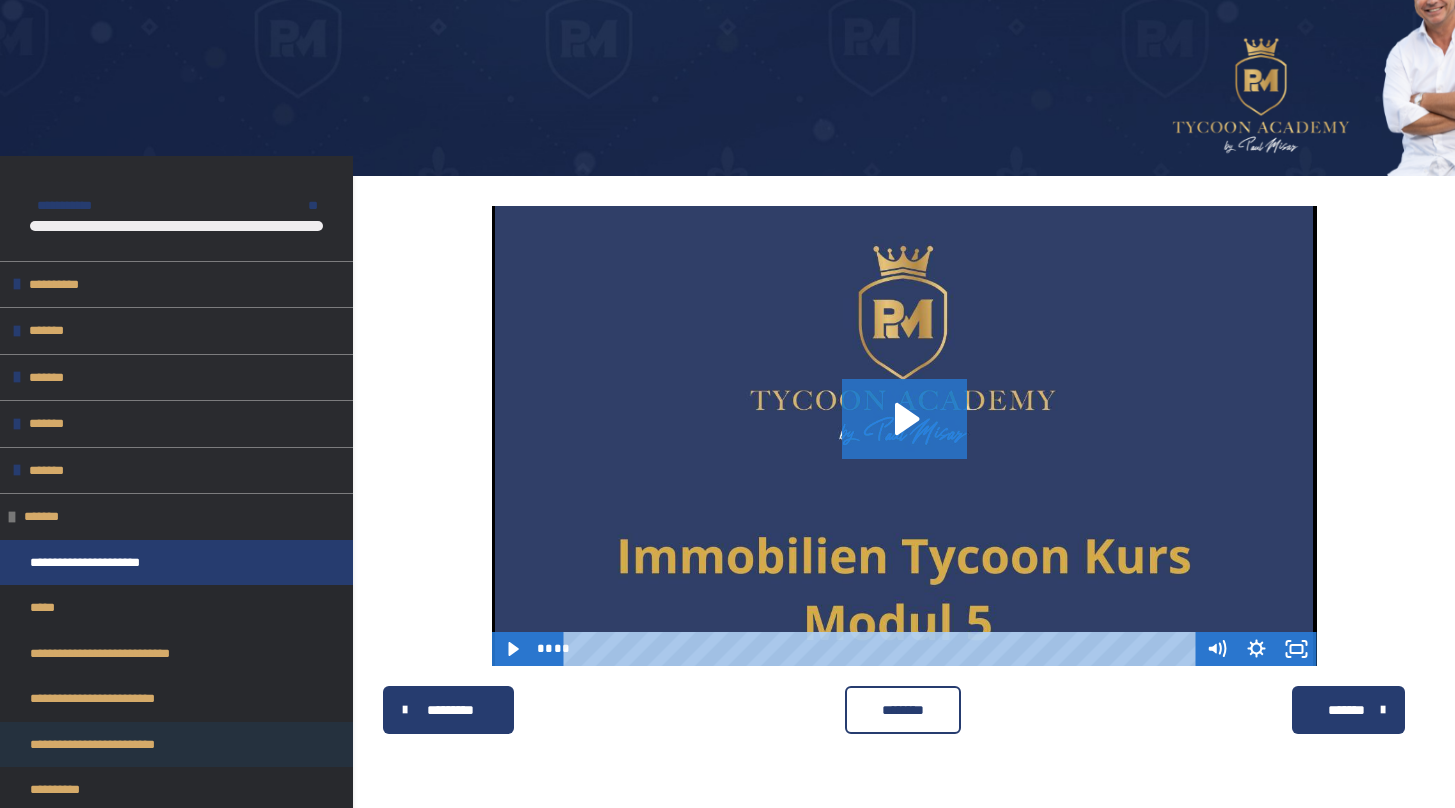 scroll, scrollTop: 0, scrollLeft: 0, axis: both 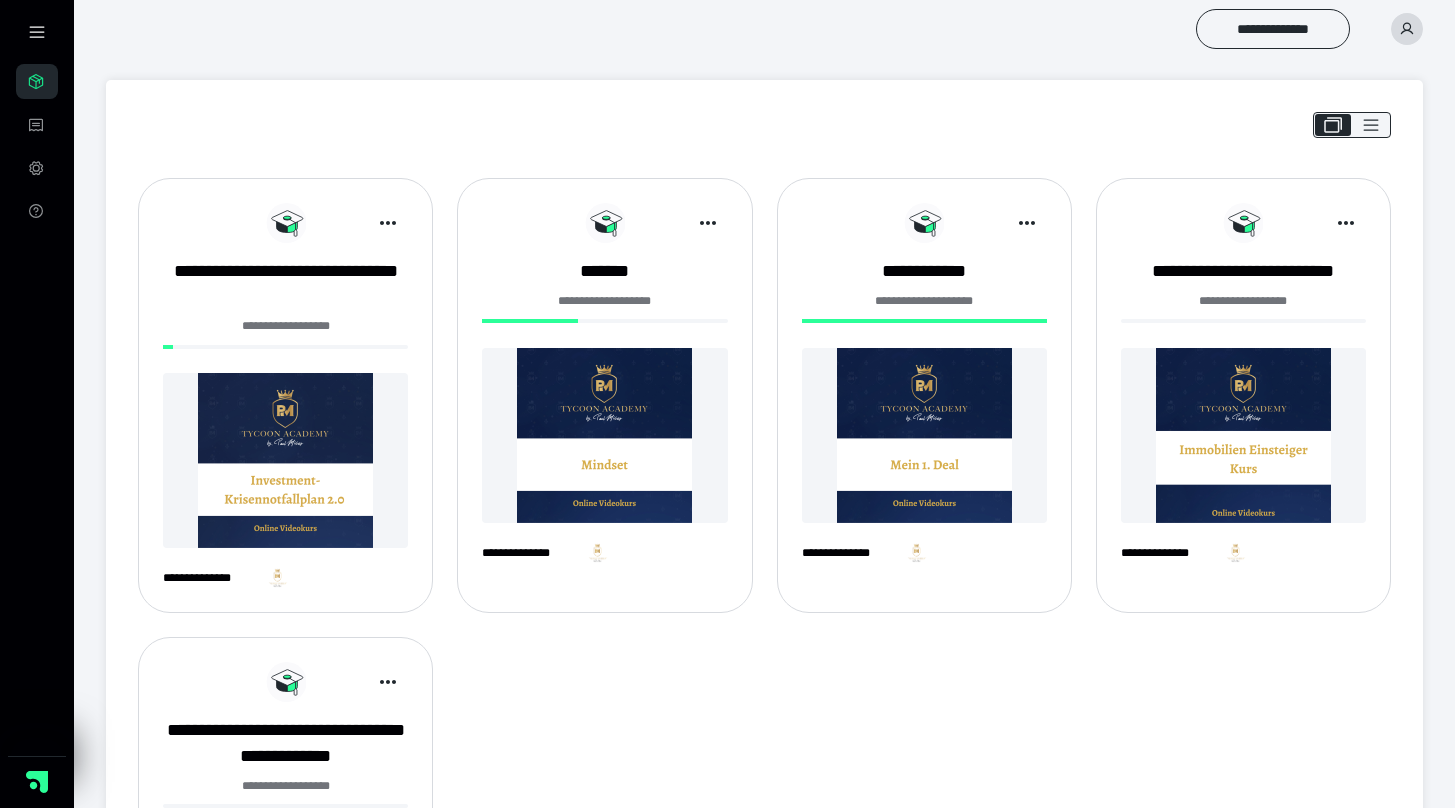 click 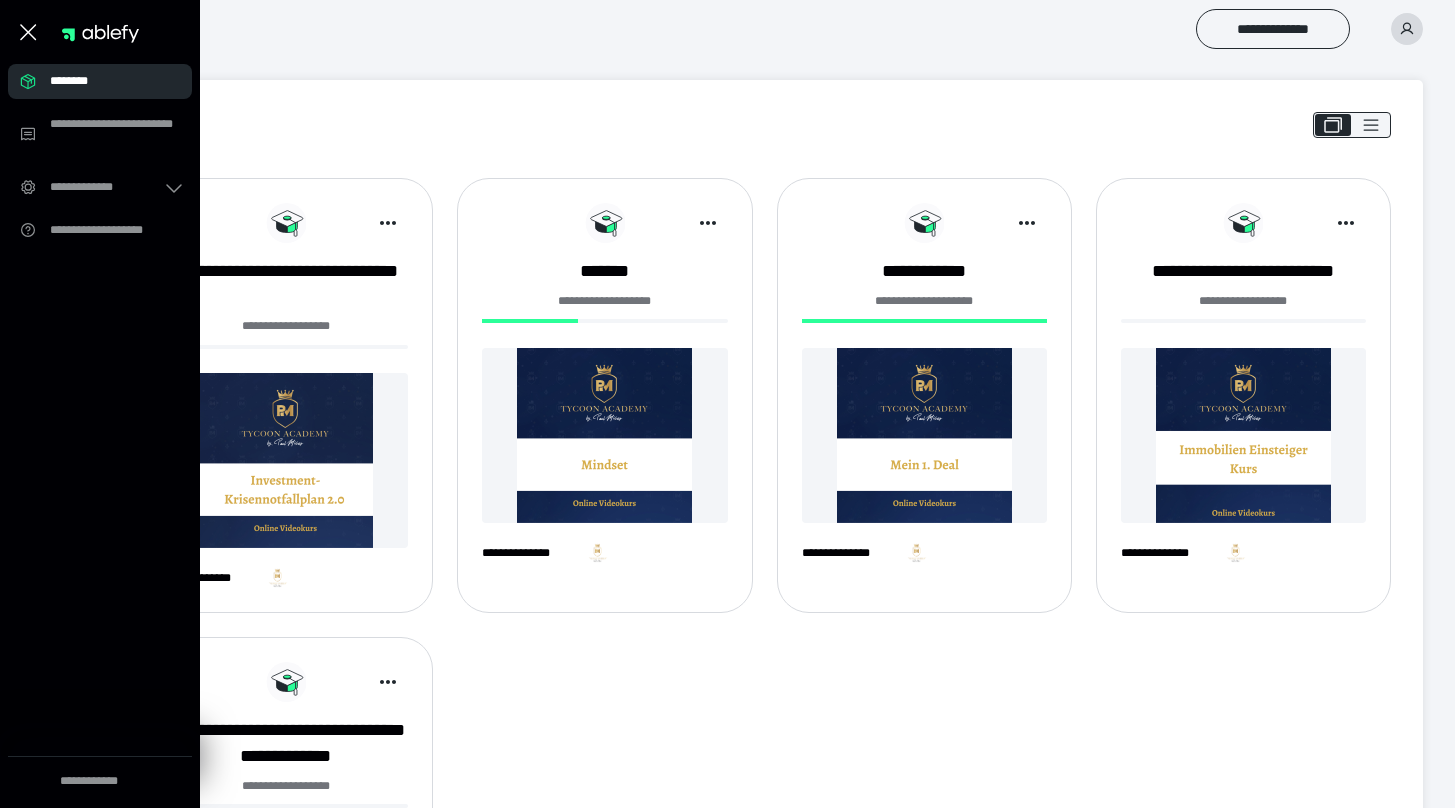 click 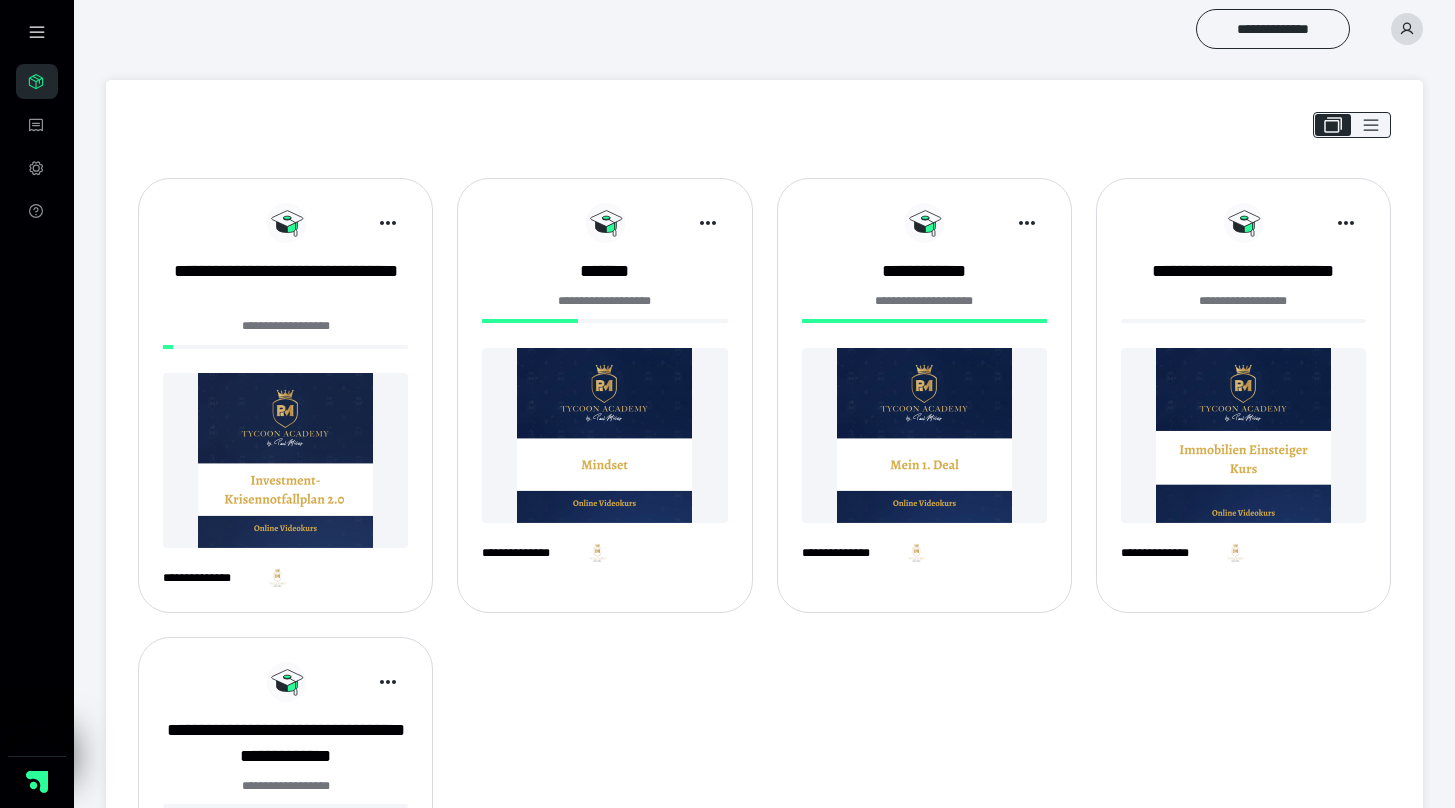 click 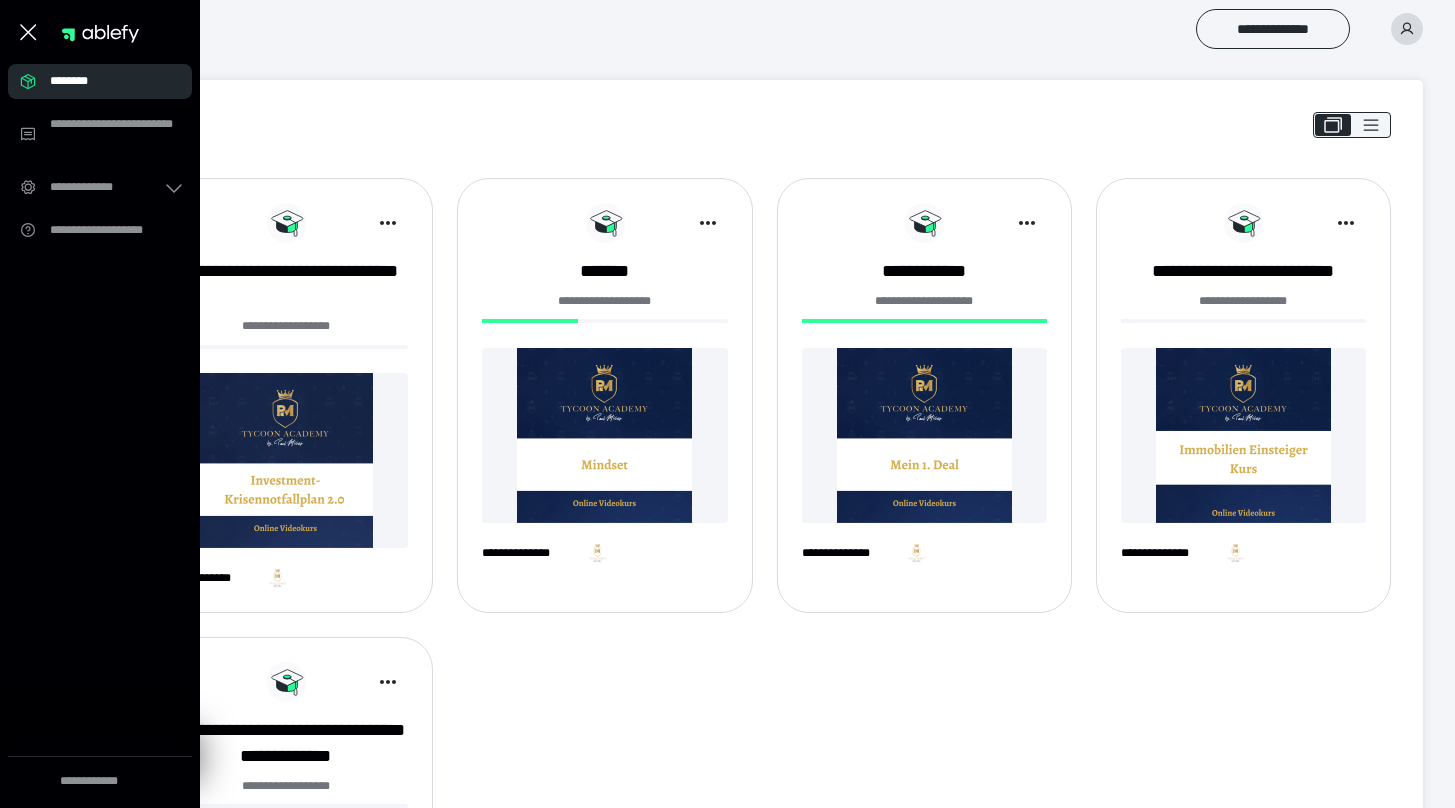 click 